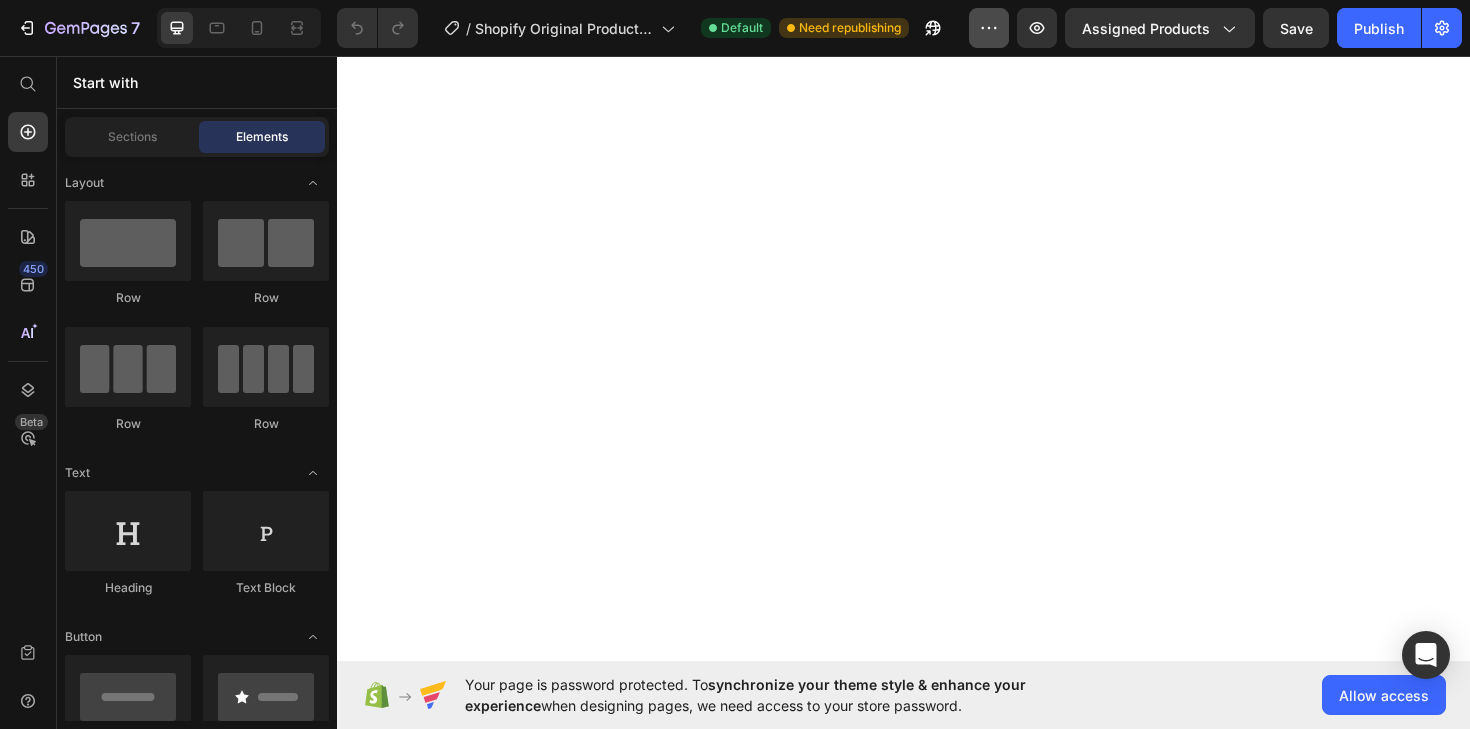 scroll, scrollTop: 0, scrollLeft: 0, axis: both 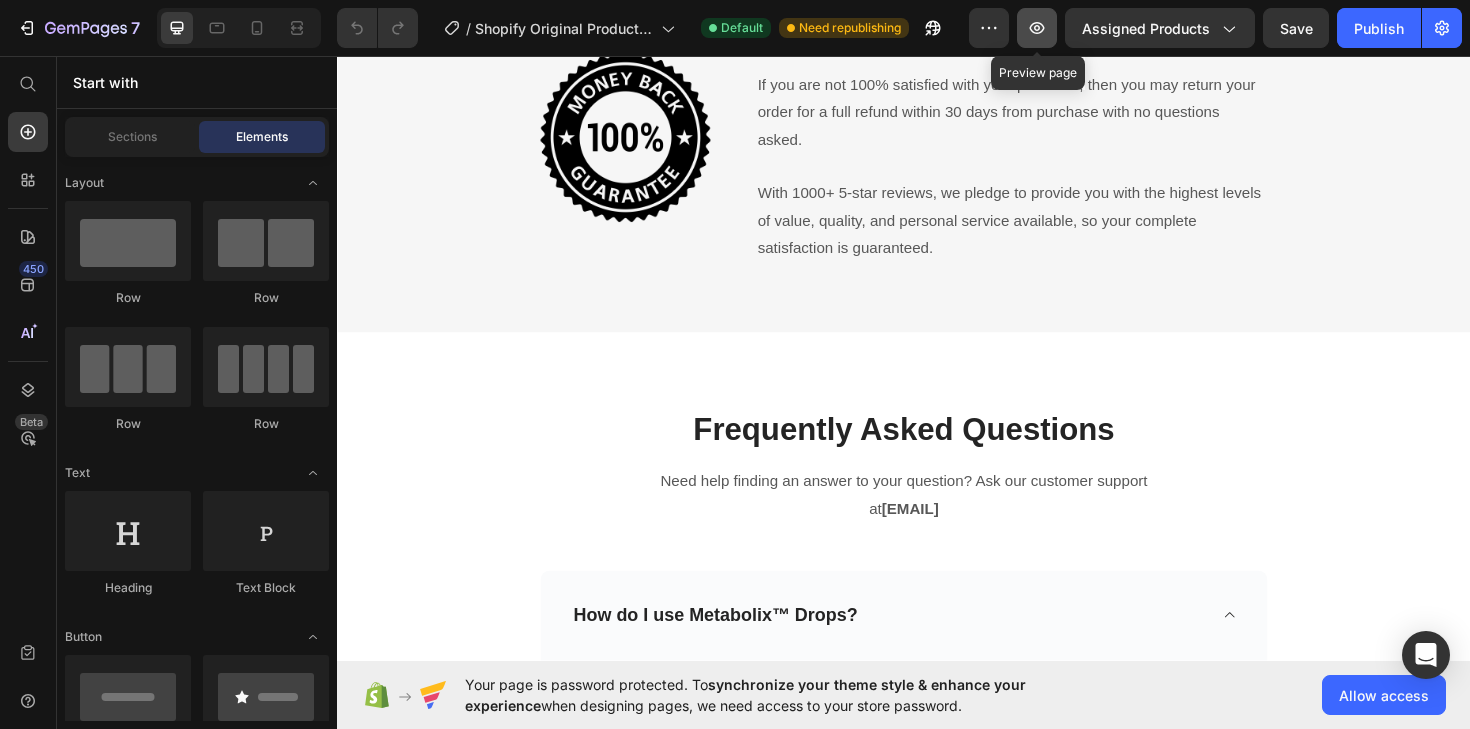 click 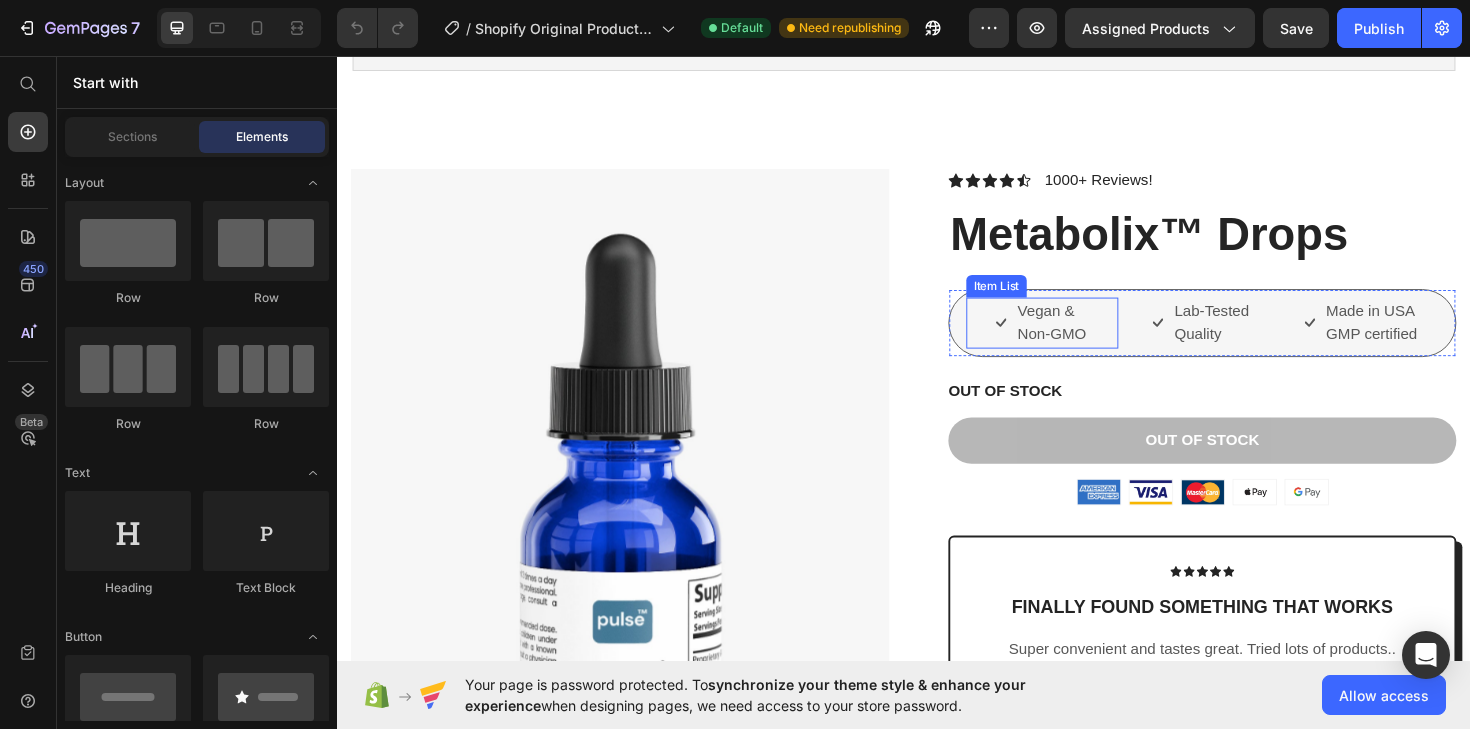 scroll, scrollTop: 0, scrollLeft: 0, axis: both 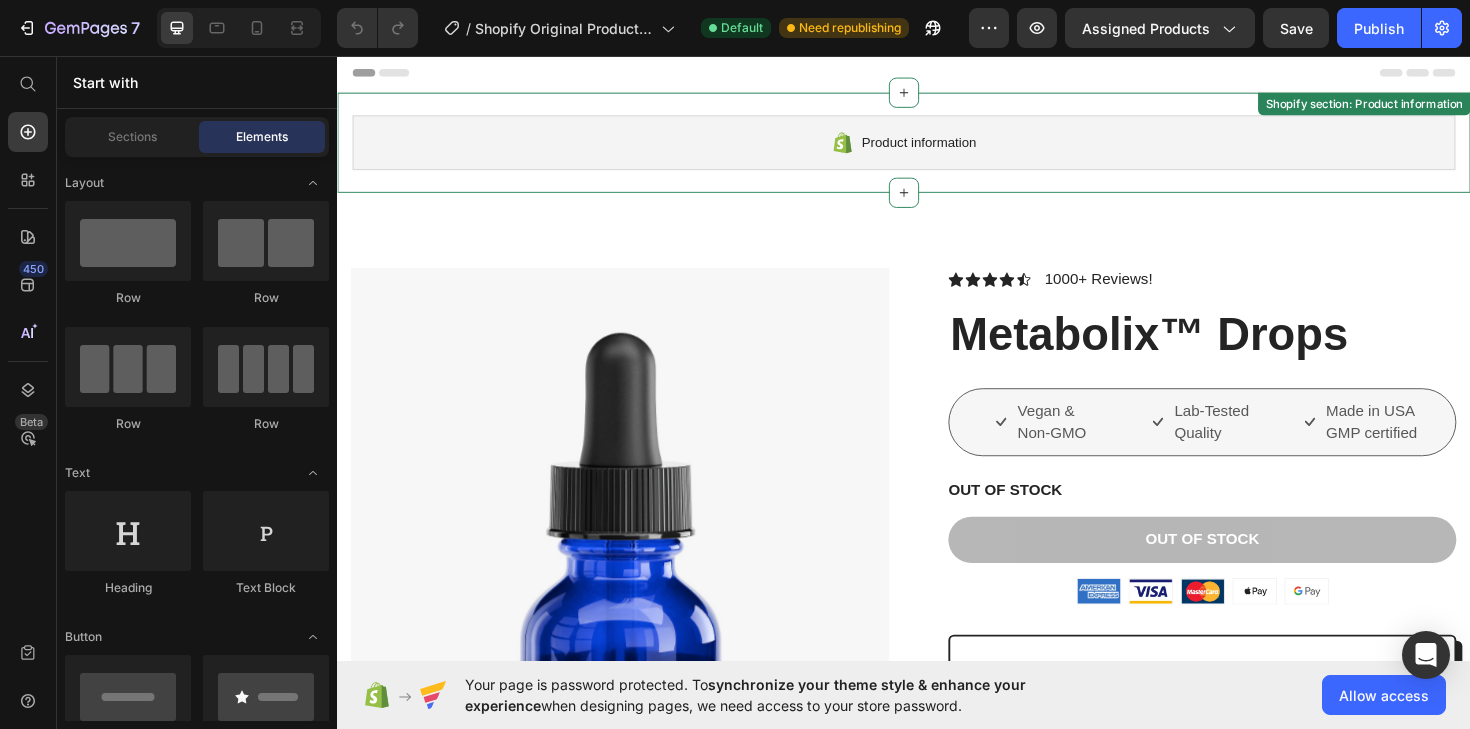 click on "Product information" at bounding box center (937, 148) 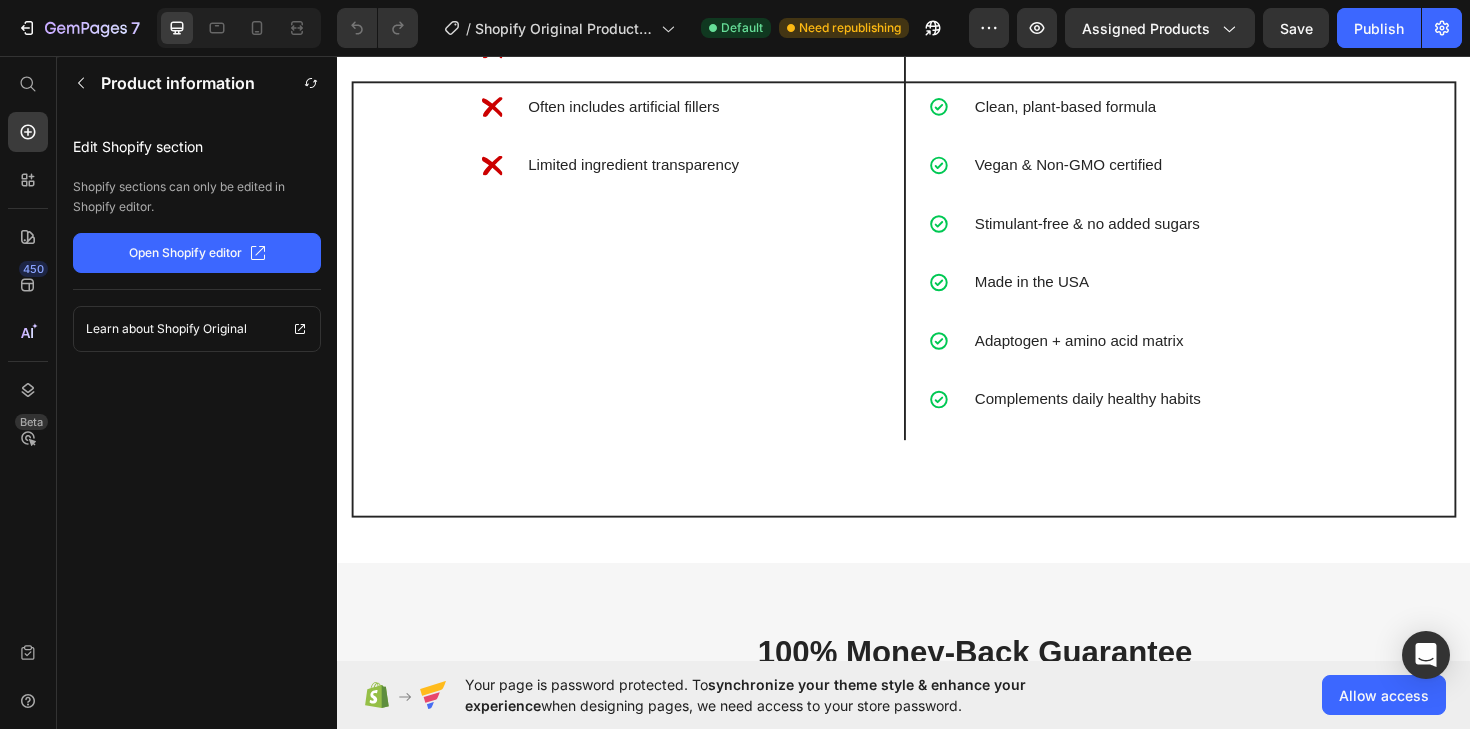 scroll, scrollTop: 5275, scrollLeft: 0, axis: vertical 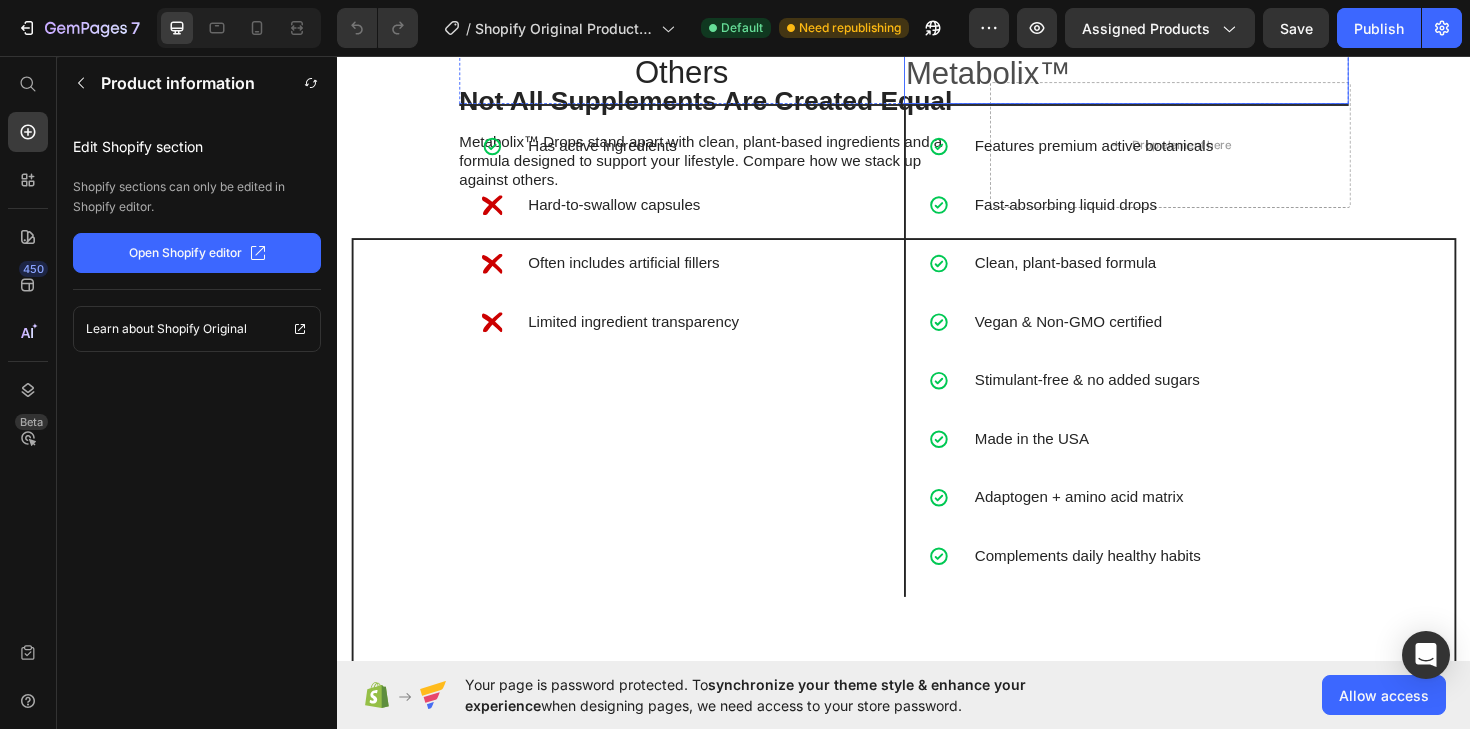 click on "Metabolix™" at bounding box center (1172, 74) 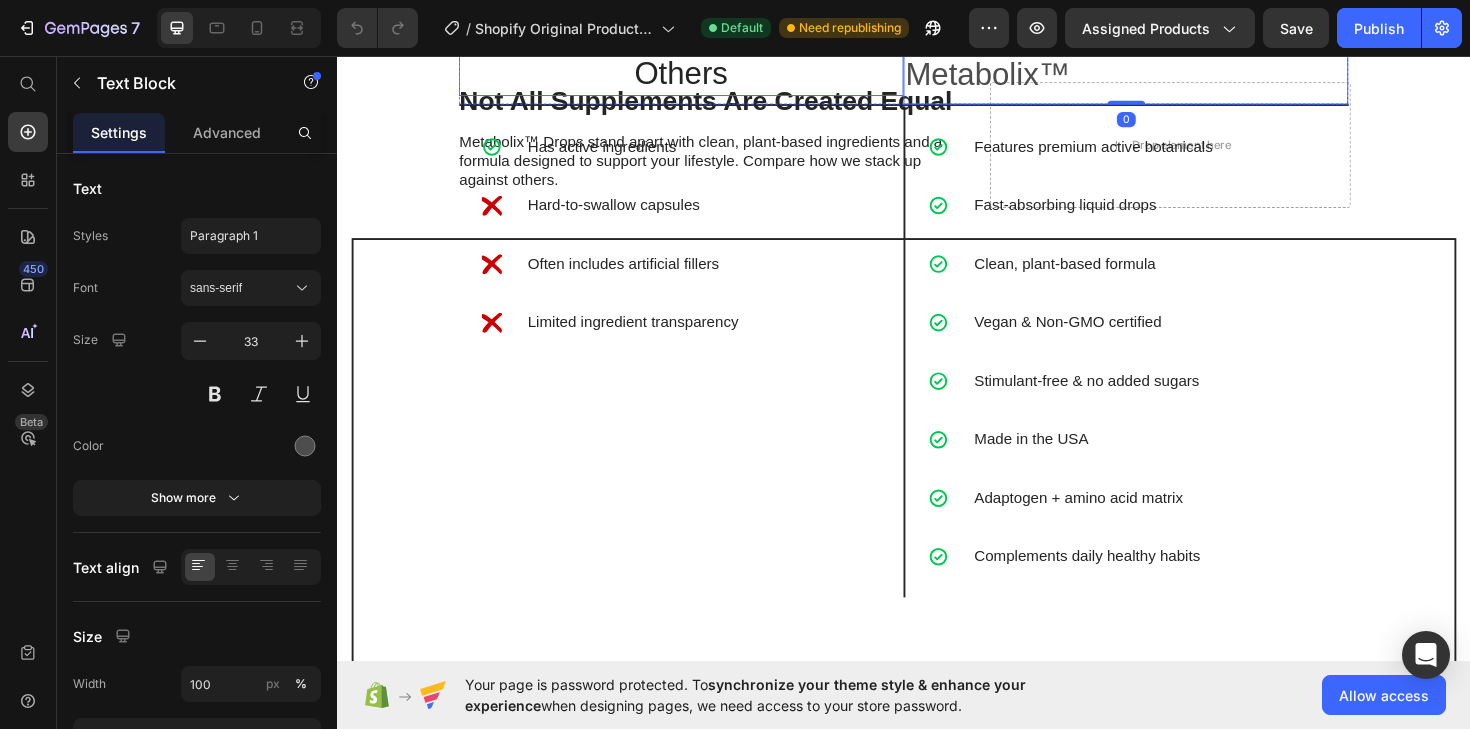 click on "Others" at bounding box center (701, 74) 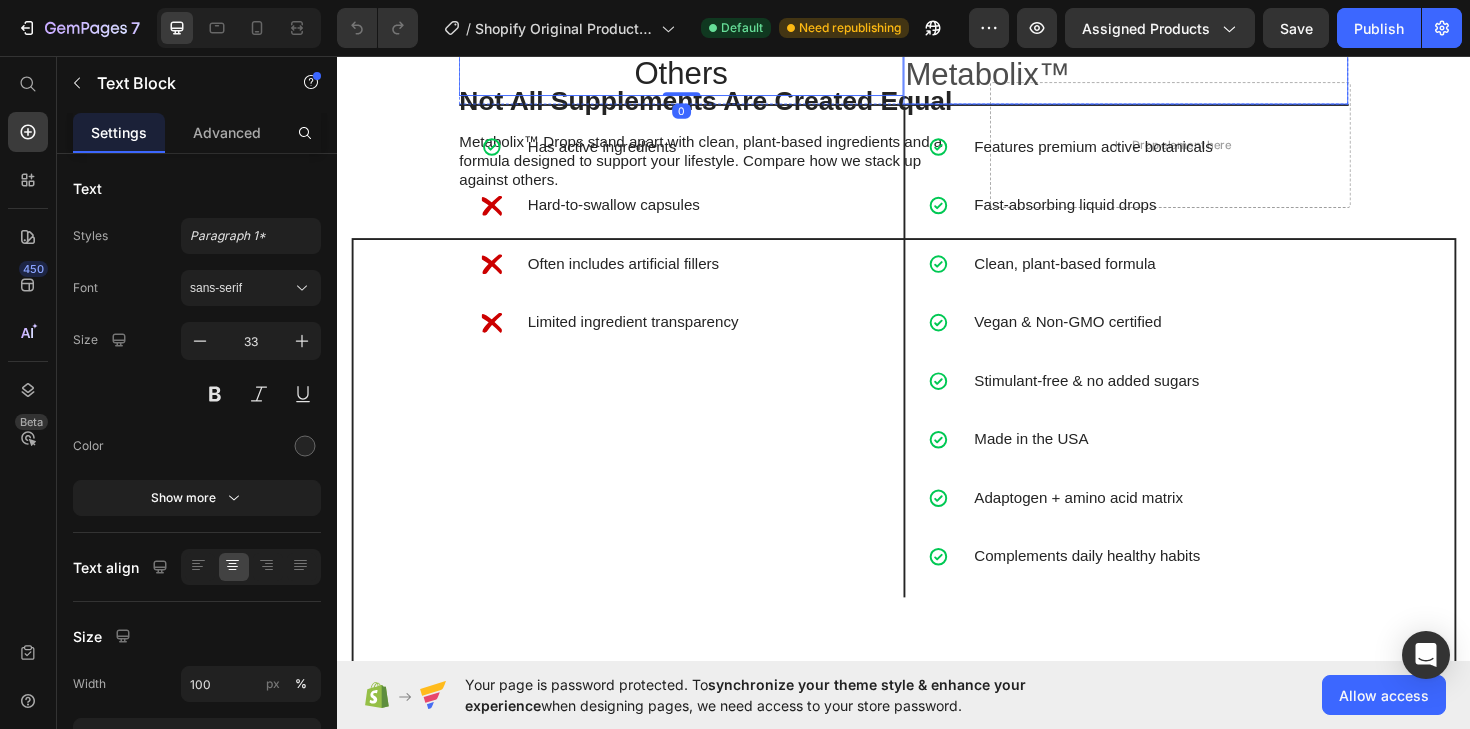click on "Metabolix™" at bounding box center (1172, 74) 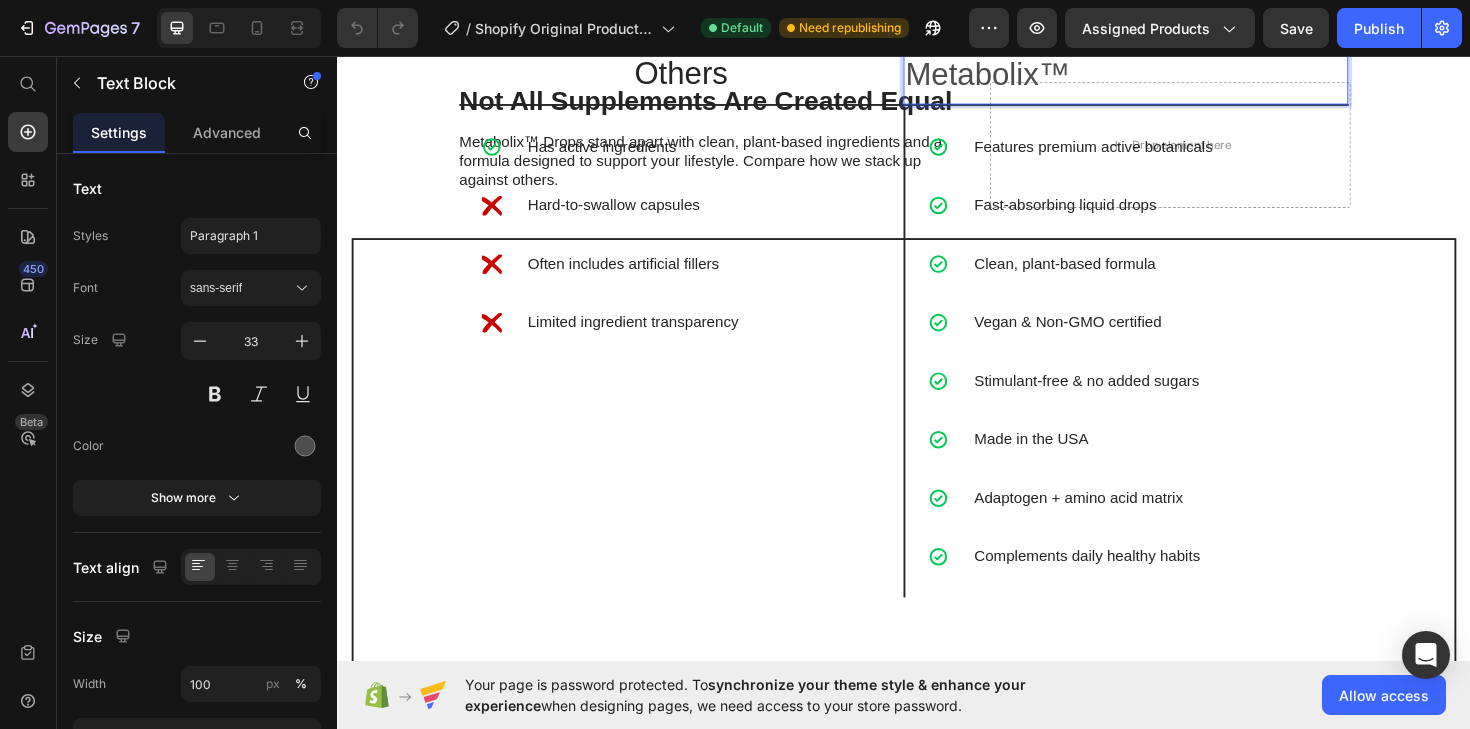 click on "Metabolix™" at bounding box center (1172, 74) 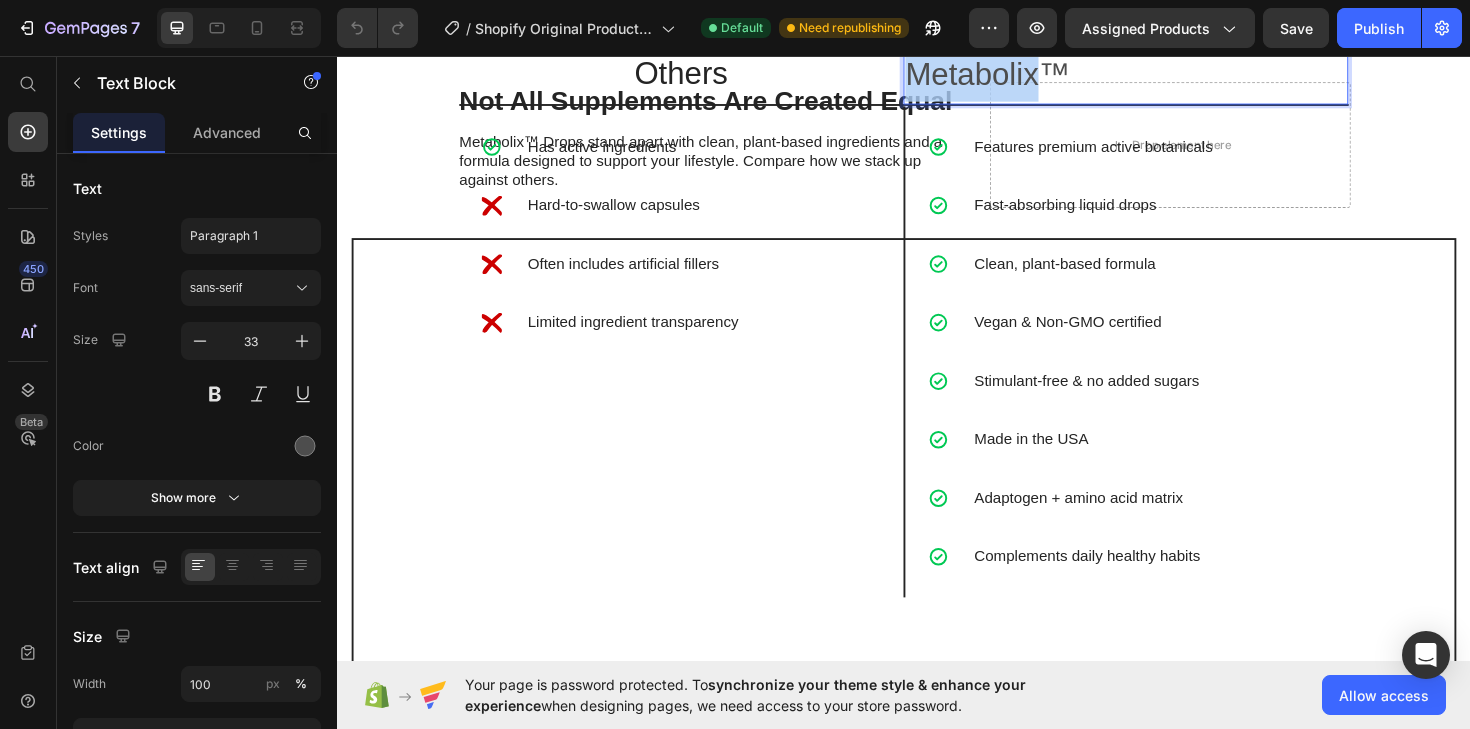 click on "Metabolix™" at bounding box center [1172, 74] 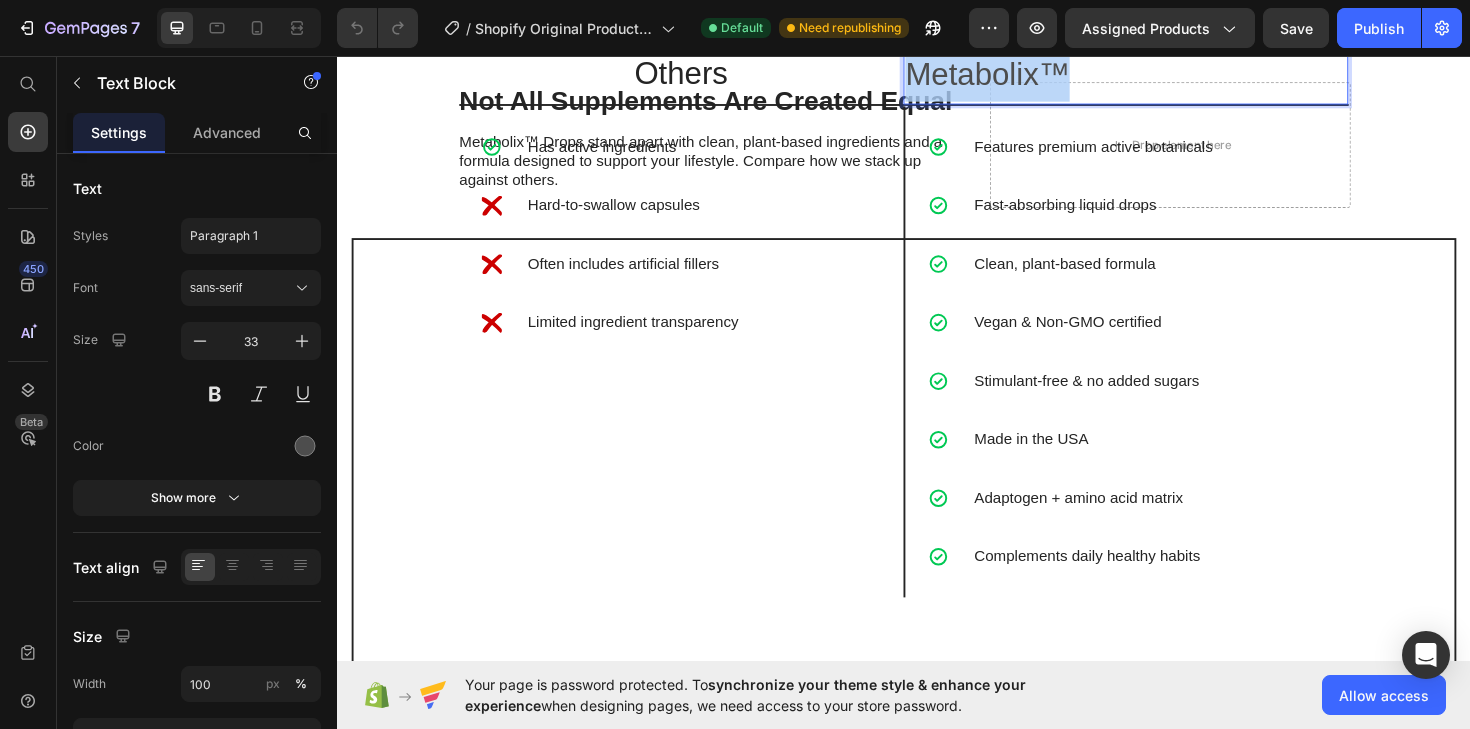 click on "Metabolix™" at bounding box center (1172, 74) 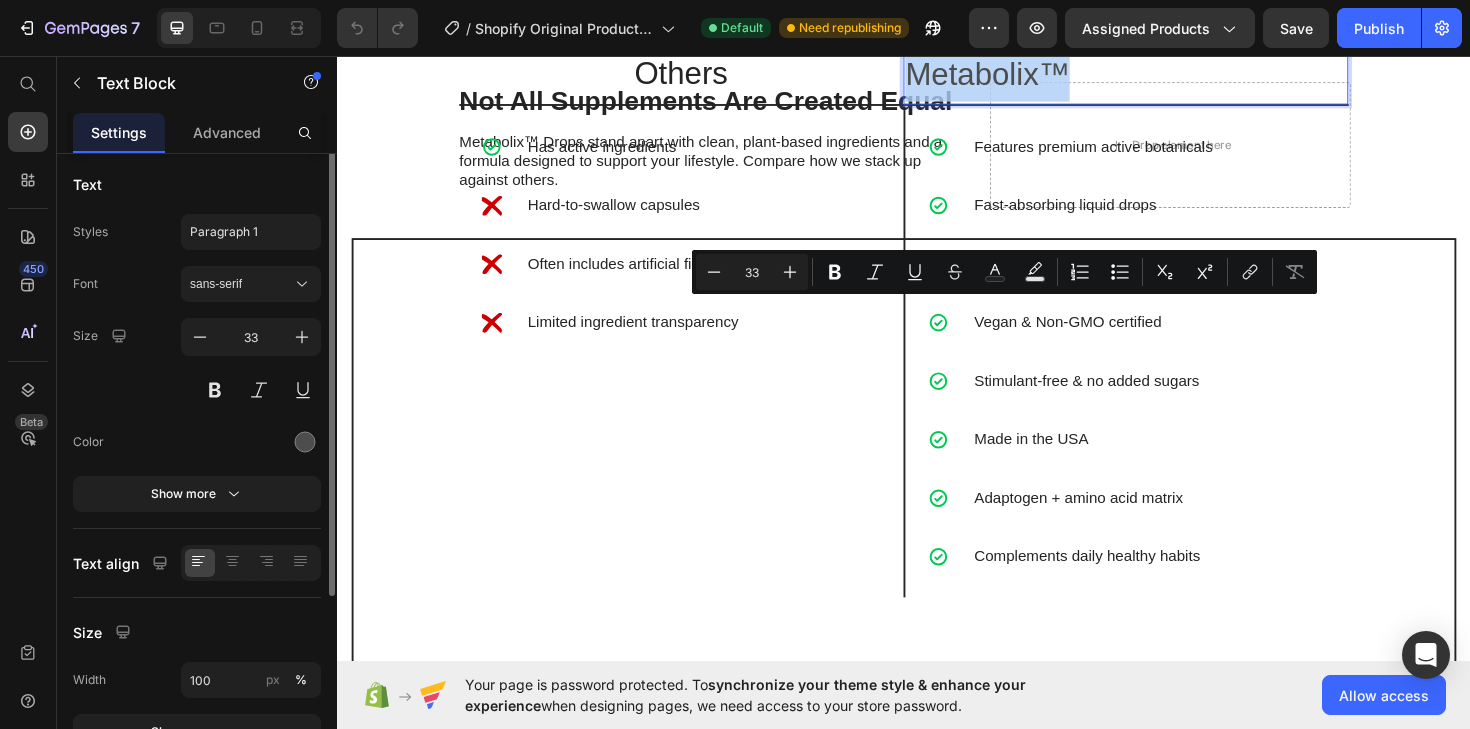 scroll, scrollTop: 0, scrollLeft: 0, axis: both 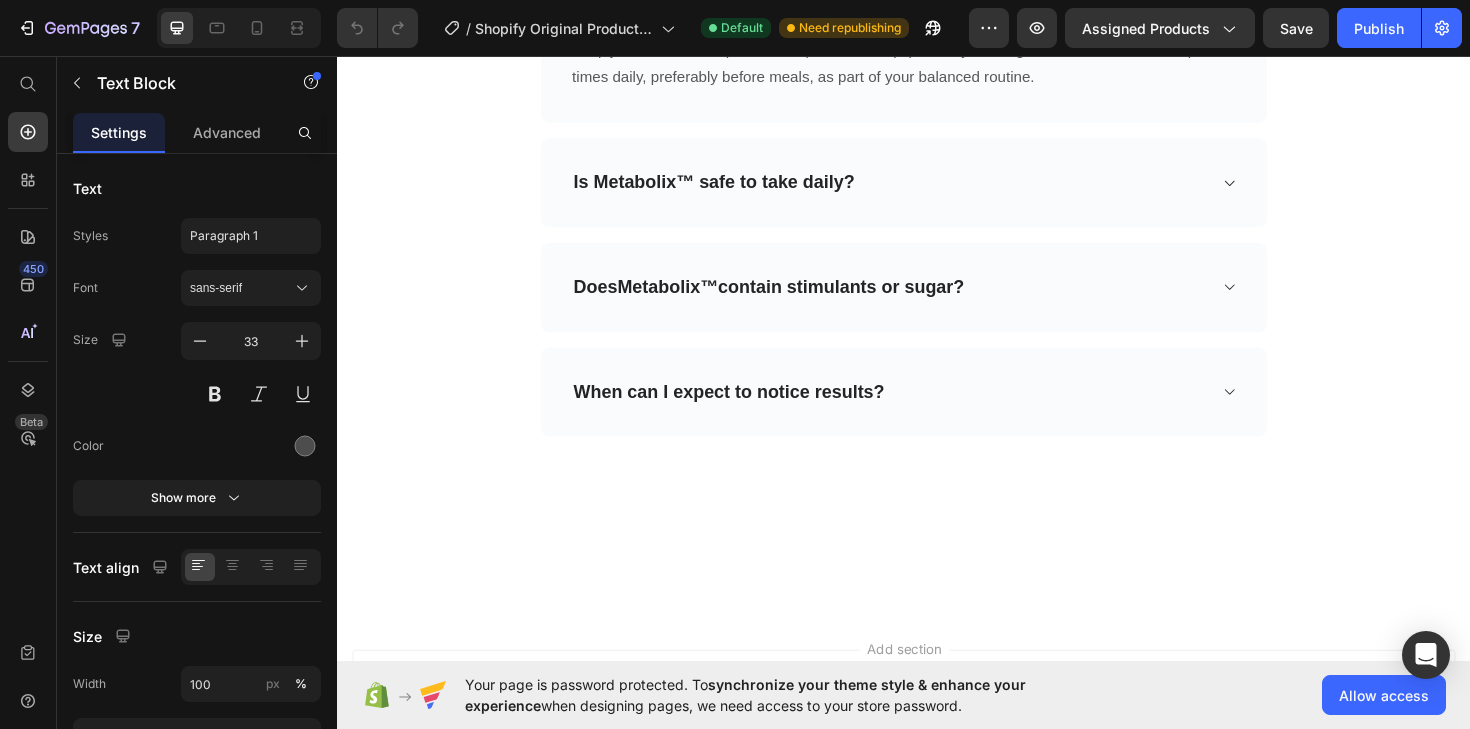 type on "16" 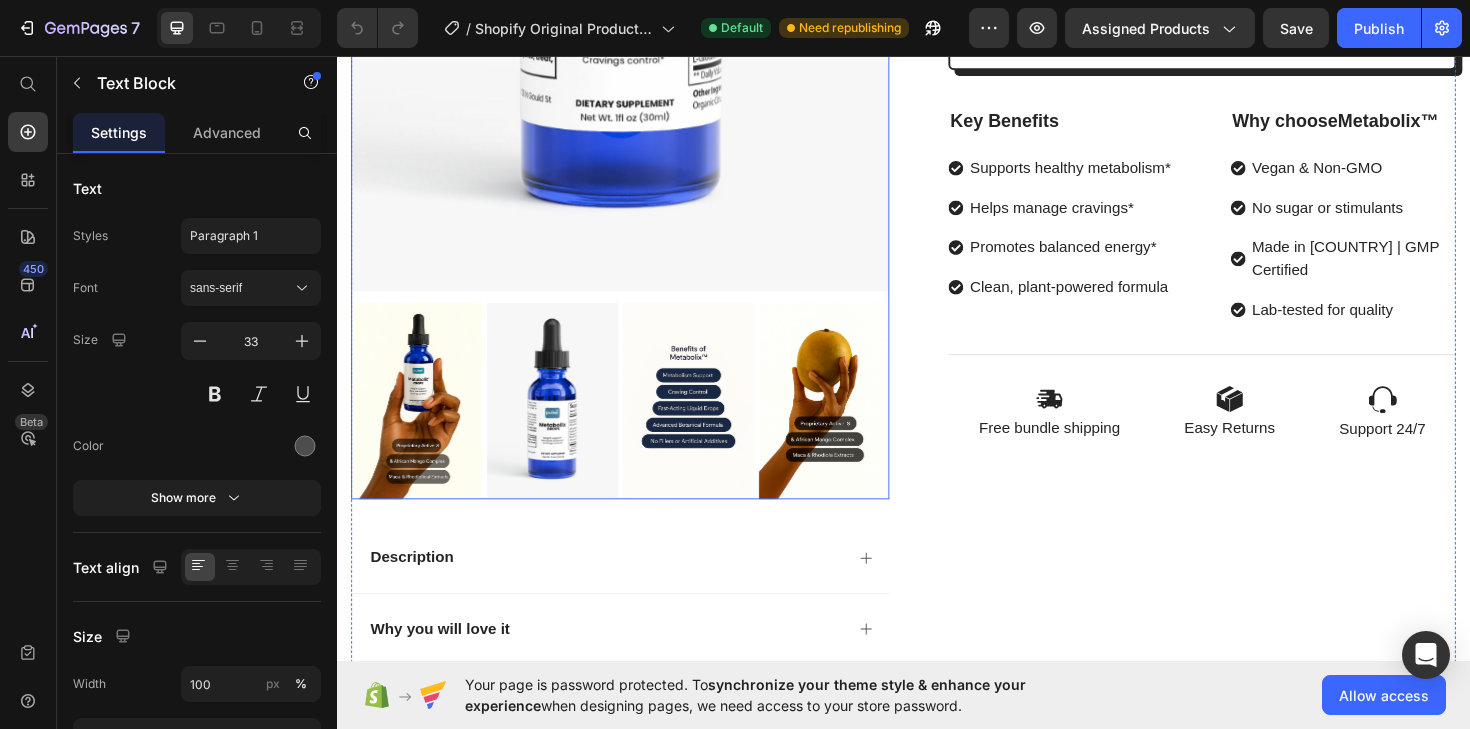 scroll, scrollTop: 832, scrollLeft: 0, axis: vertical 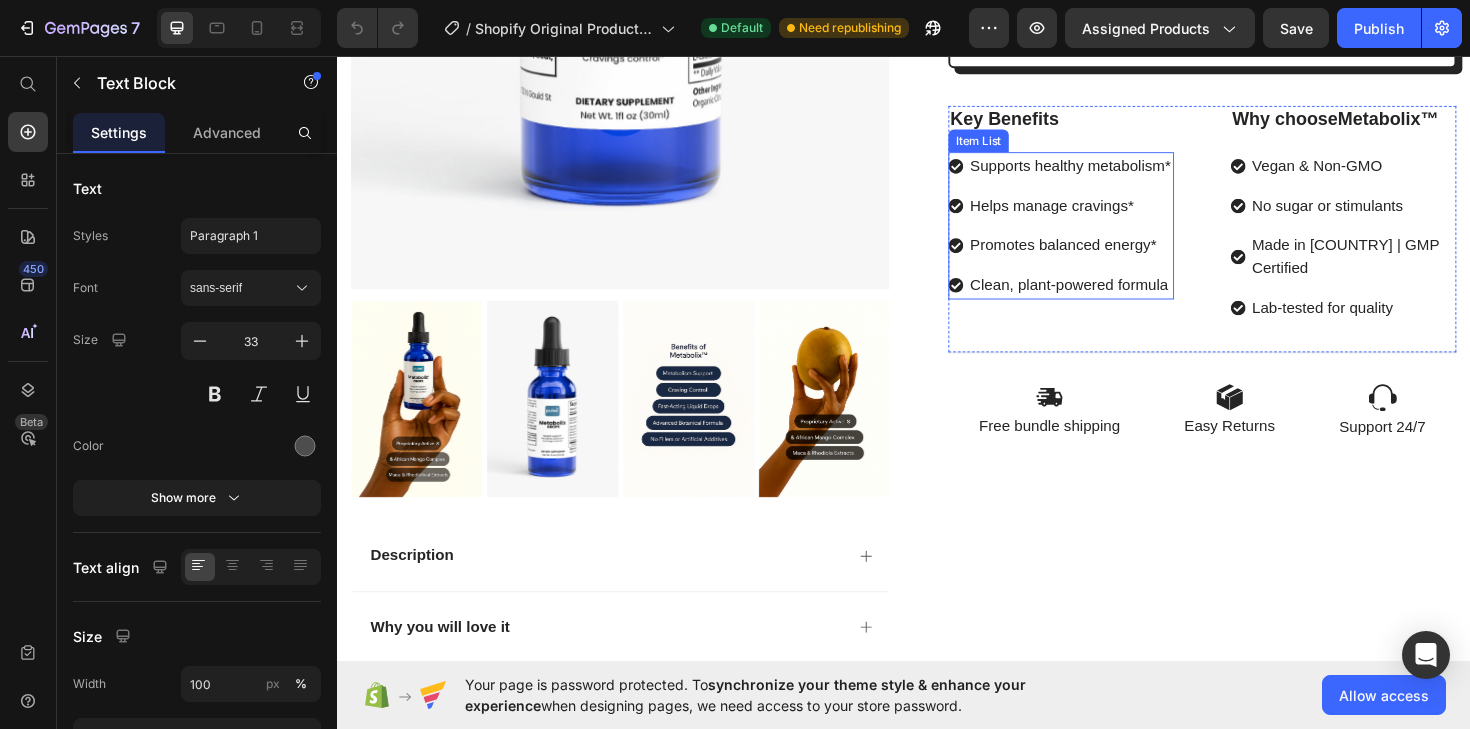 click on "Helps manage cravings*" at bounding box center (1113, 215) 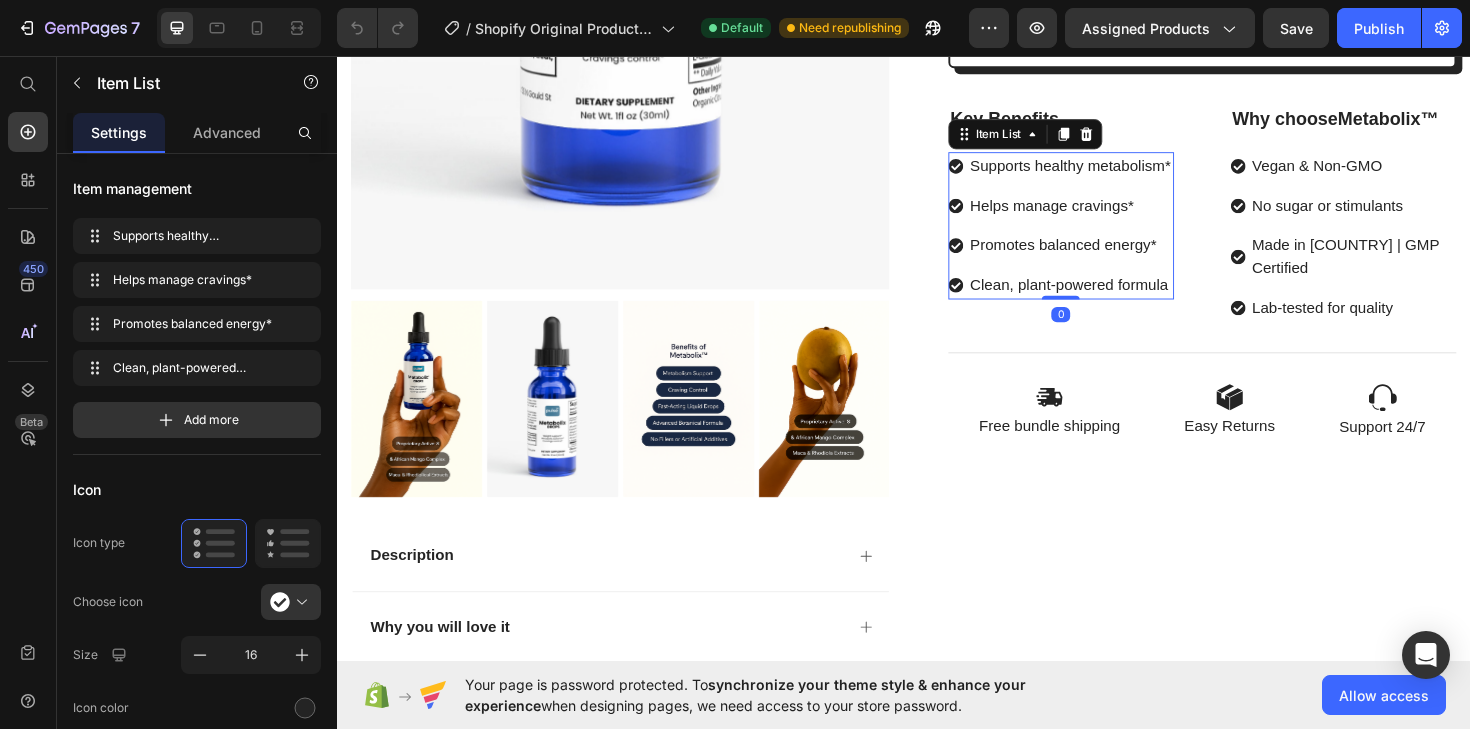 click on "Supports healthy metabolism* Helps manage cravings* Promotes balanced energy* Clean, plant-powered formula" at bounding box center [1103, 236] 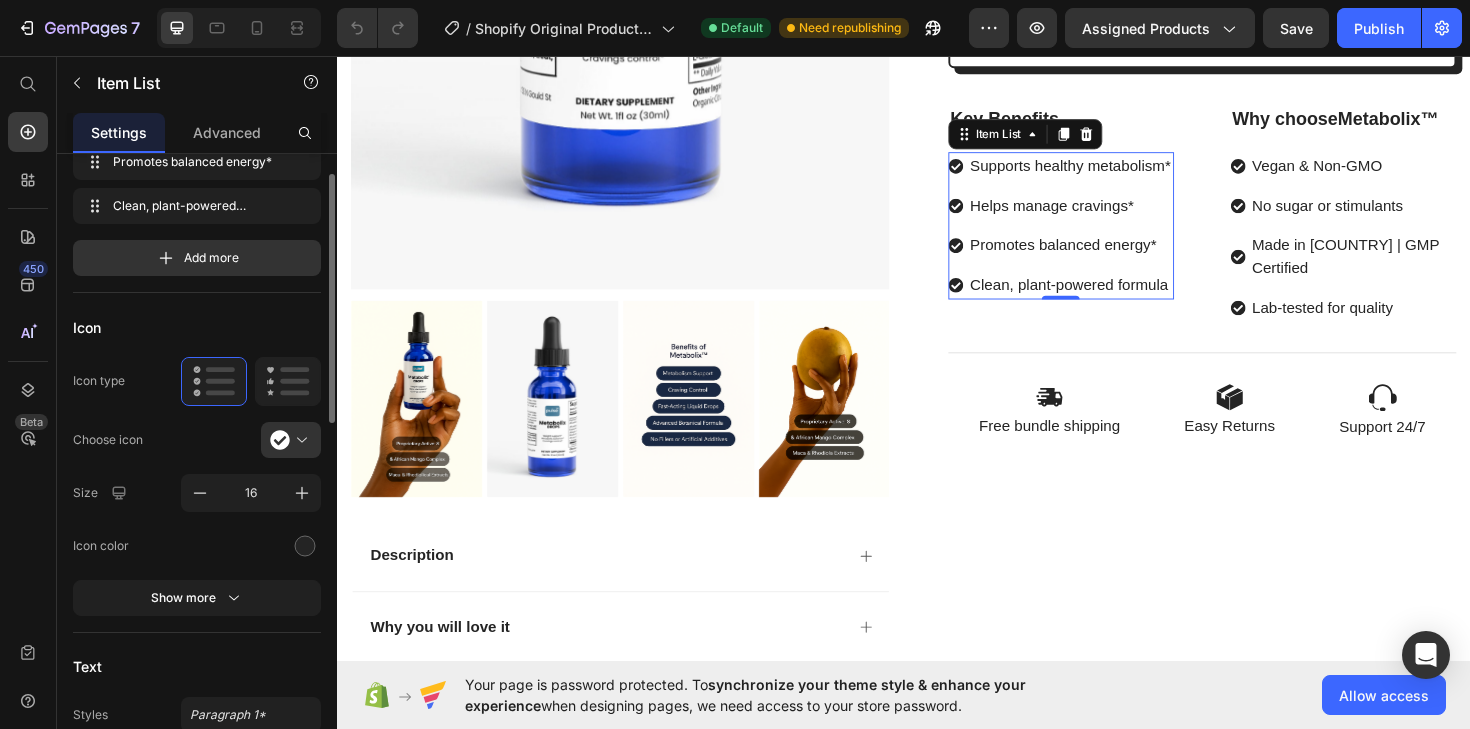 scroll, scrollTop: 197, scrollLeft: 0, axis: vertical 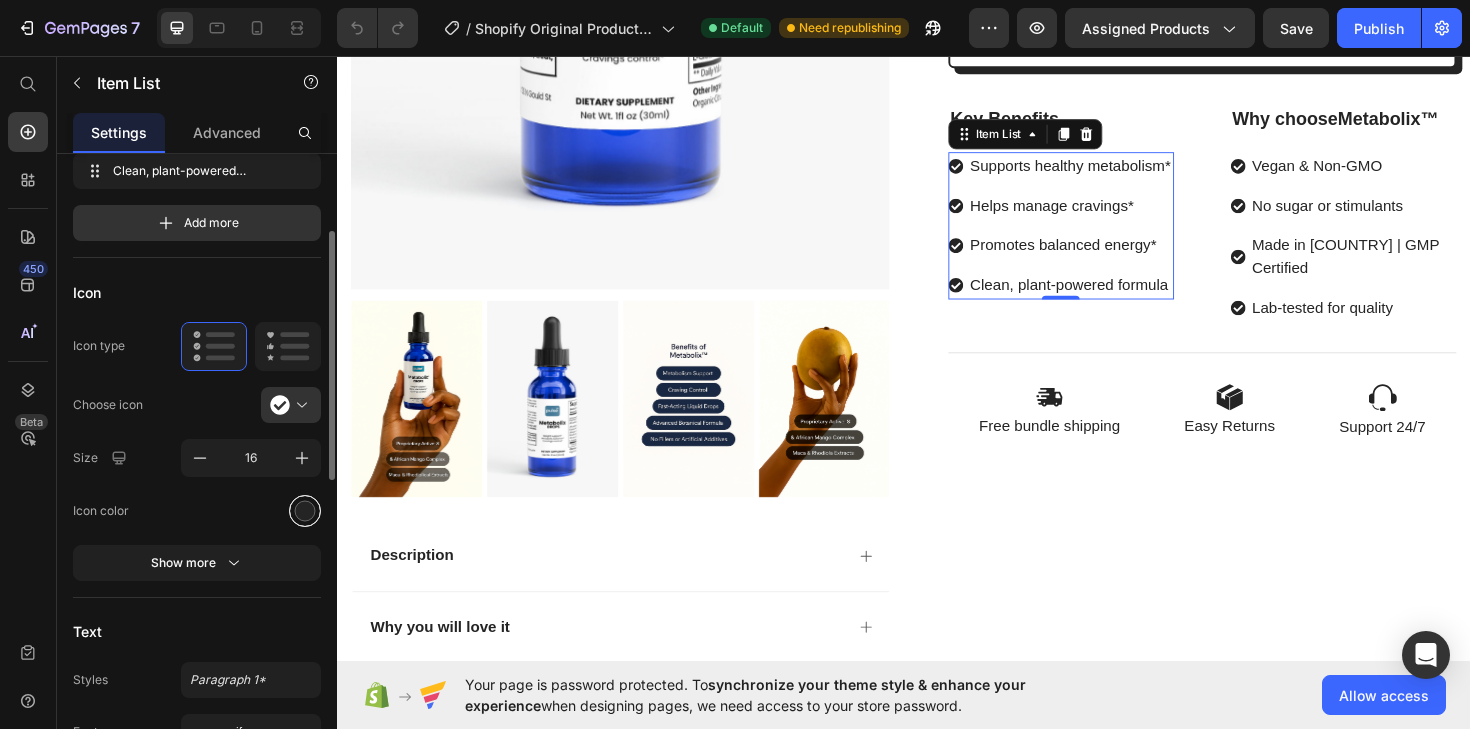 click at bounding box center [305, 510] 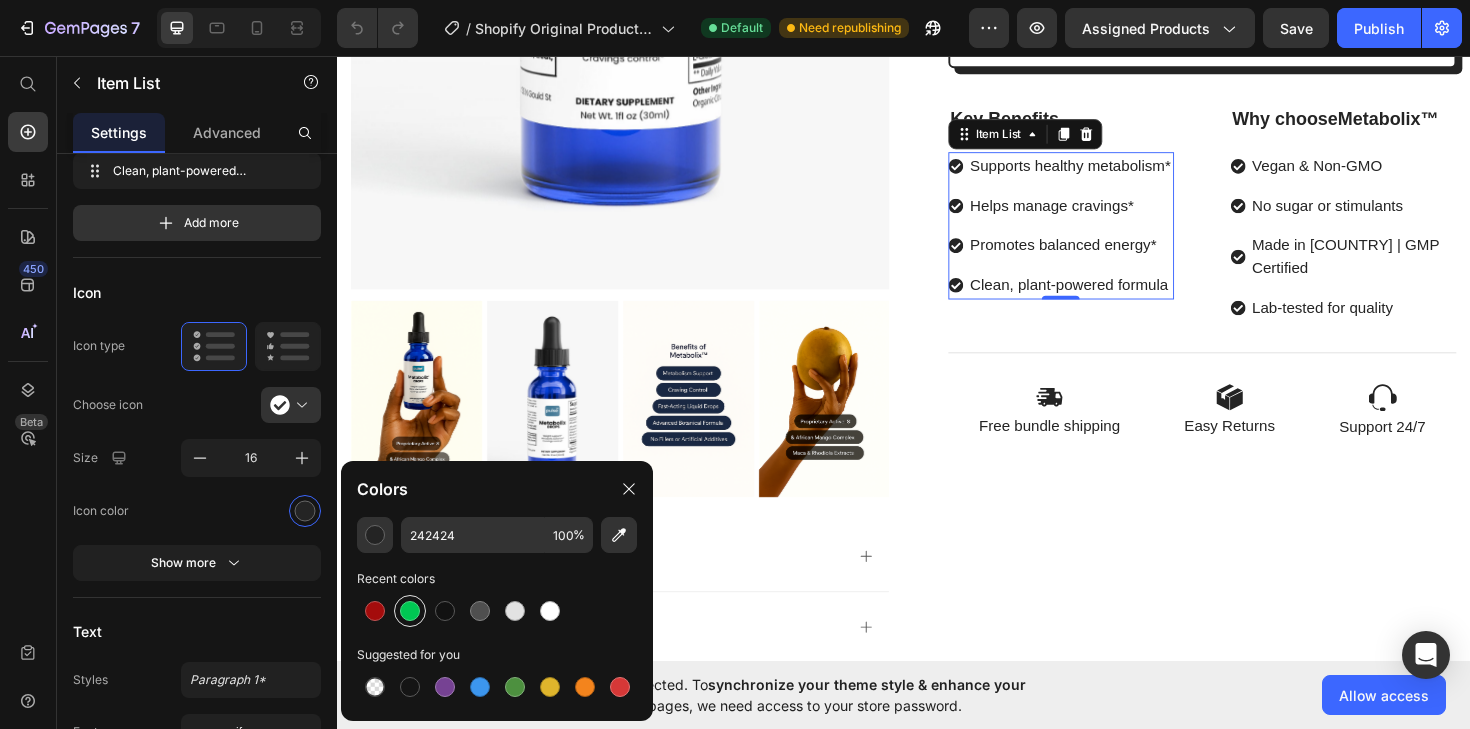 click at bounding box center [410, 611] 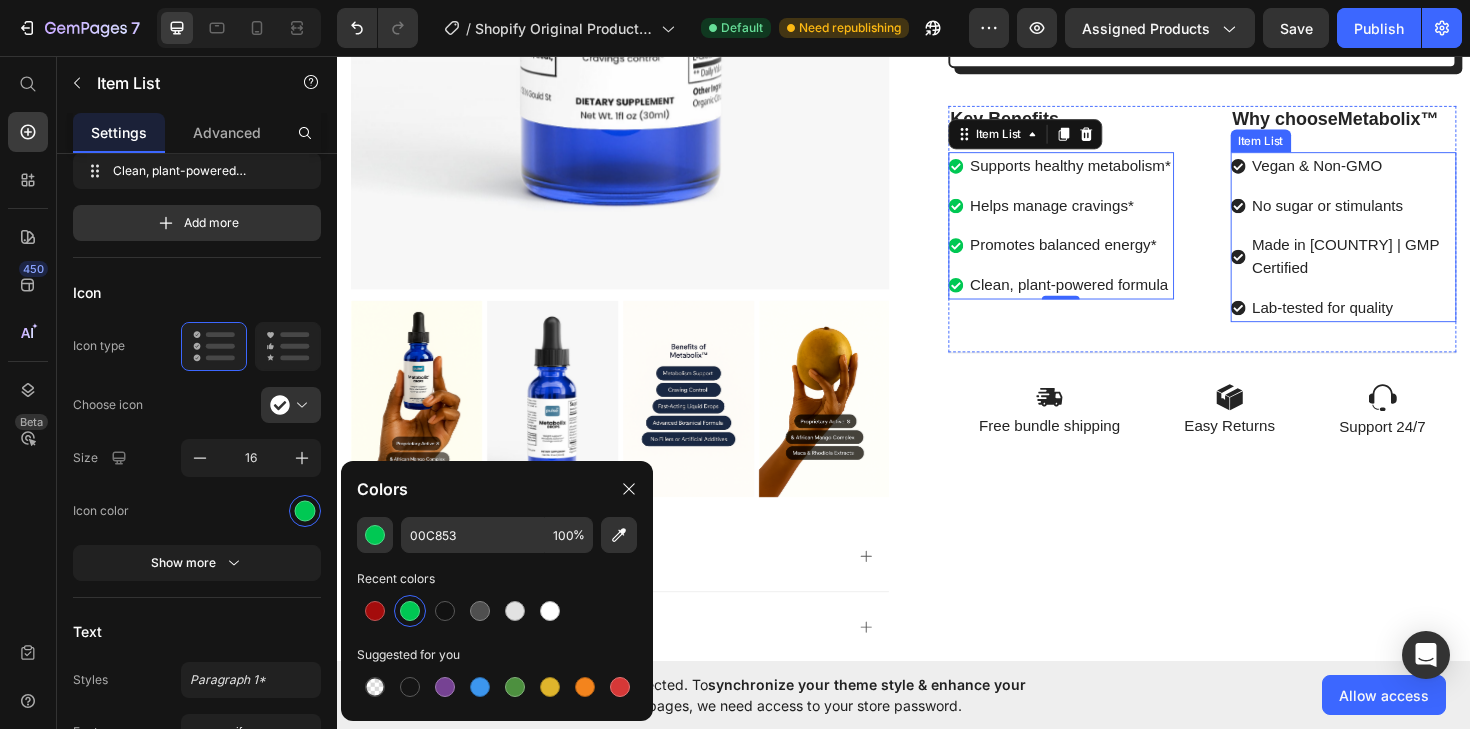 click on "Vegan & Non-GMO No sugar or stimulants Made in [COUNTRY] | GMP Certified Lab-tested for quality" at bounding box center (1402, 248) 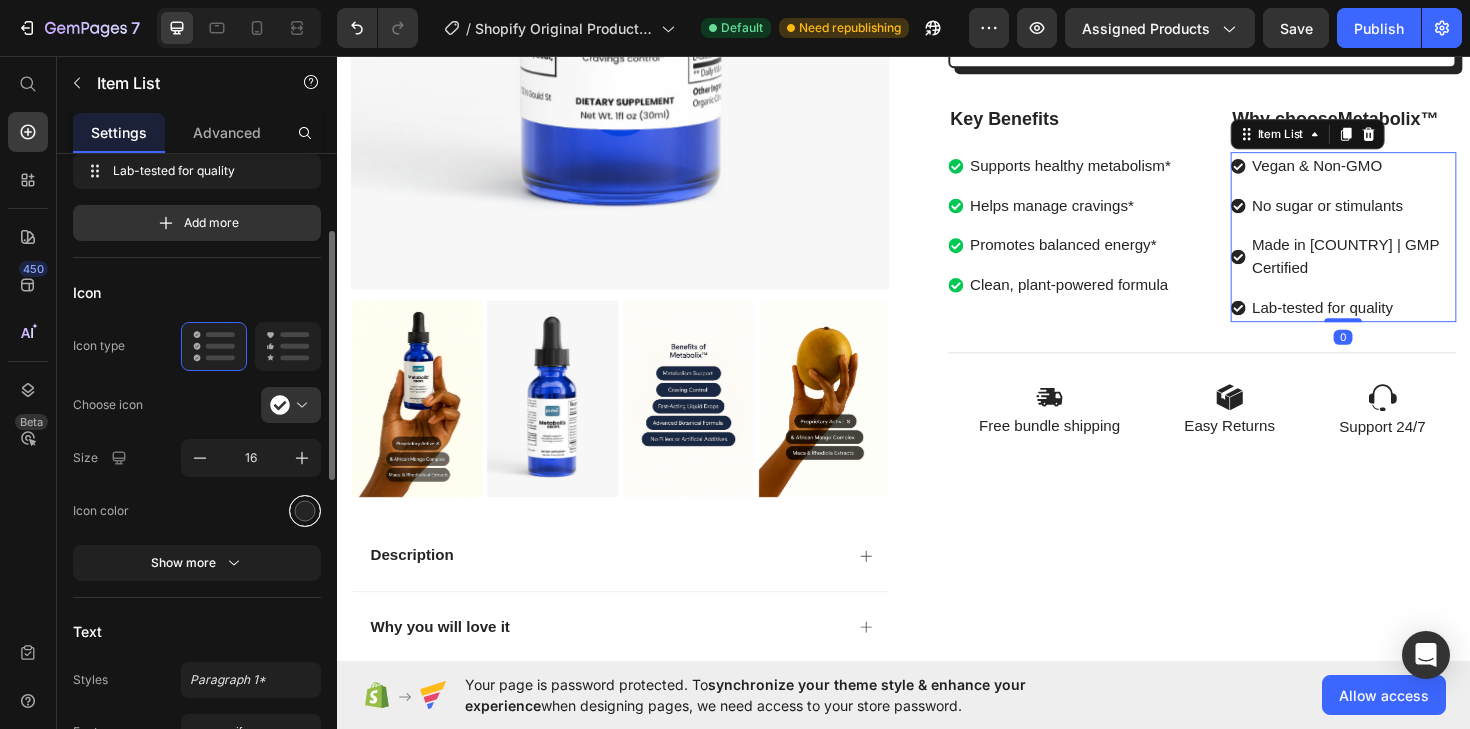click at bounding box center (305, 510) 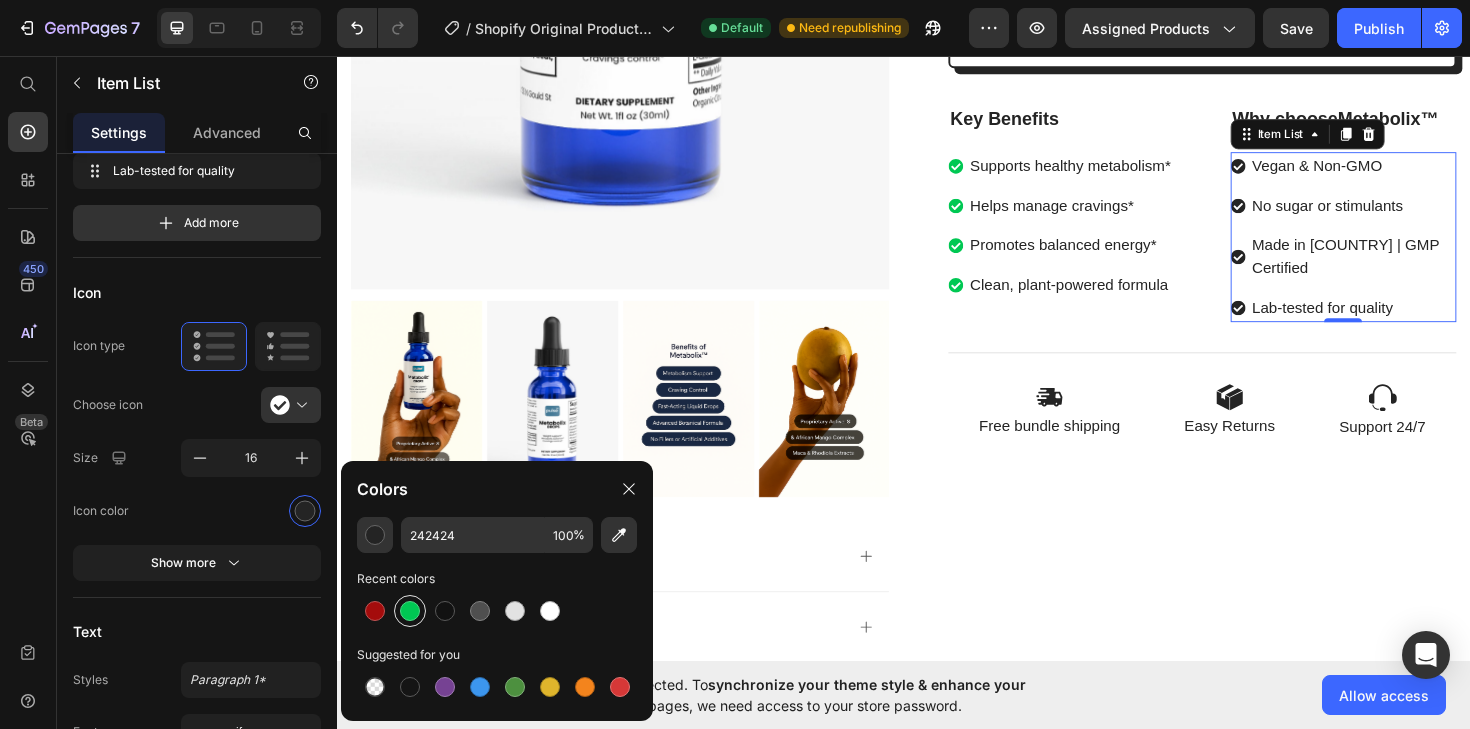 click at bounding box center [410, 611] 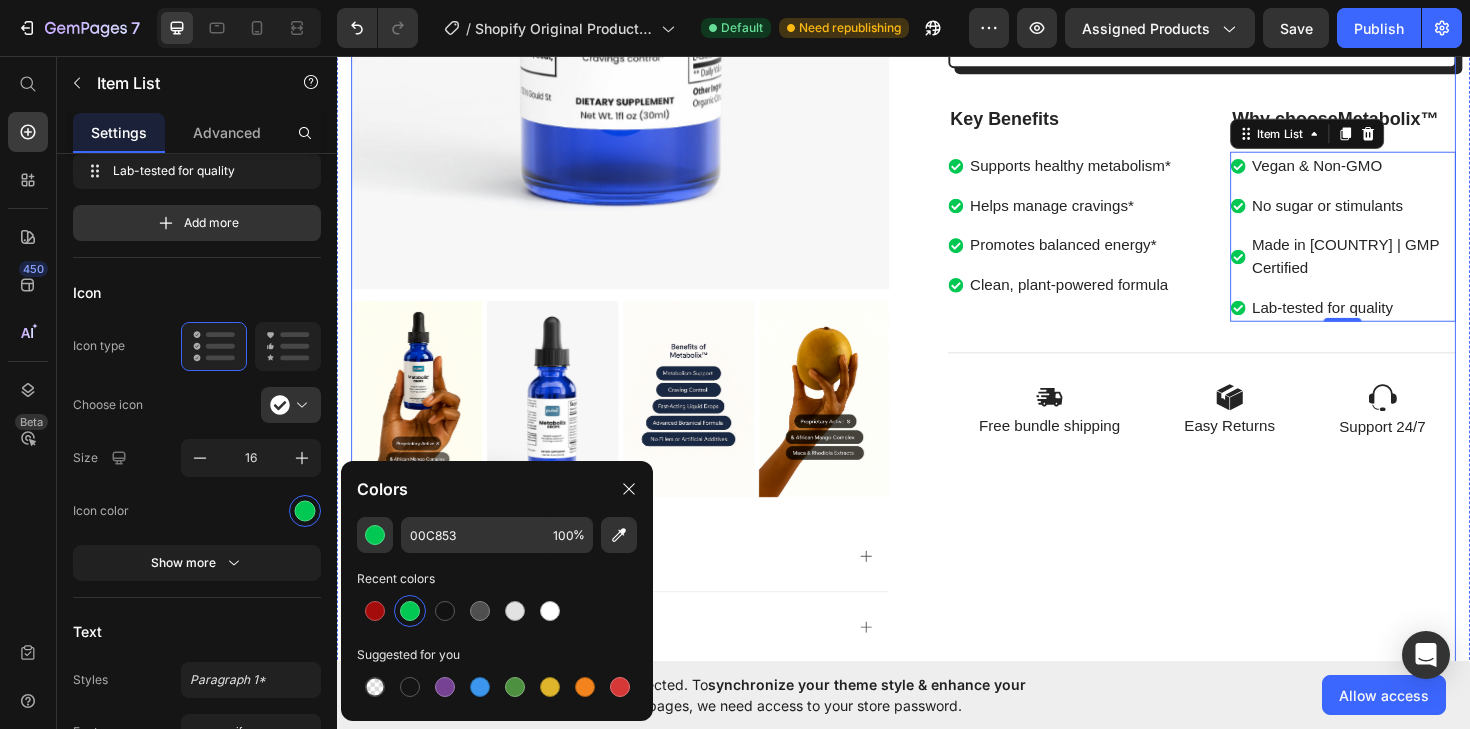 click on "Icon Icon Icon Icon
Icon Icon List 1000+ Reviews! Text Block Row Metabolix™ Drops Product Title
Vegan & Non-GMO Item List
Lab-Tested  Quality Item List
Made in [COUNTRY] GMP certified Item List Row OUT OF STOCK Stock Counter Out of stock Add to Cart Image Image Image Image Image Row Icon Icon Icon Icon Icon Icon List Finally found something that works Text Block Super convenient and tastes great. Tried lots of products.. Finally found something that works Text Block [NAME] Text Block
Verified Buyer Item List Row Row Key Benefits Text Block Supports healthy metabolism* Helps manage cravings* Promotes balanced energy* Clean, plant-powered formula Item List Why choose  Metabolix™ Text Block Vegan & Non-GMO No sugar or stimulants Made in [COUNTRY] | GMP Certified Lab-tested for quality Item List   0 Row Image Free bundle shipping  Text Block Image Easy Returns Text Block Image Support 24/7 Text Block Row Row" at bounding box center (1237, 188) 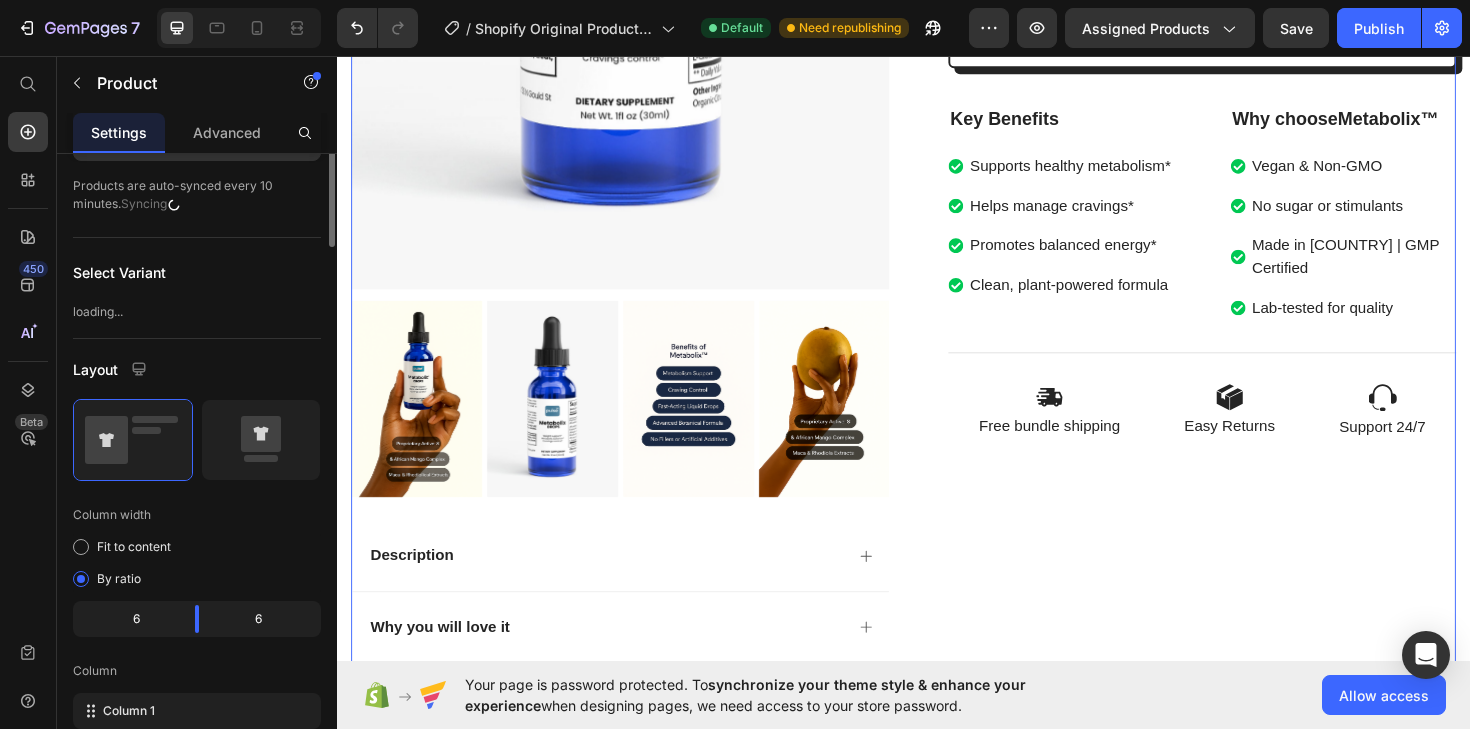 scroll, scrollTop: 0, scrollLeft: 0, axis: both 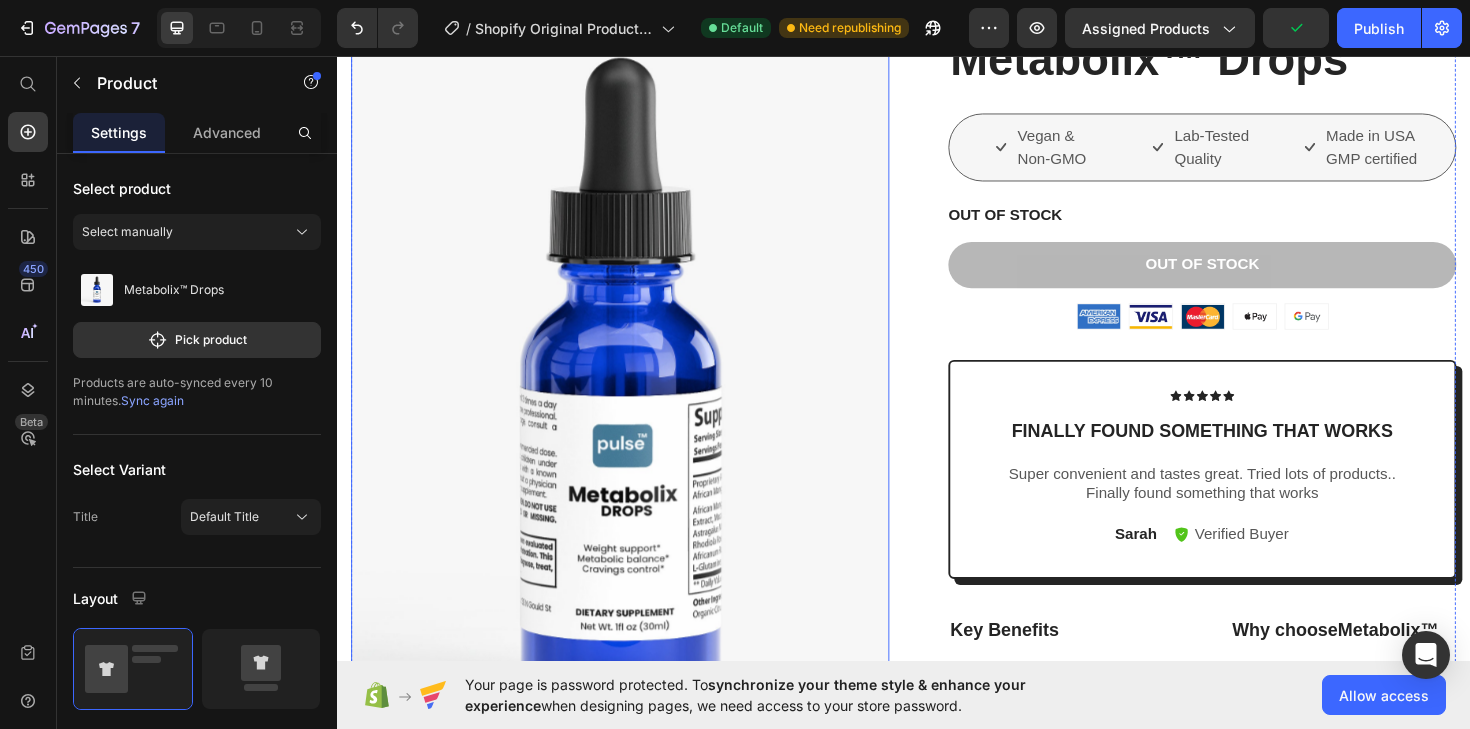 click at bounding box center (637, 417) 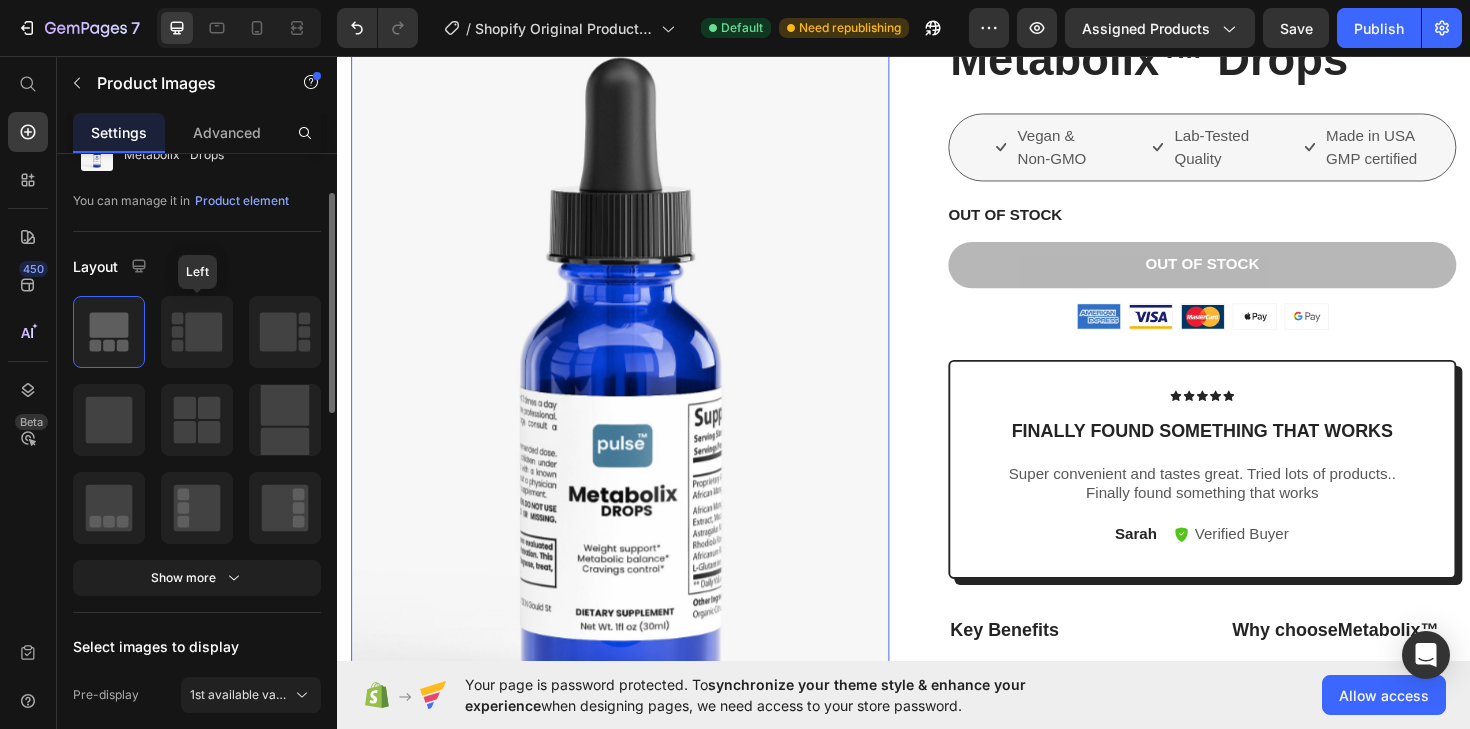 scroll, scrollTop: 102, scrollLeft: 0, axis: vertical 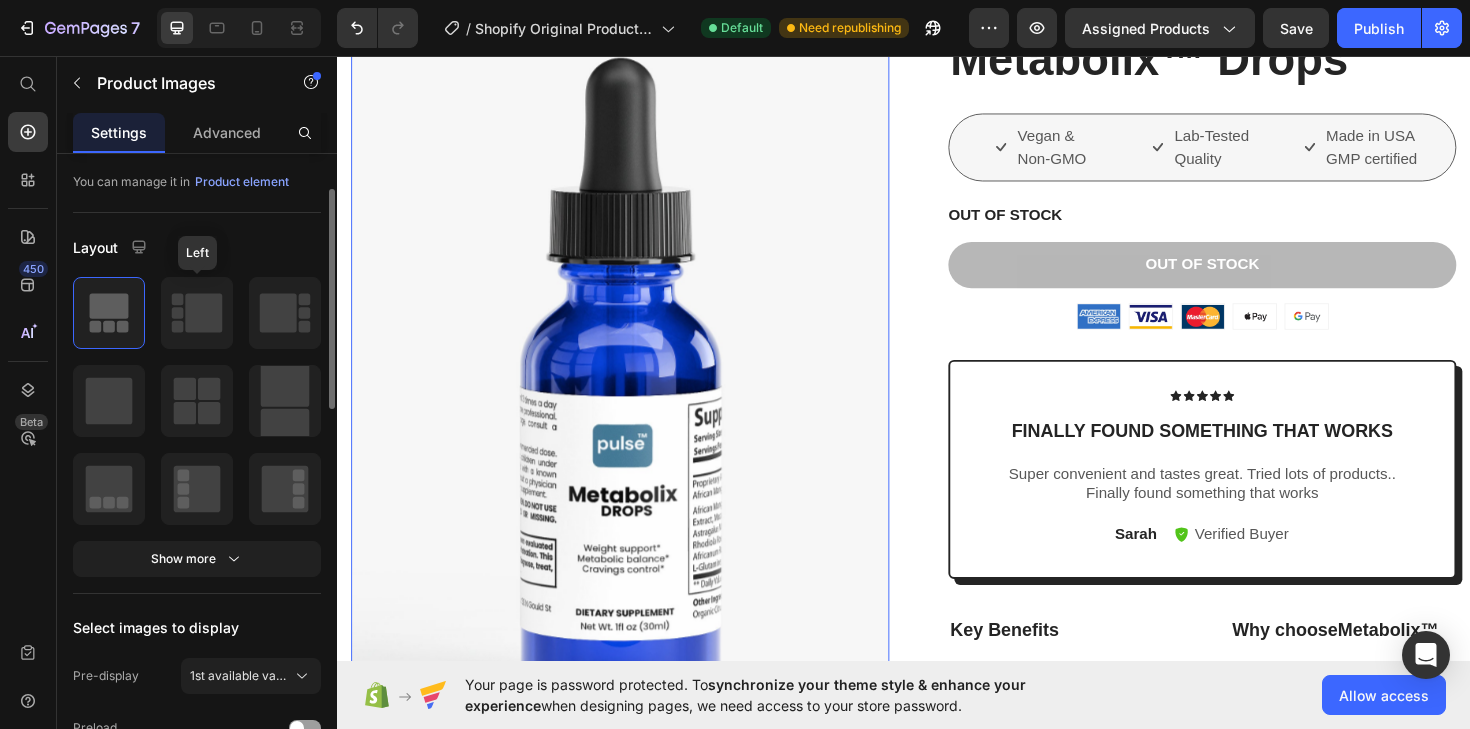 click 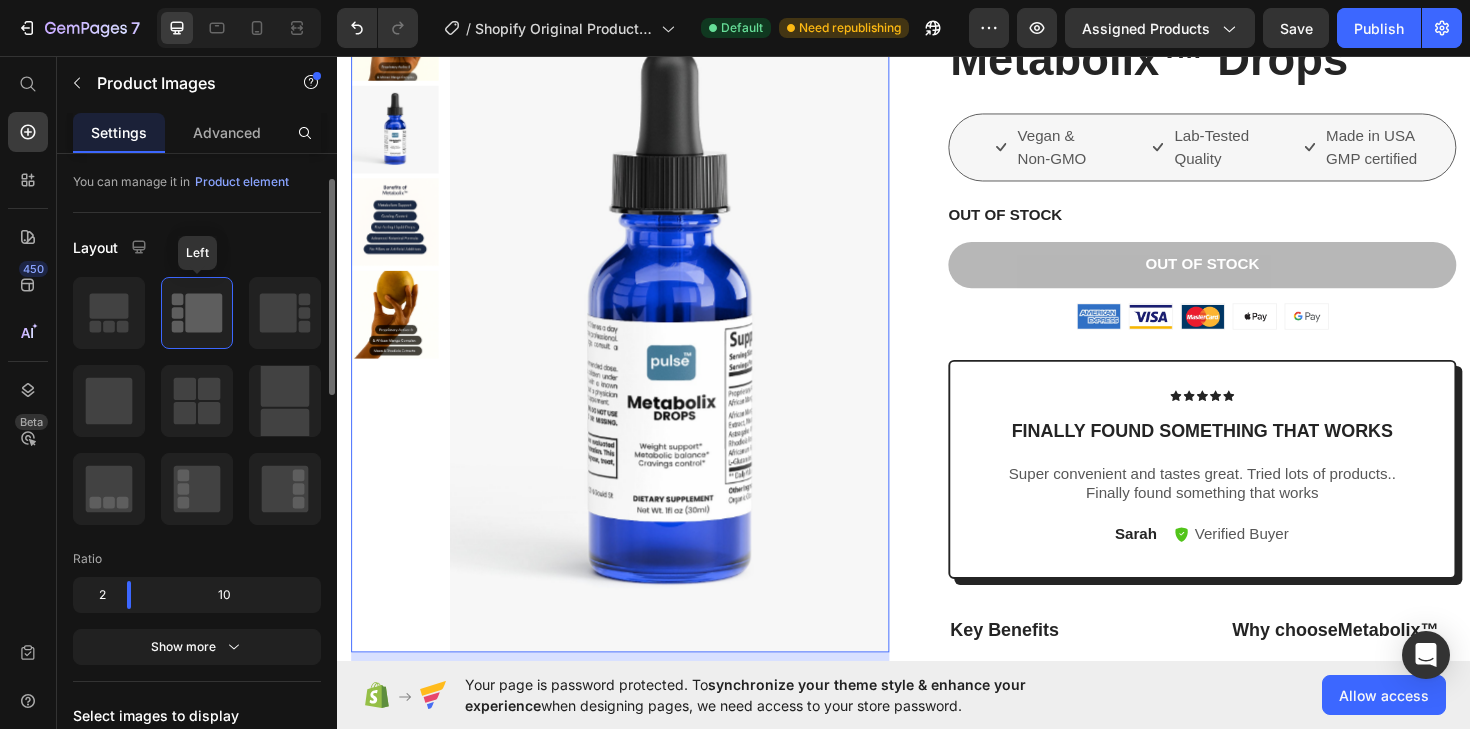 scroll, scrollTop: 61, scrollLeft: 0, axis: vertical 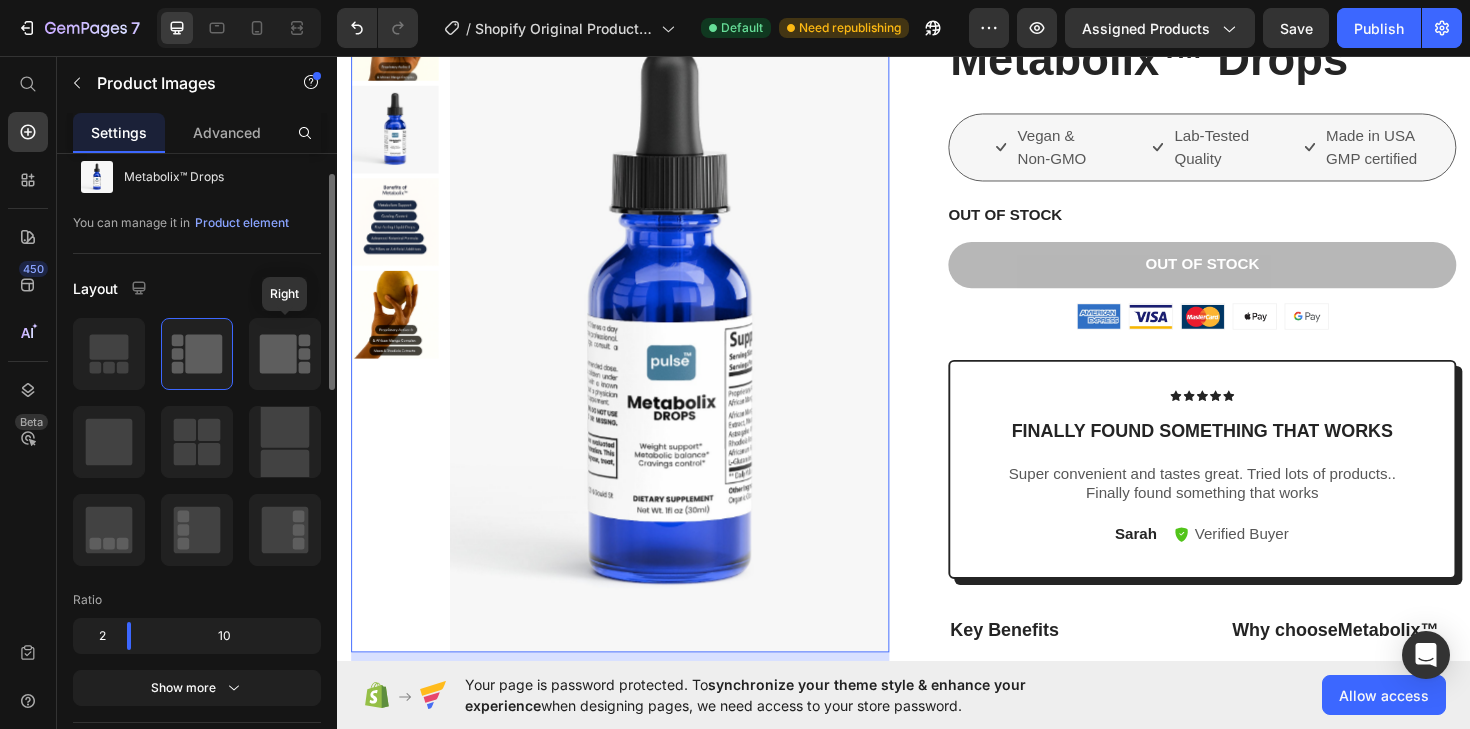 click 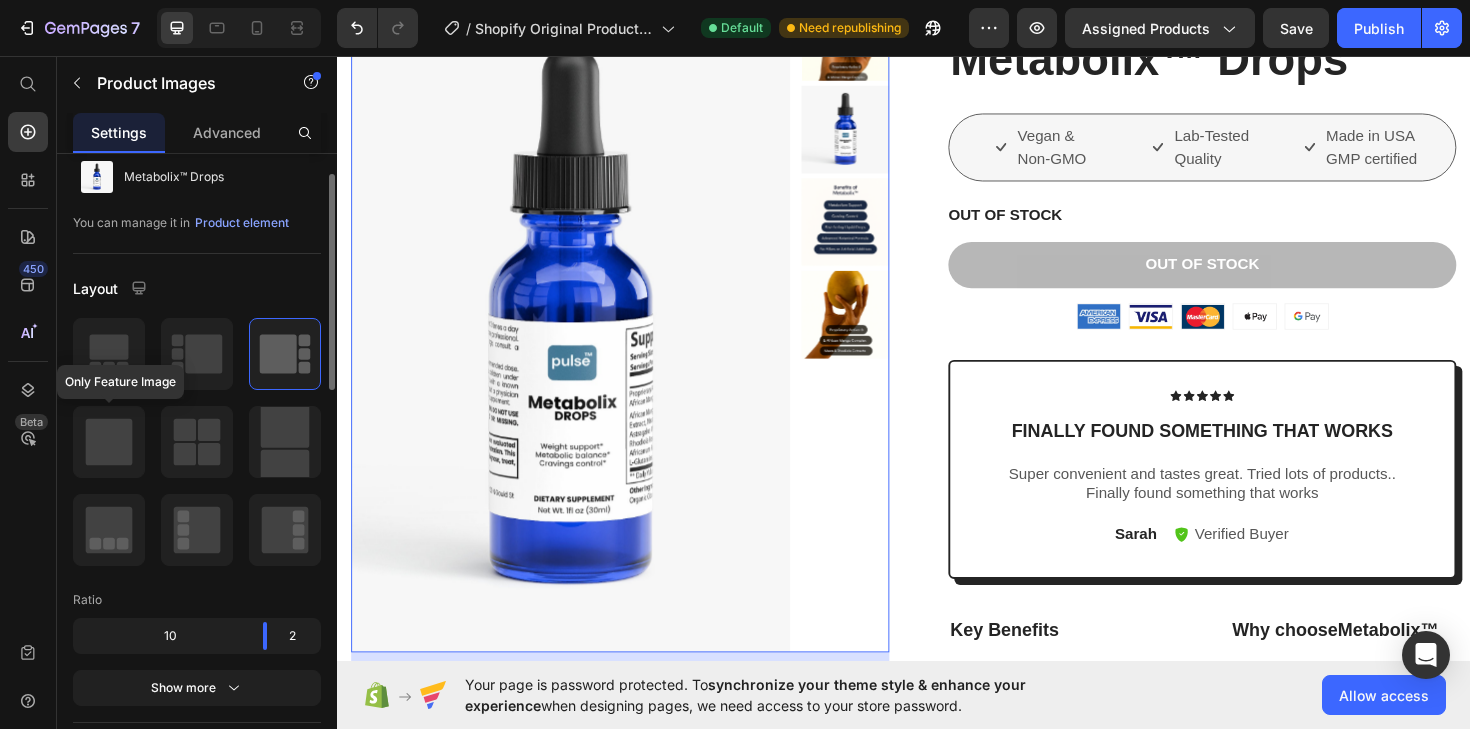 click 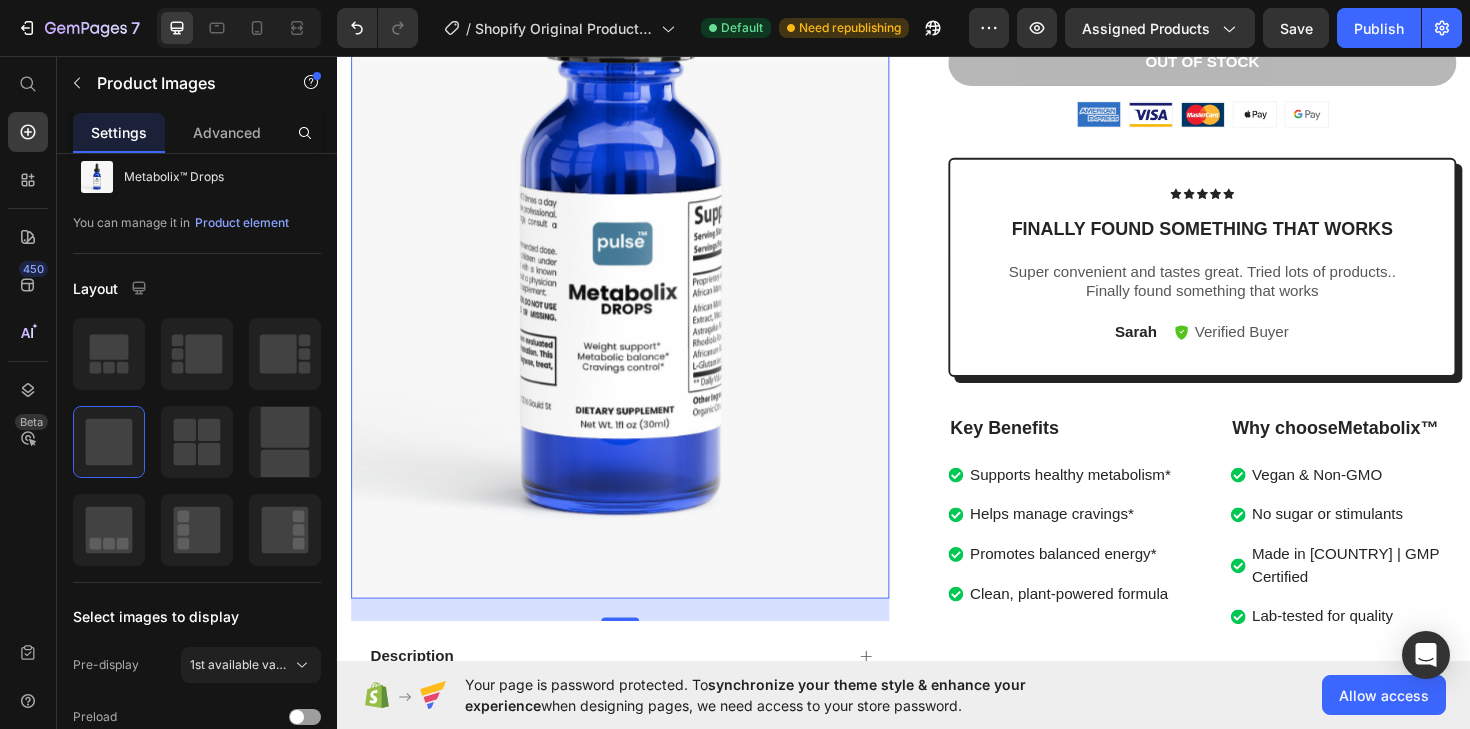 scroll, scrollTop: 676, scrollLeft: 0, axis: vertical 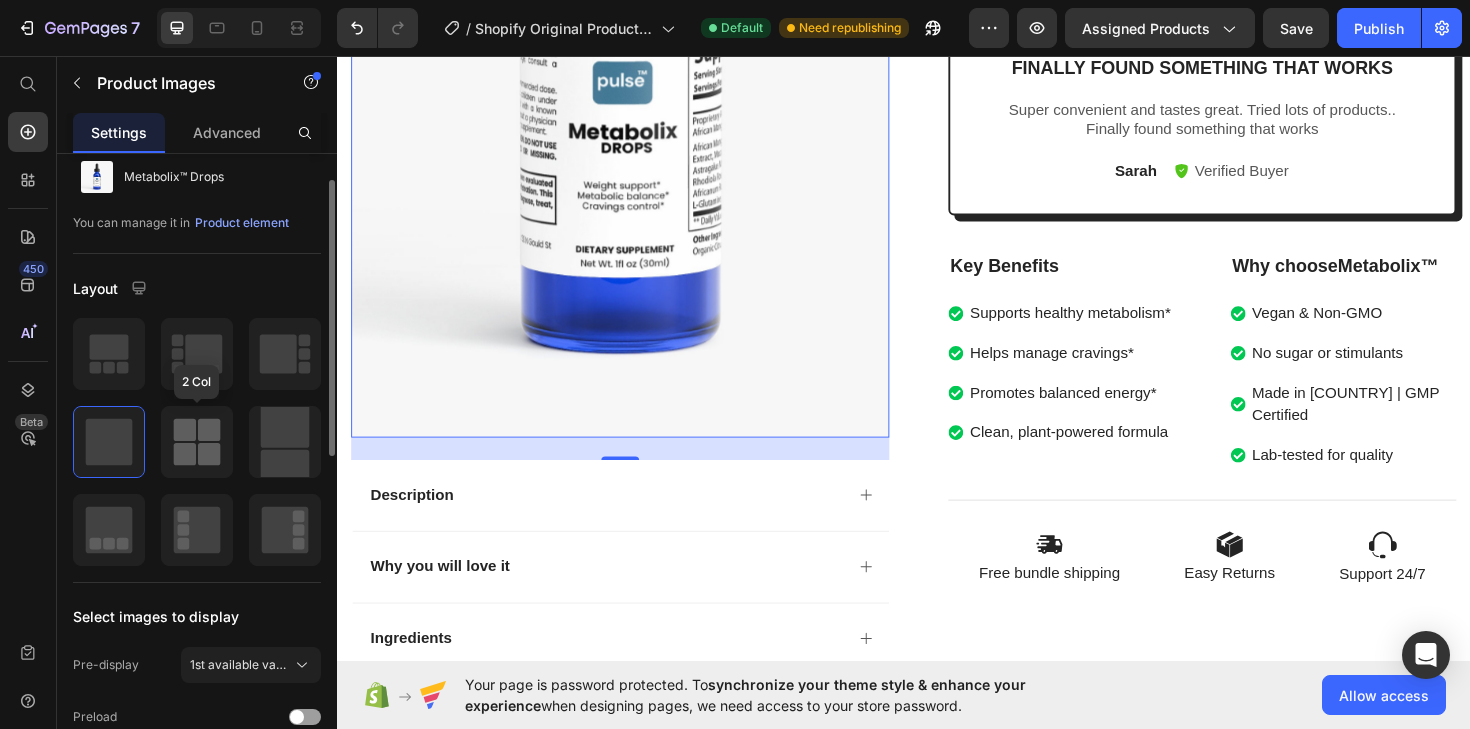 click 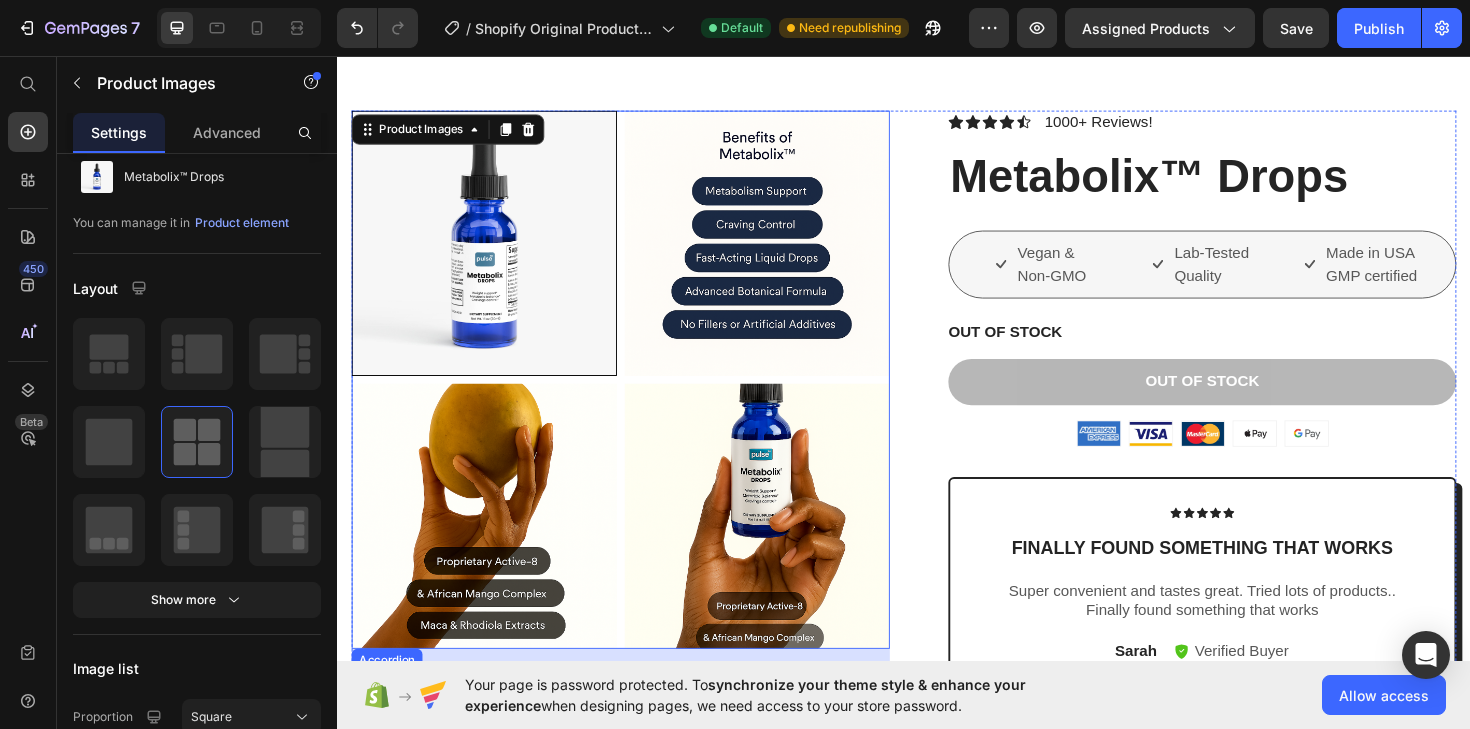 scroll, scrollTop: 170, scrollLeft: 0, axis: vertical 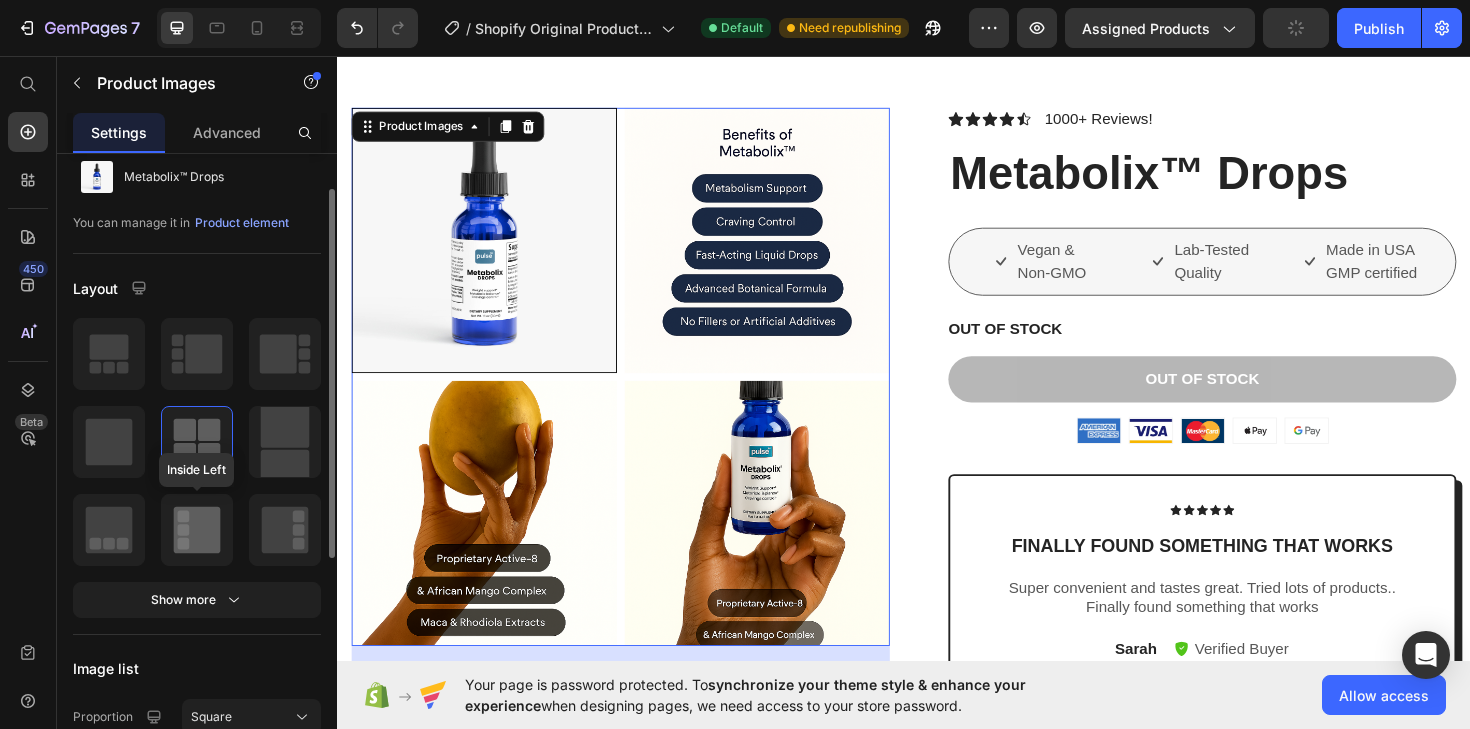 click 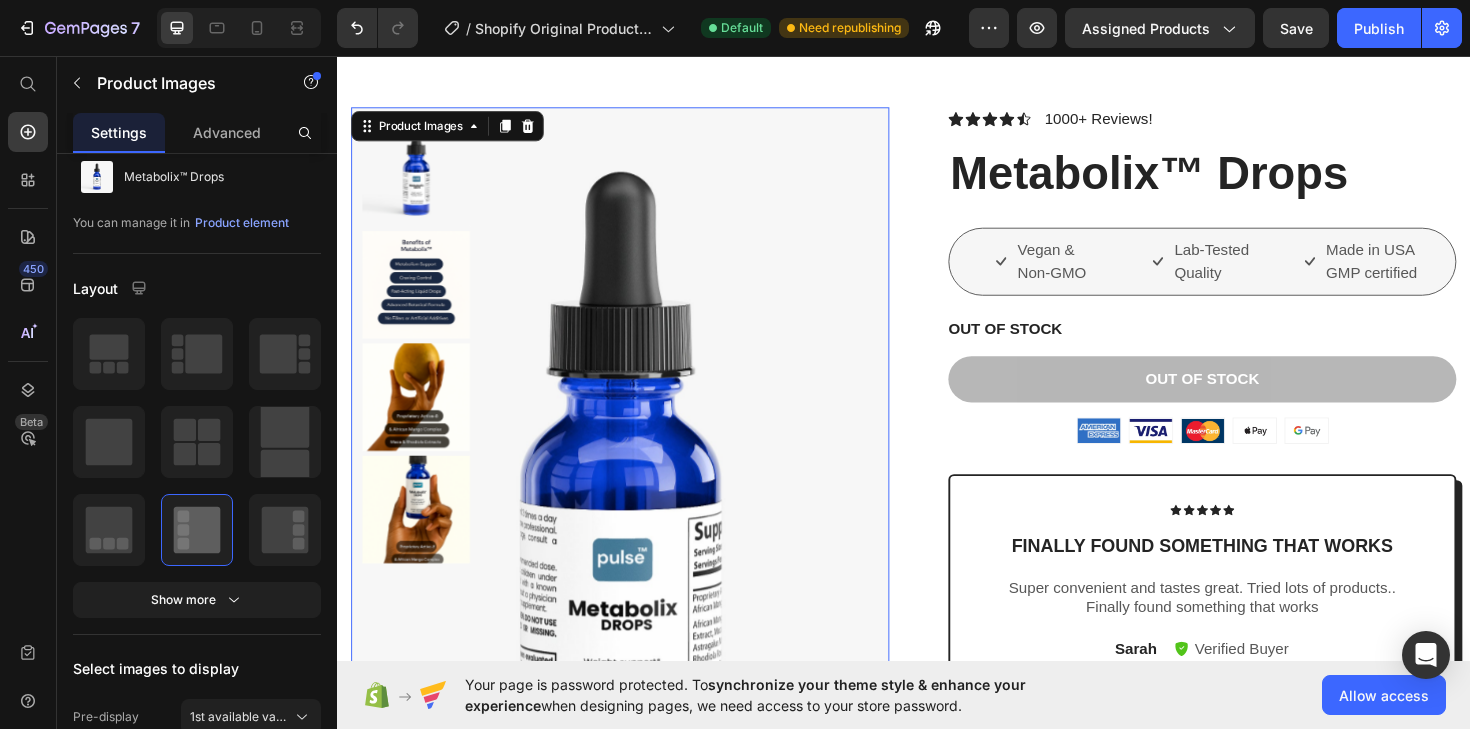 scroll, scrollTop: 256, scrollLeft: 0, axis: vertical 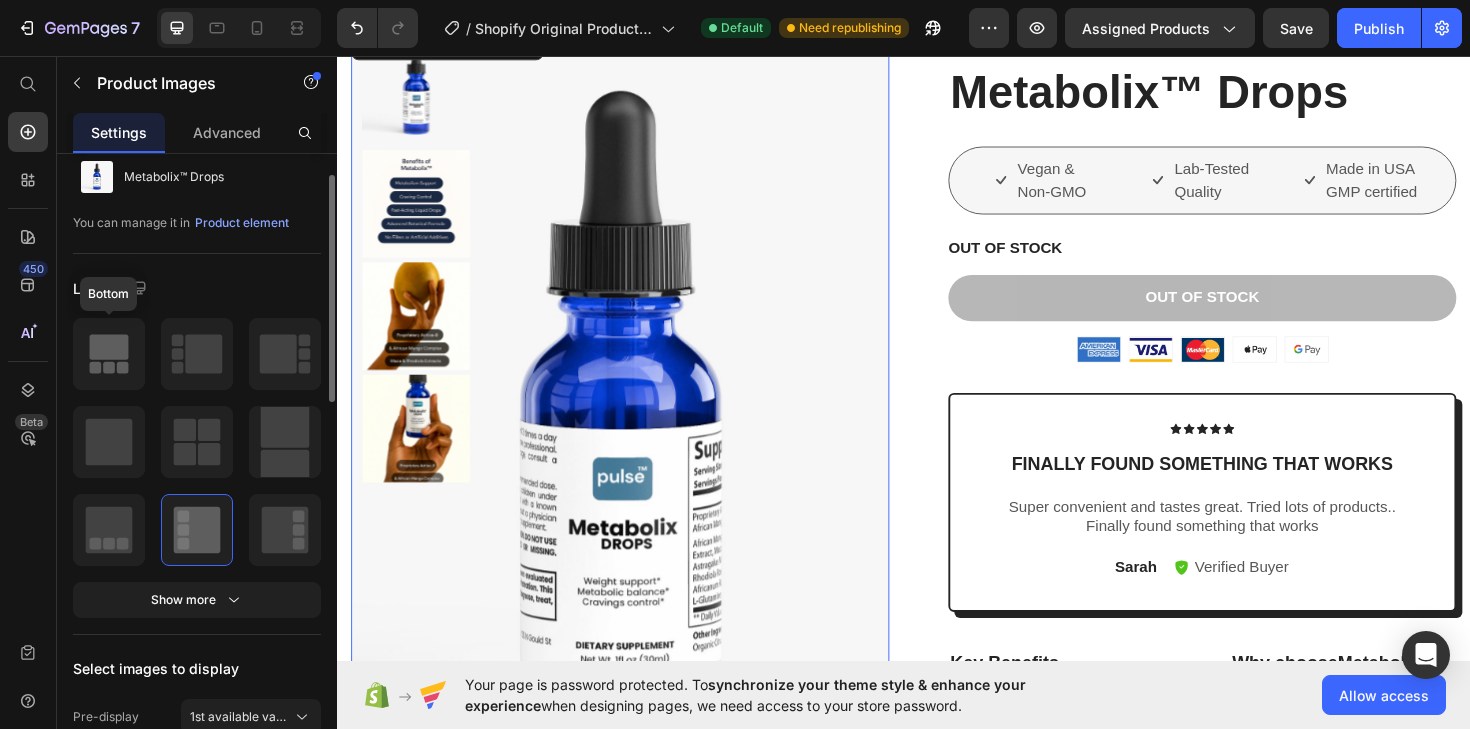 click 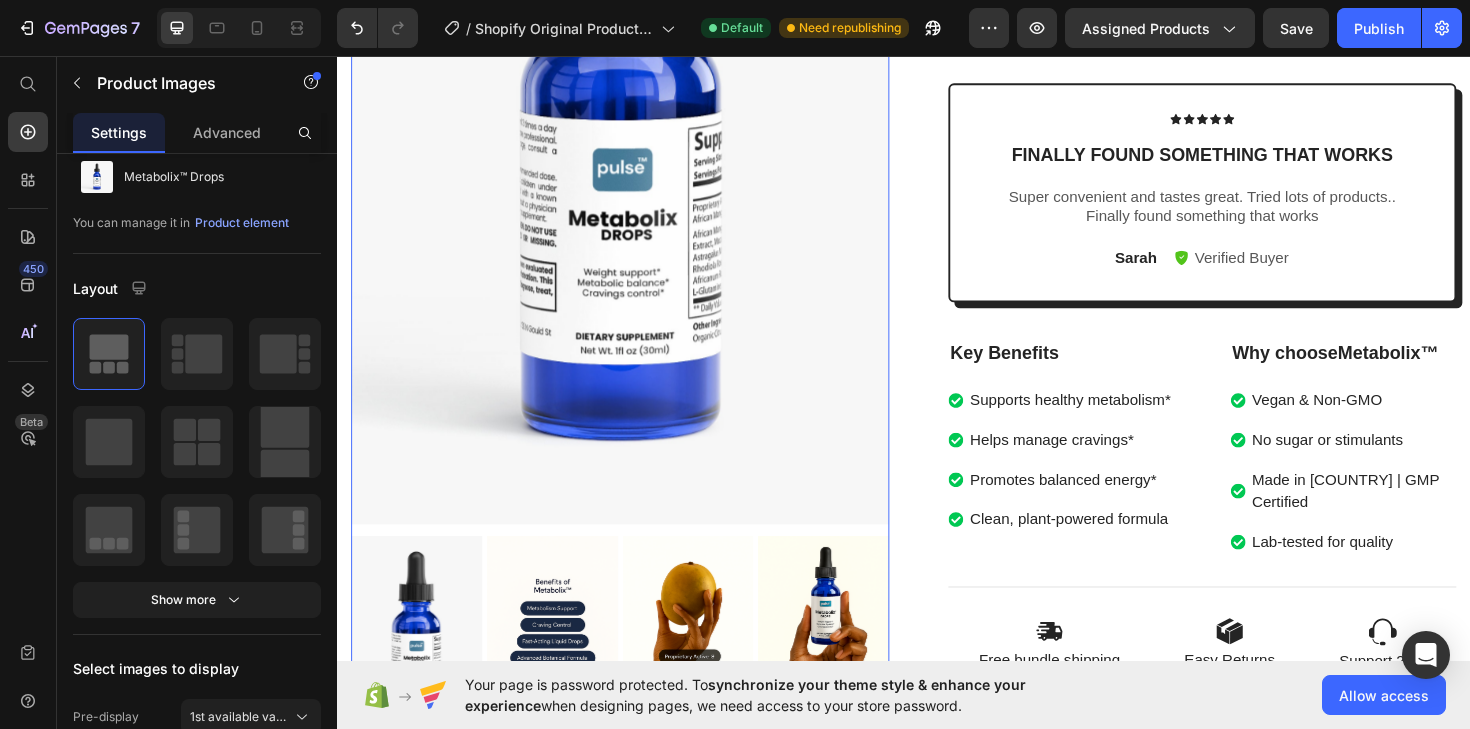 scroll, scrollTop: 772, scrollLeft: 0, axis: vertical 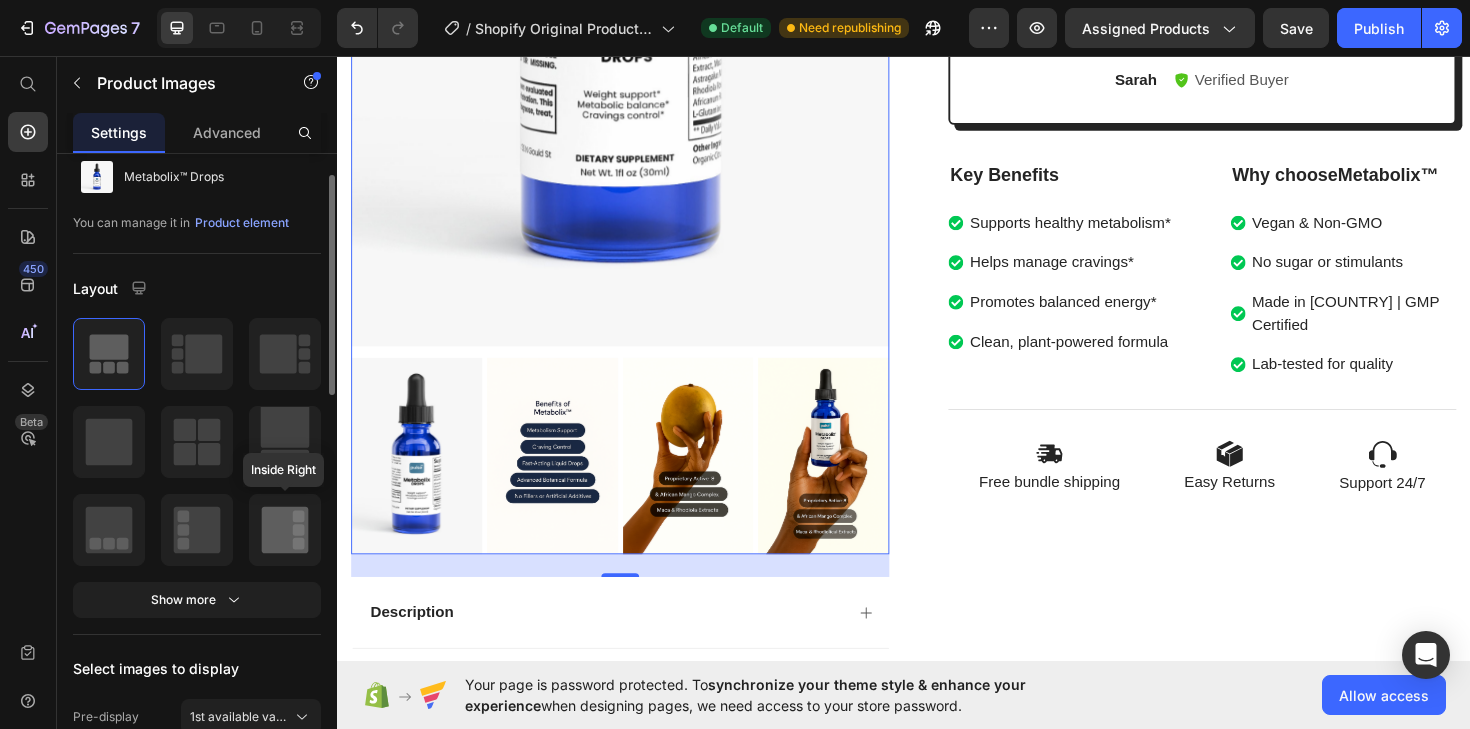 click 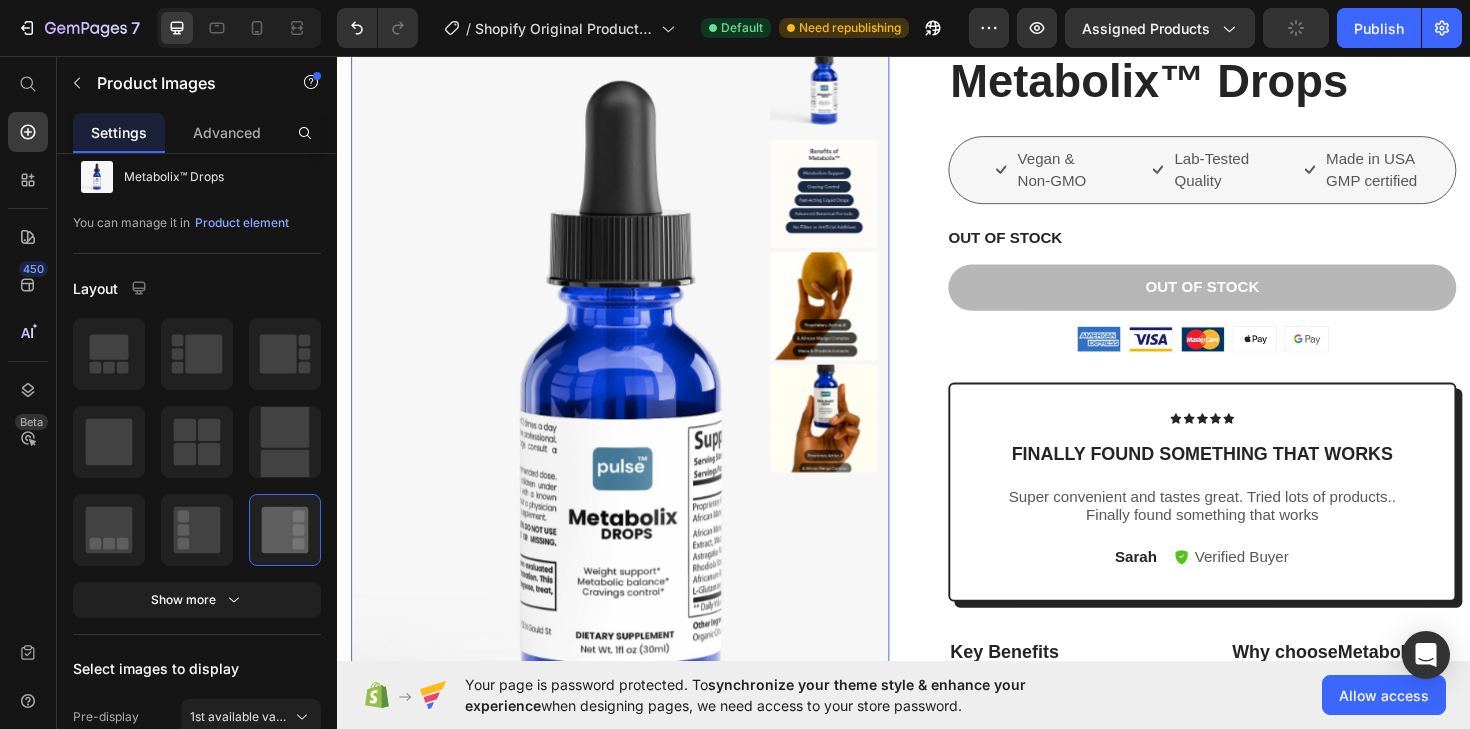 scroll, scrollTop: 264, scrollLeft: 0, axis: vertical 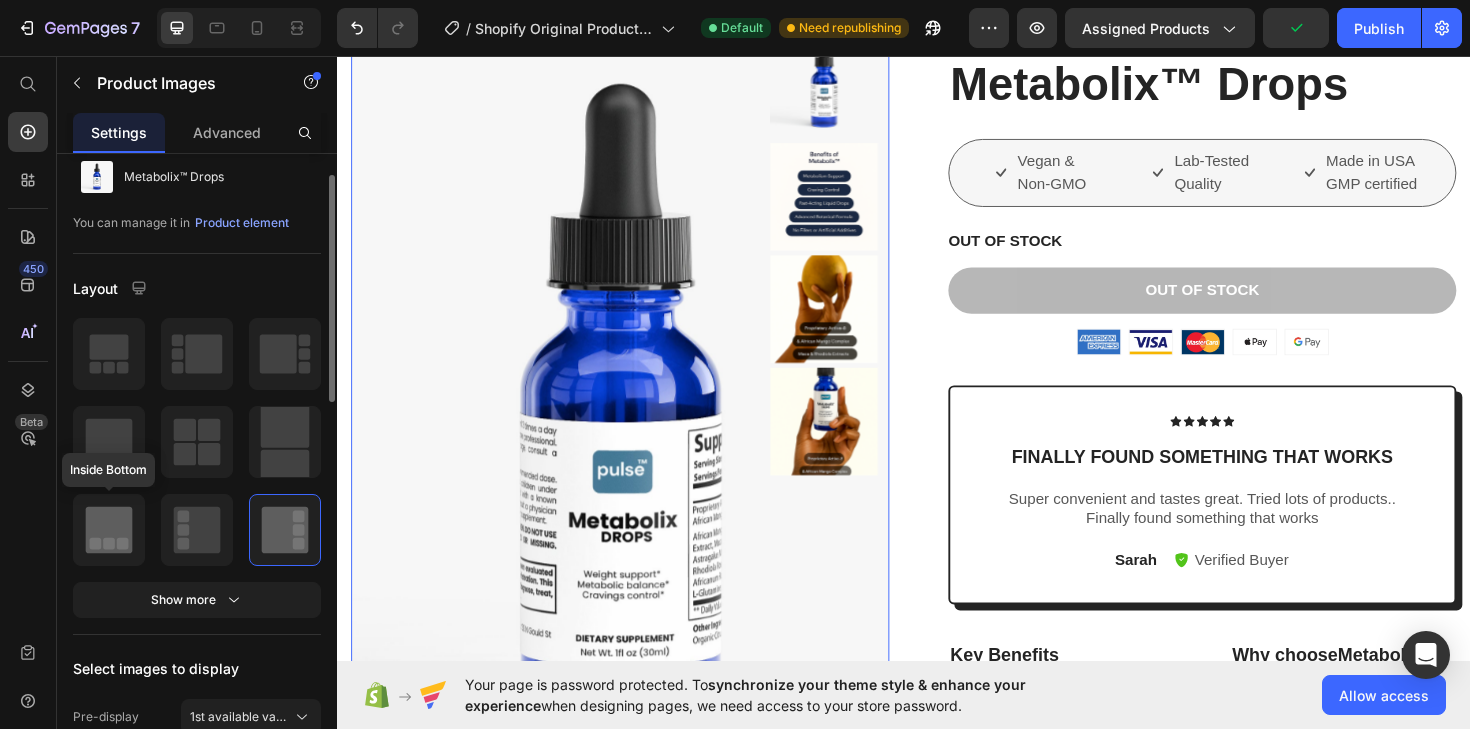 click 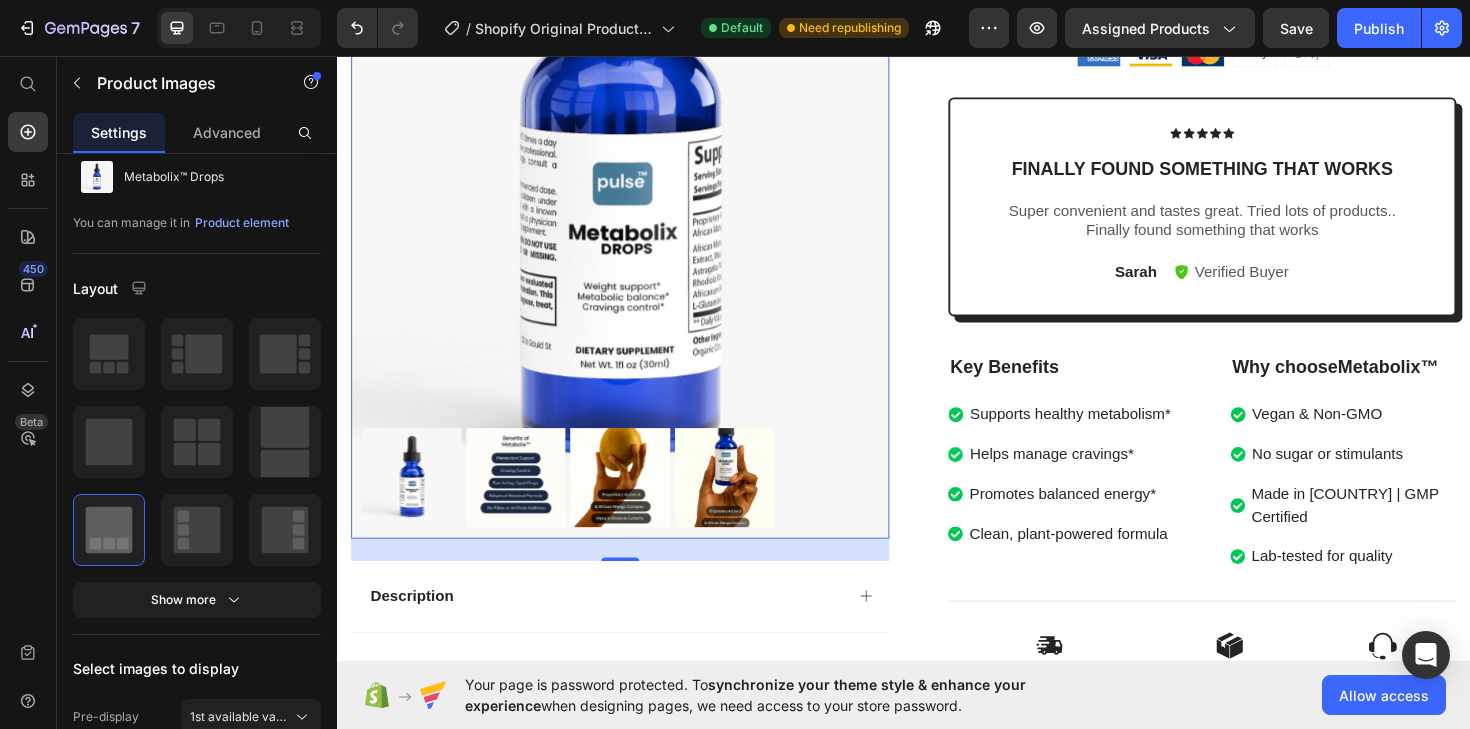scroll, scrollTop: 557, scrollLeft: 0, axis: vertical 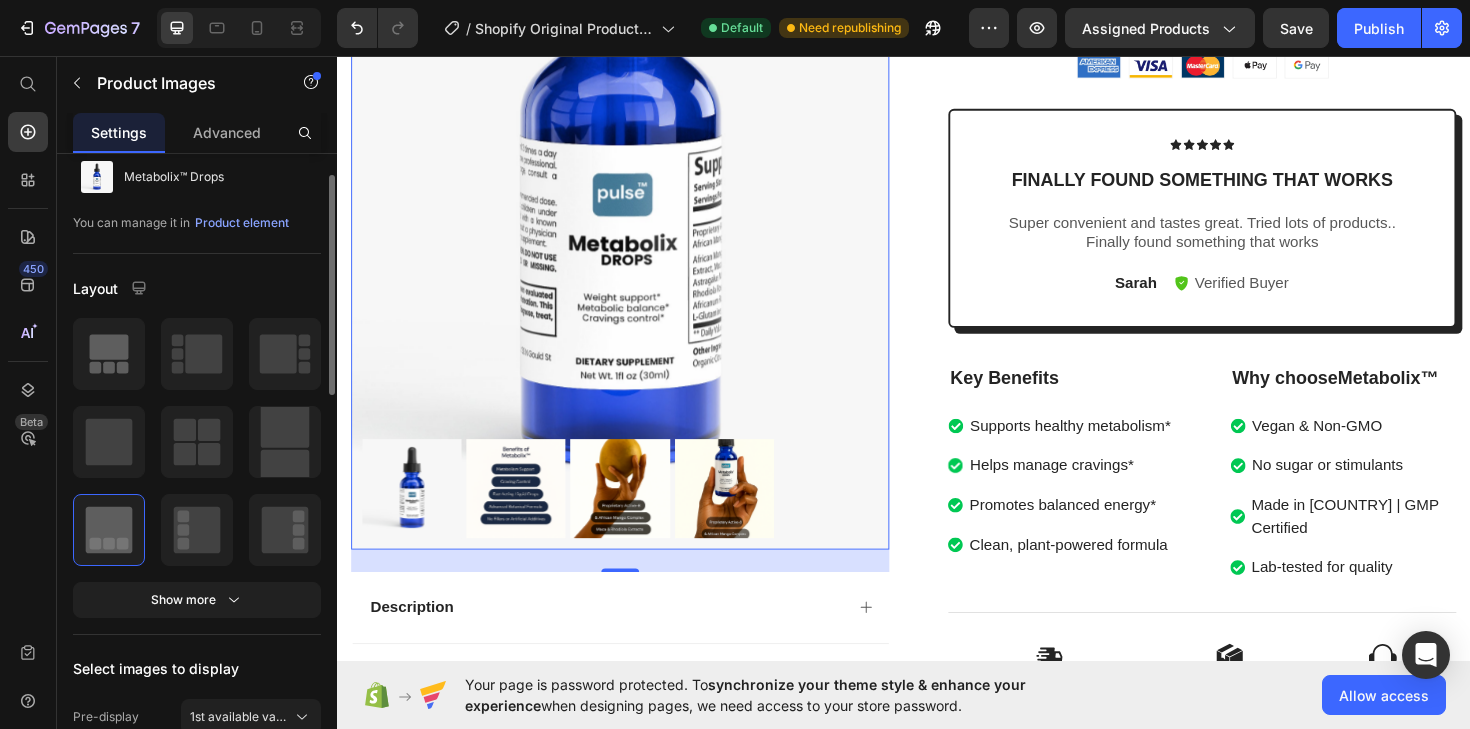 click 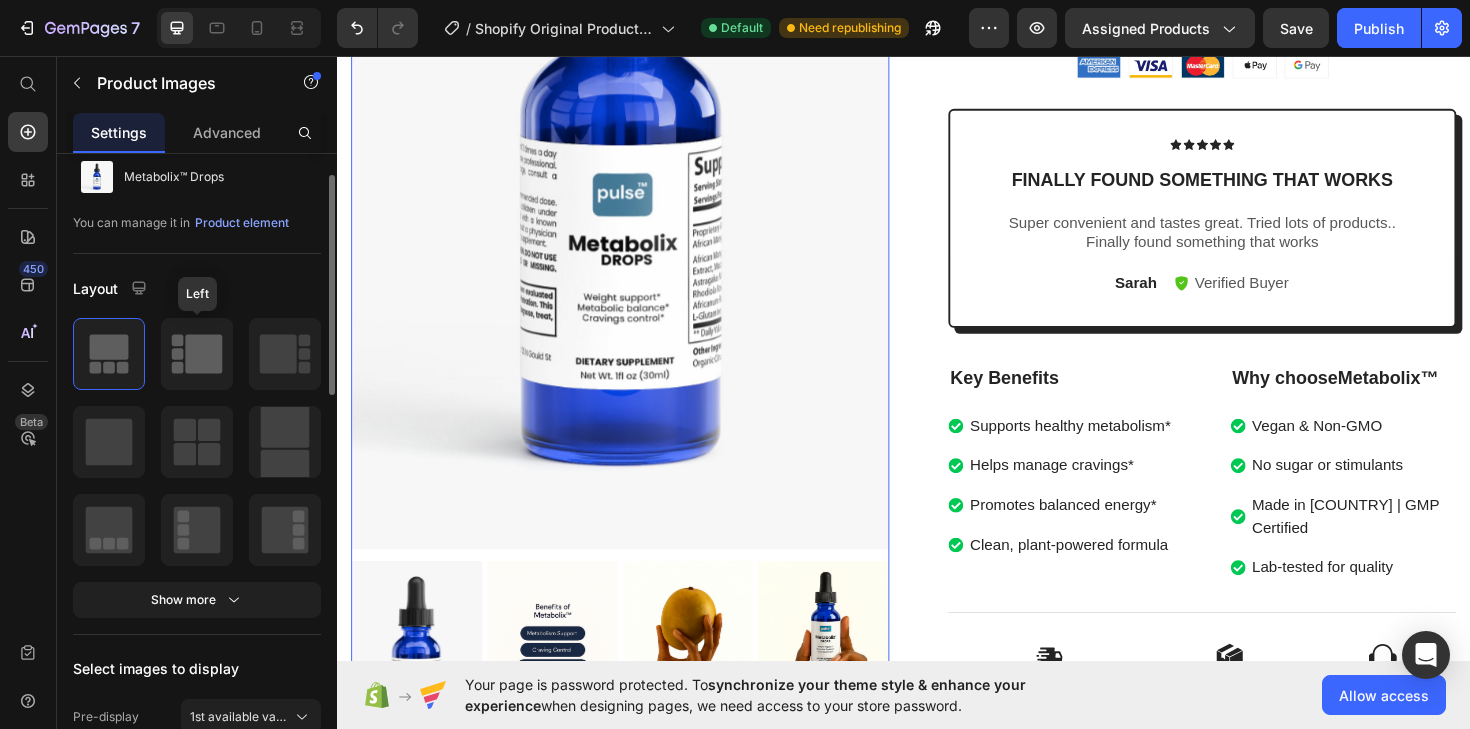 click 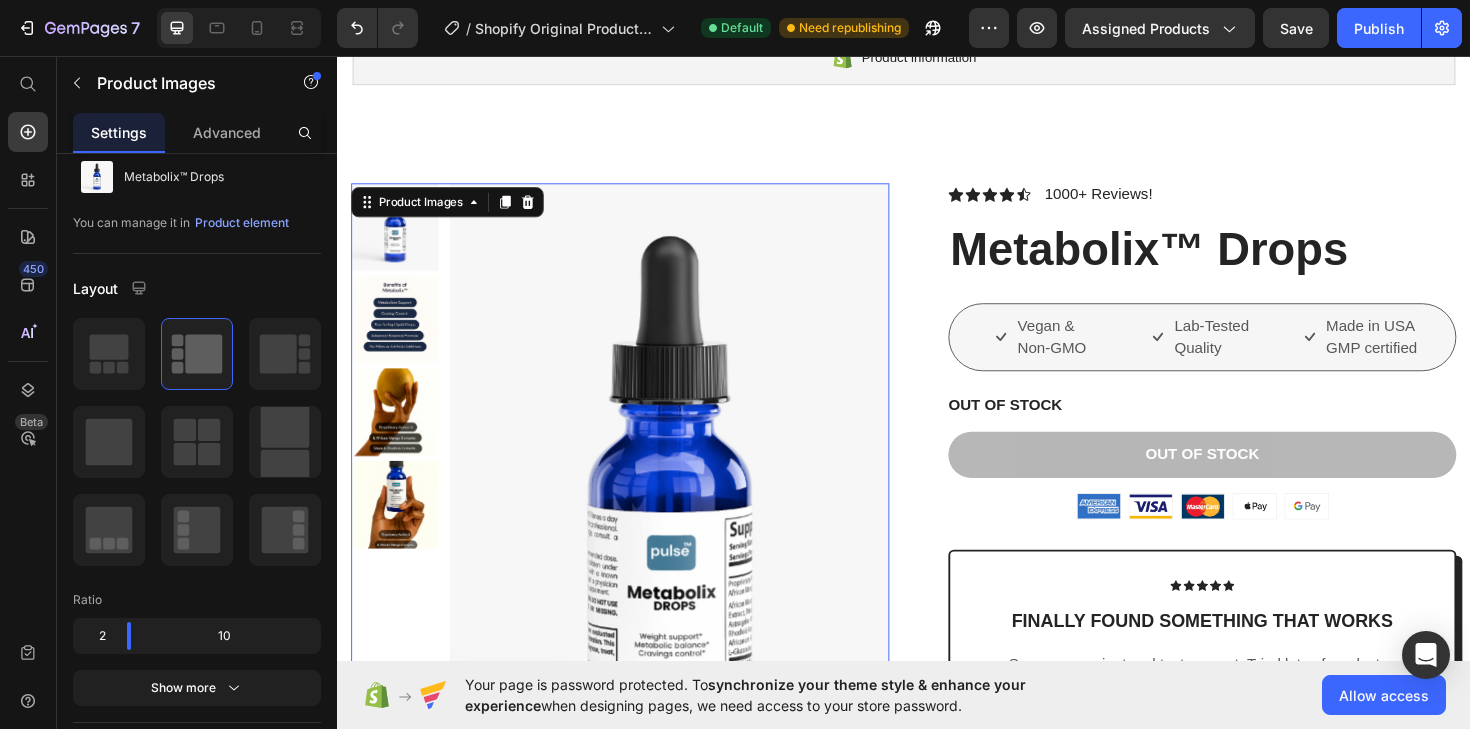 scroll, scrollTop: 89, scrollLeft: 0, axis: vertical 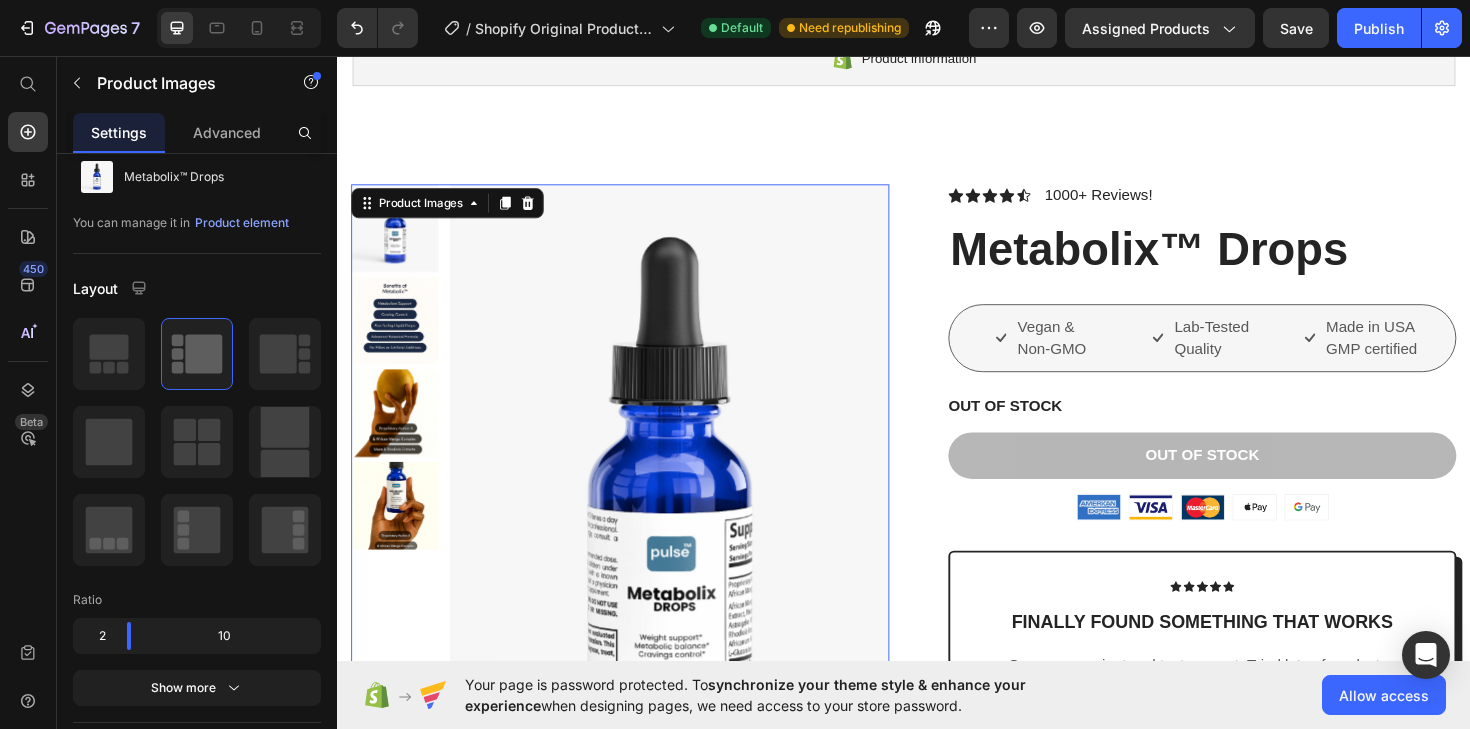 click at bounding box center [398, 336] 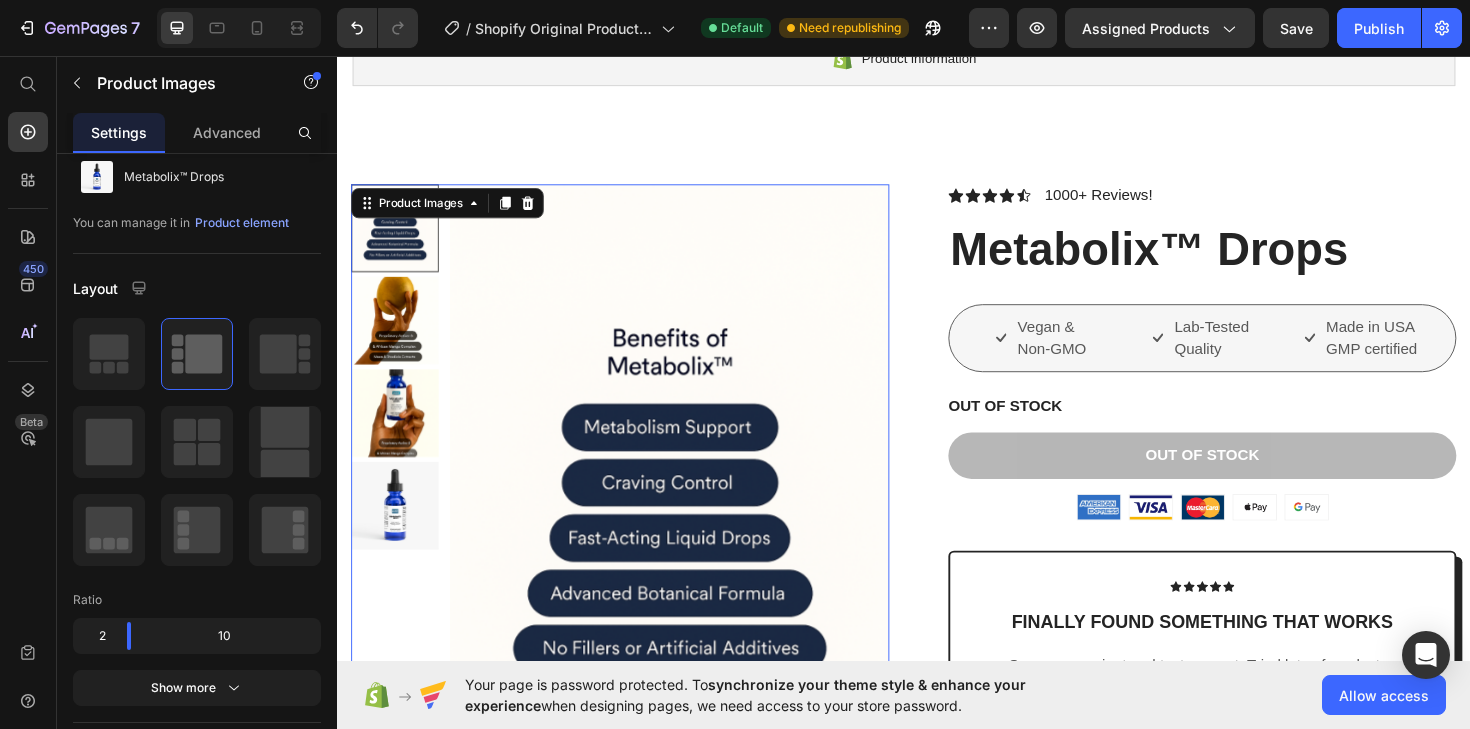 click at bounding box center (398, 434) 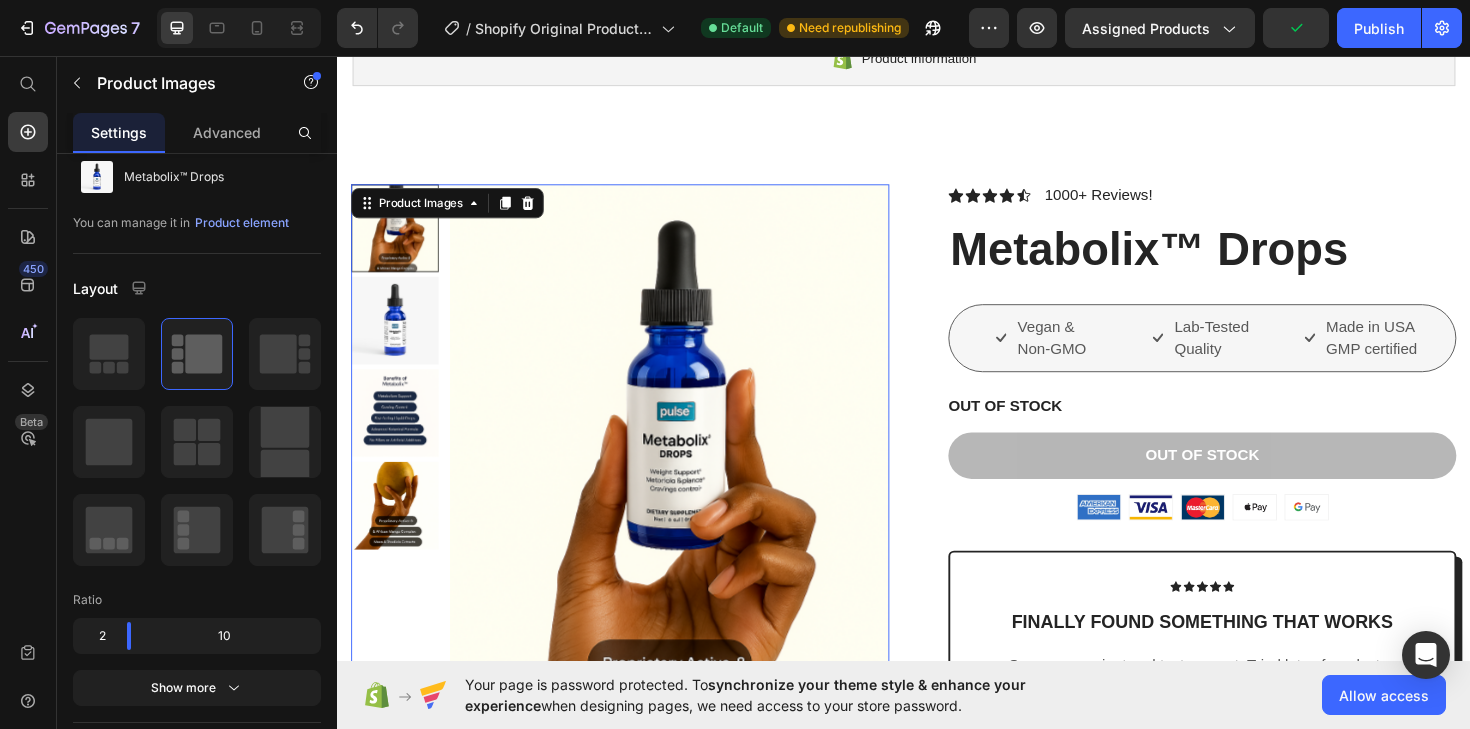 click at bounding box center (398, 532) 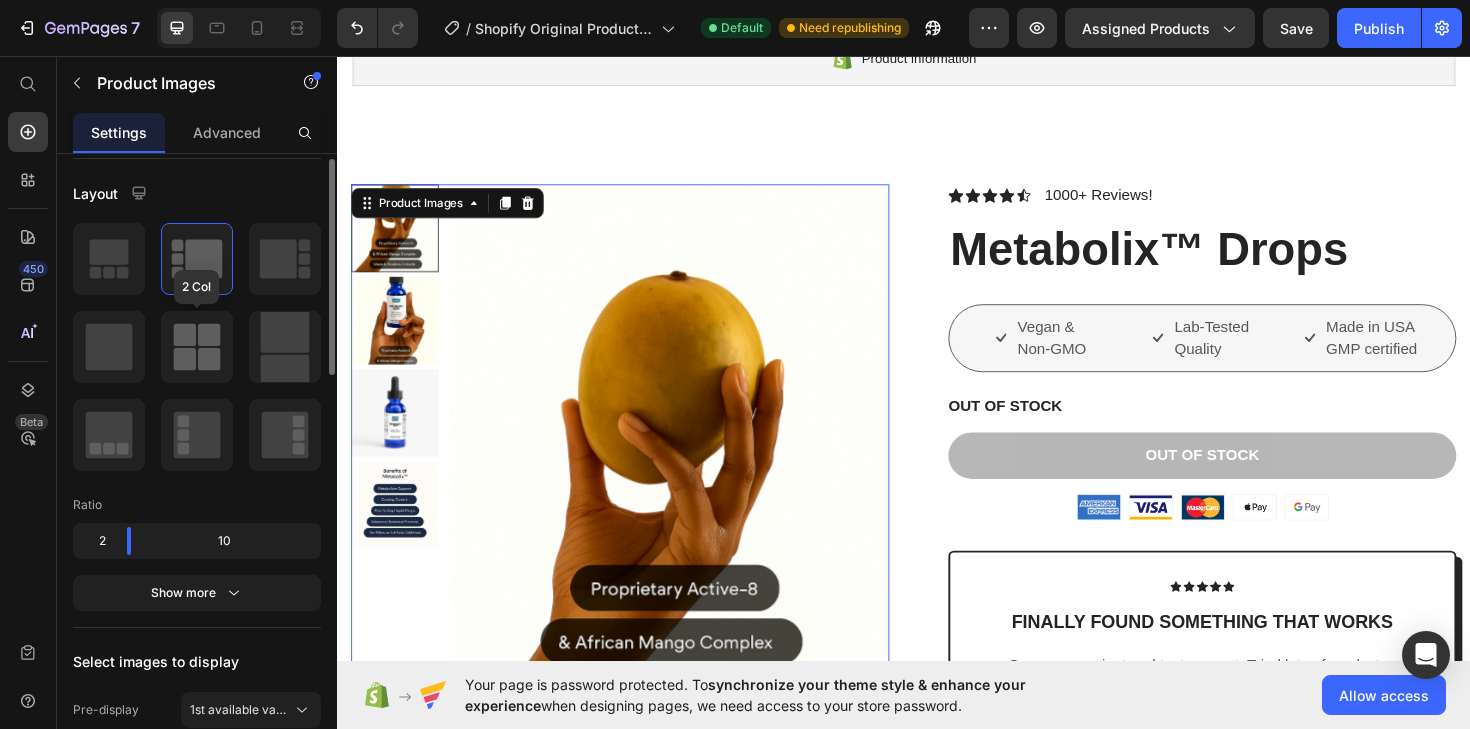scroll, scrollTop: 161, scrollLeft: 0, axis: vertical 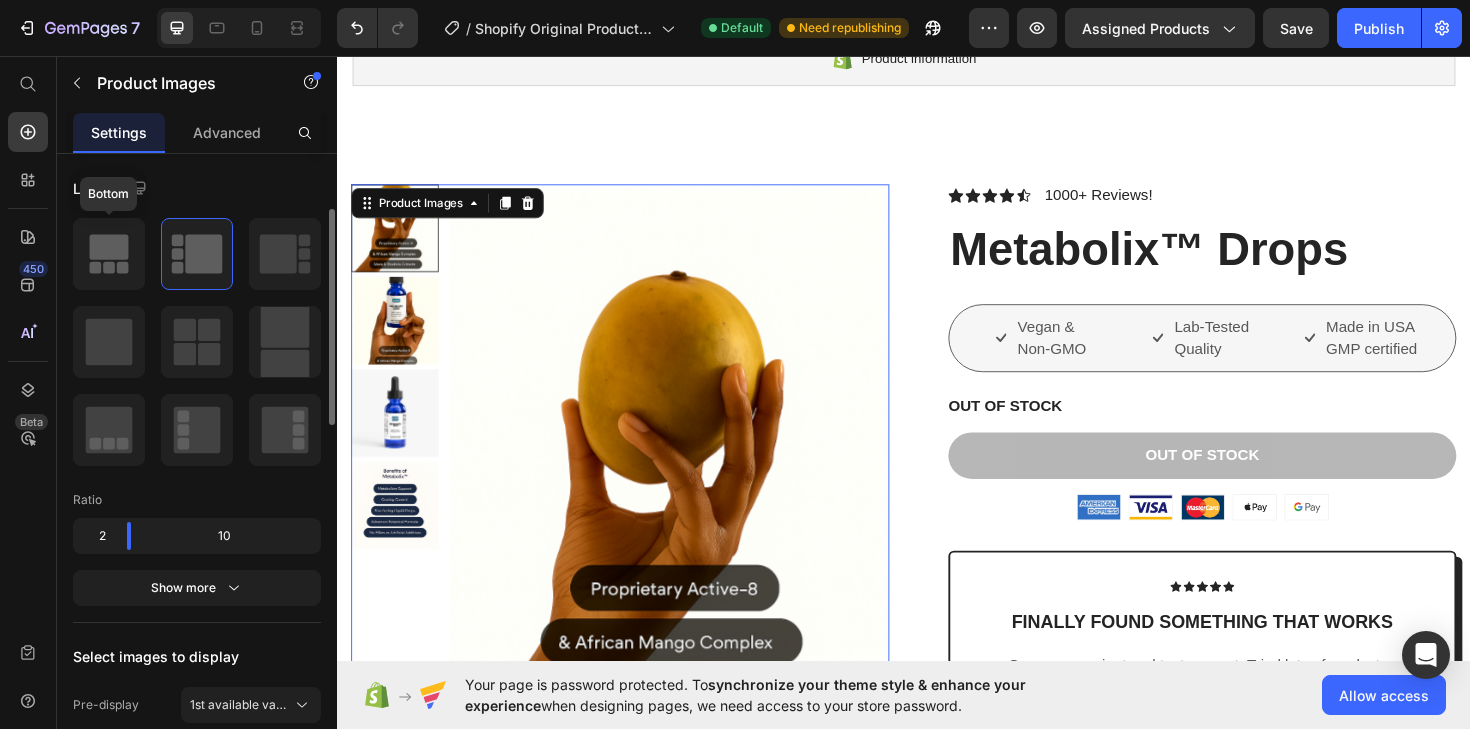 click 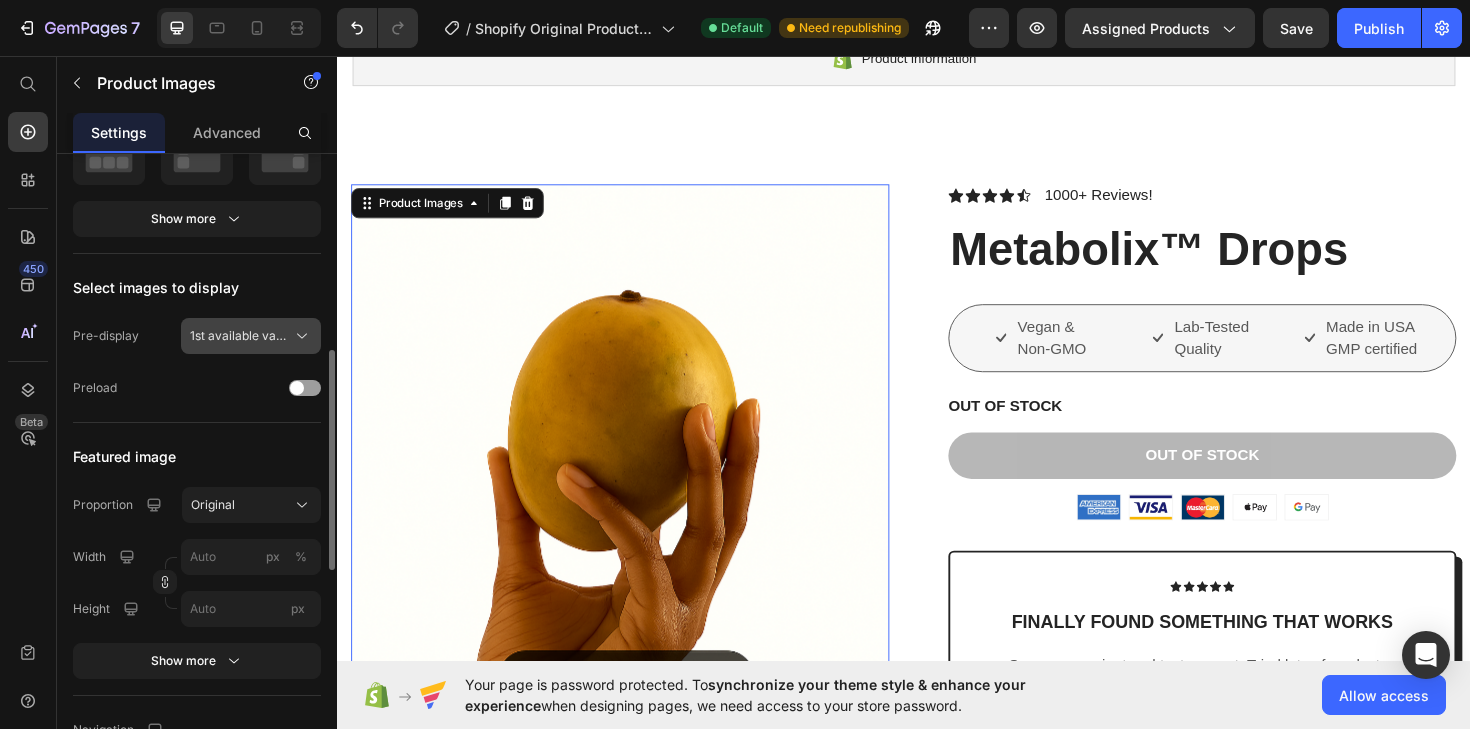scroll, scrollTop: 482, scrollLeft: 0, axis: vertical 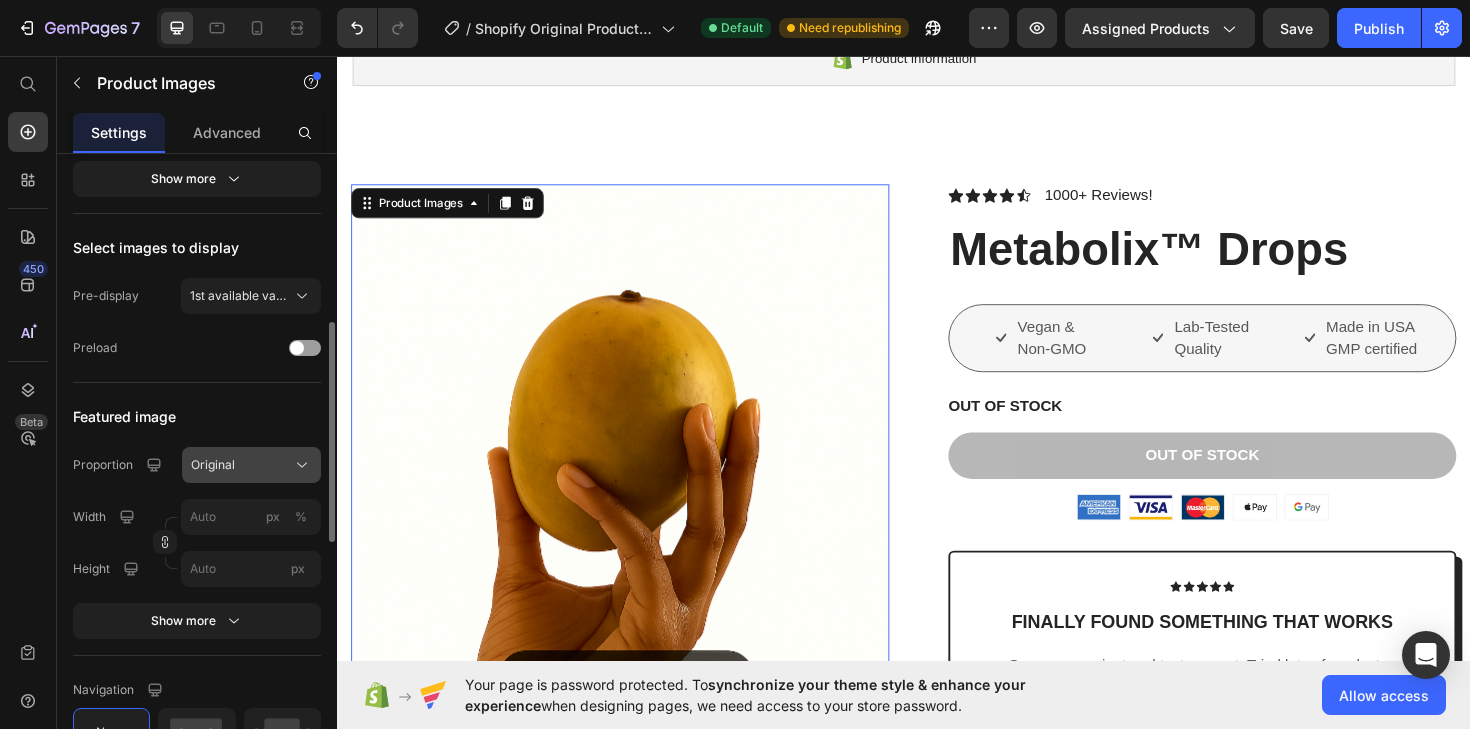 click on "Original" at bounding box center [213, 465] 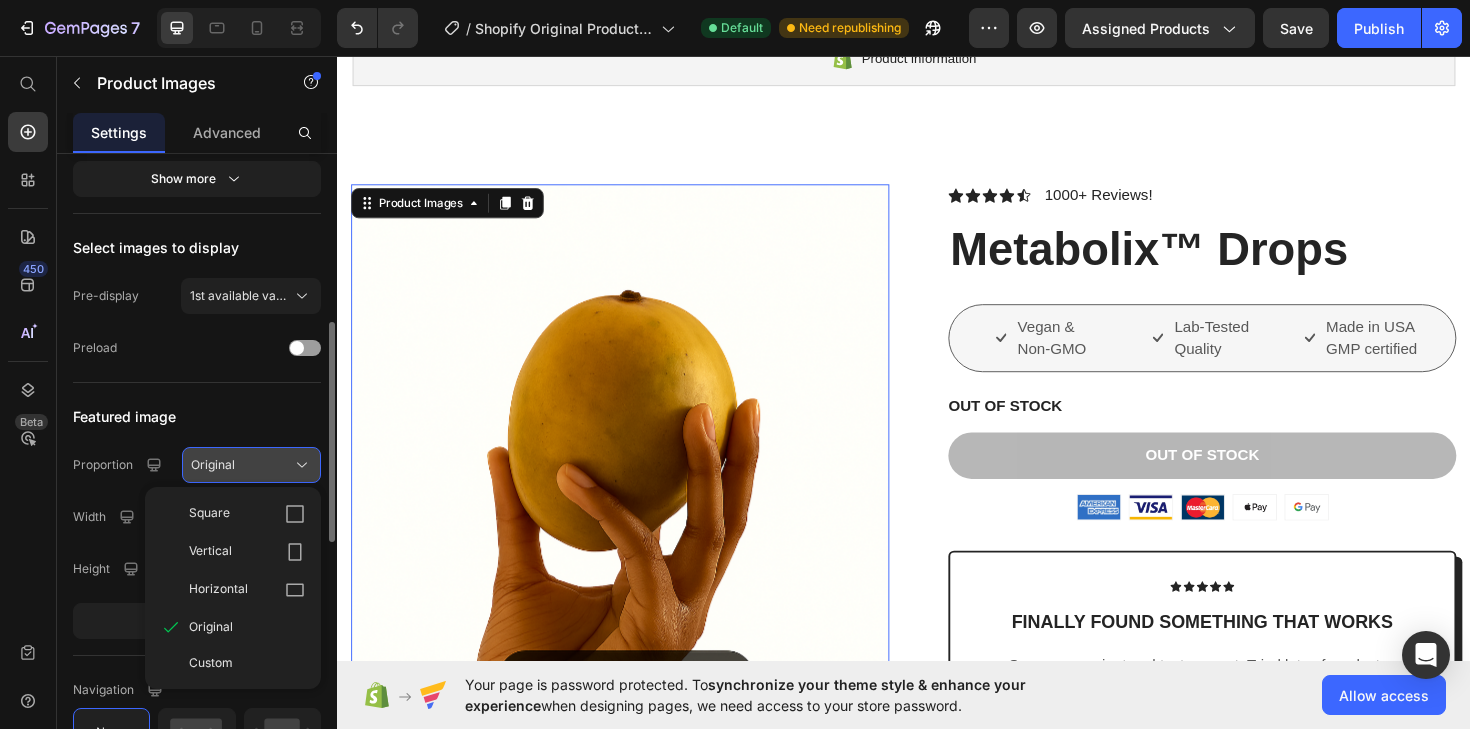click on "Original" at bounding box center (213, 465) 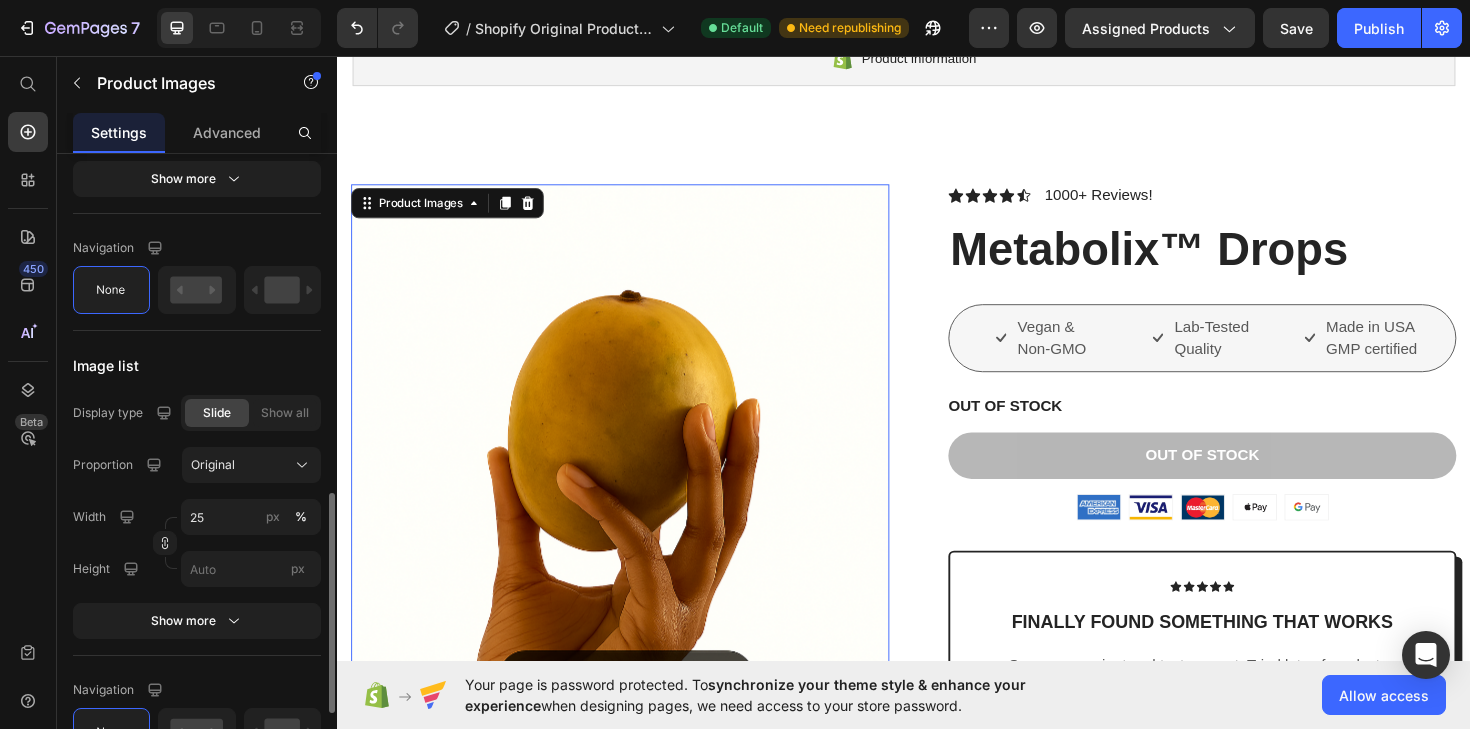 scroll, scrollTop: 936, scrollLeft: 0, axis: vertical 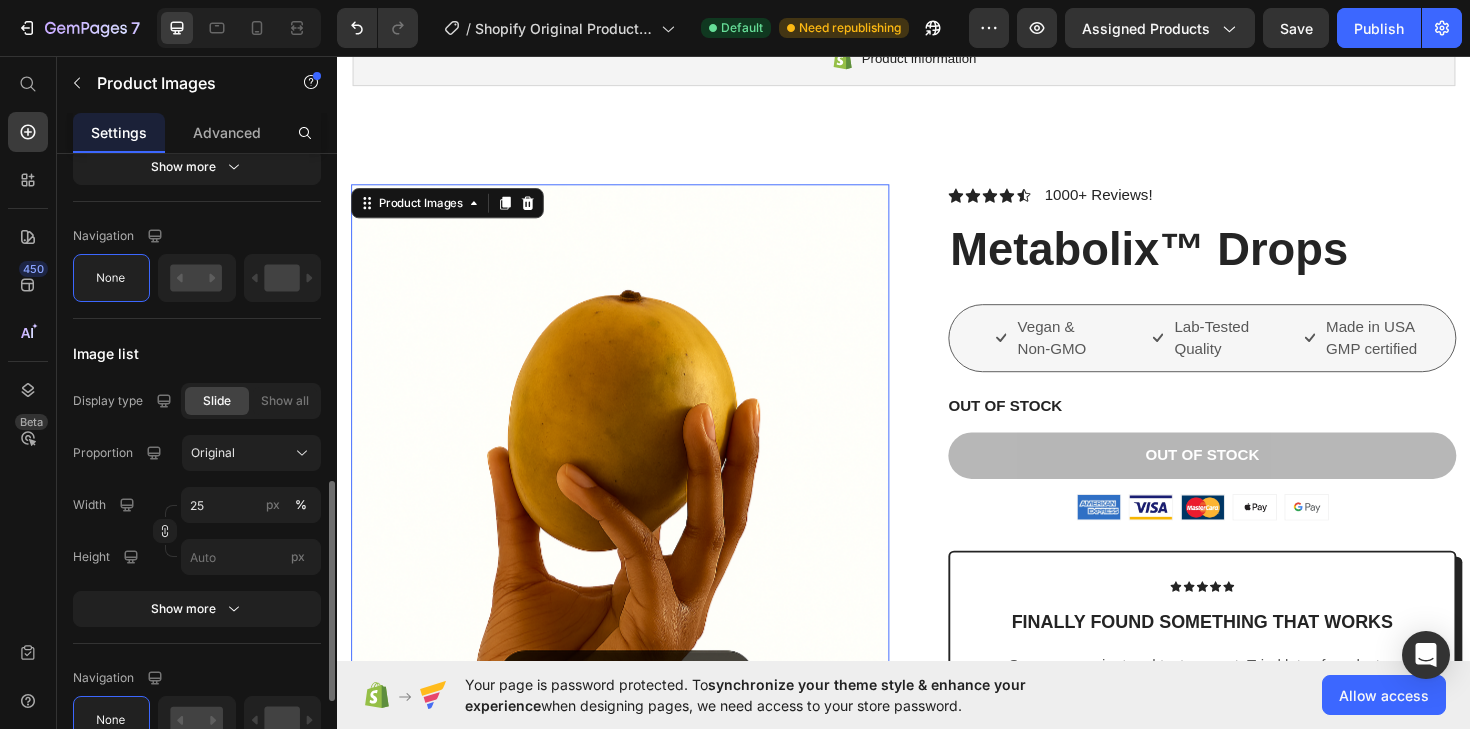 click on "Navigation" 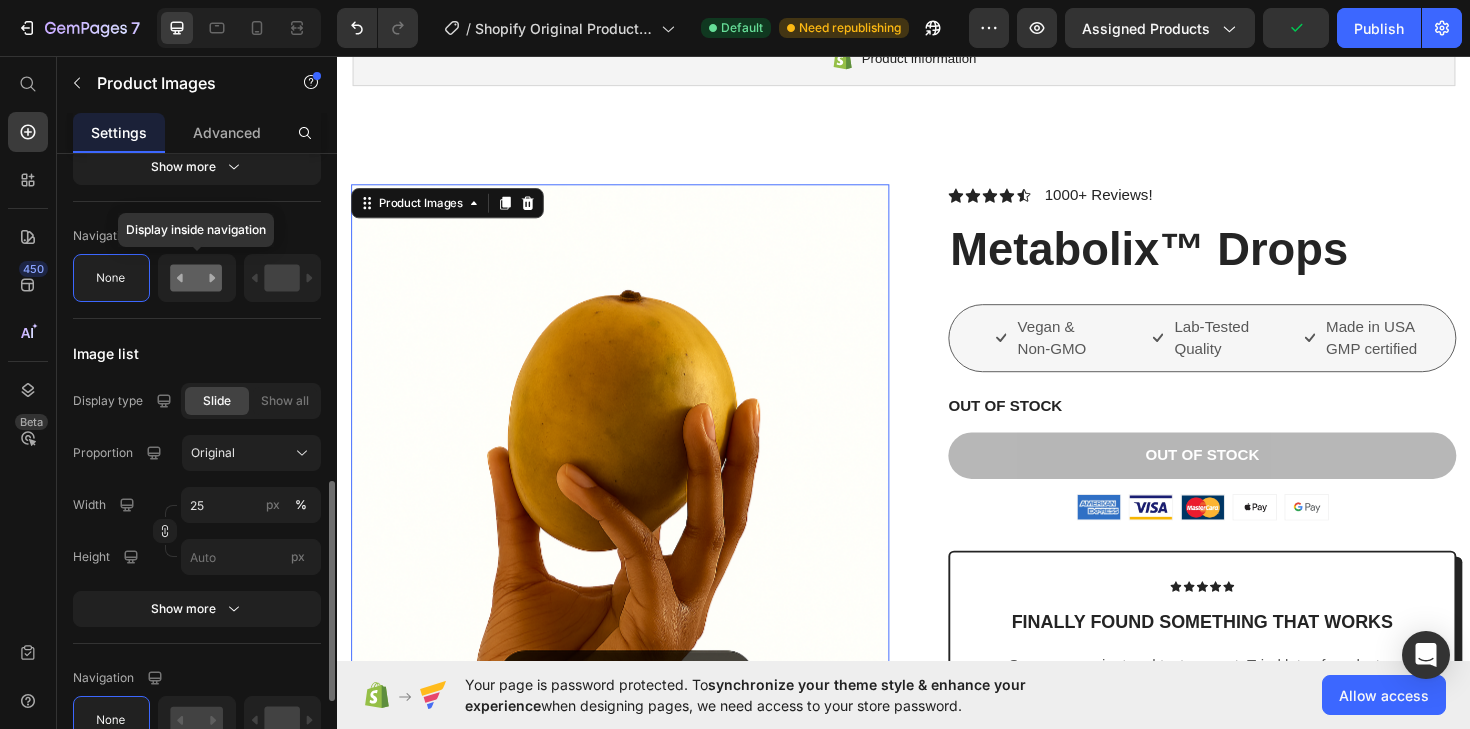 click 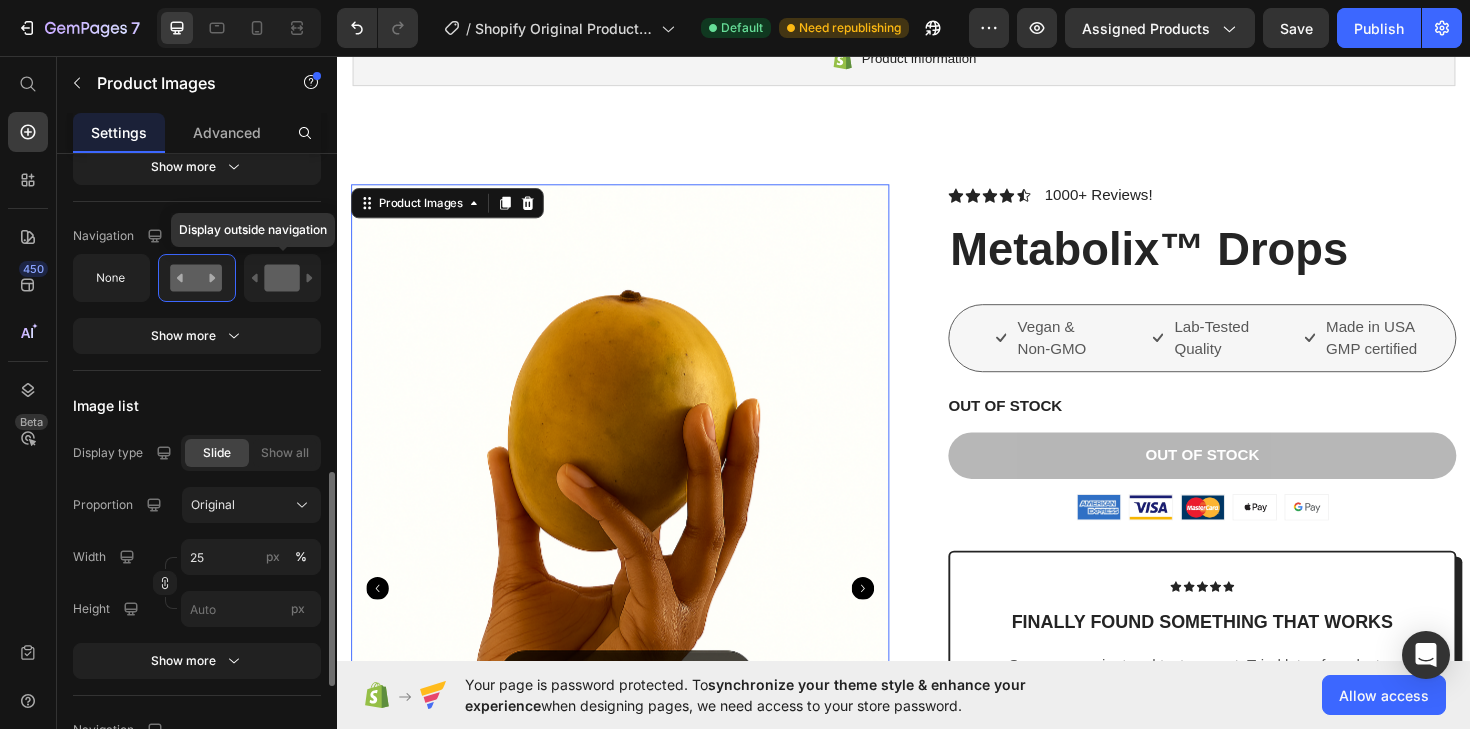 click 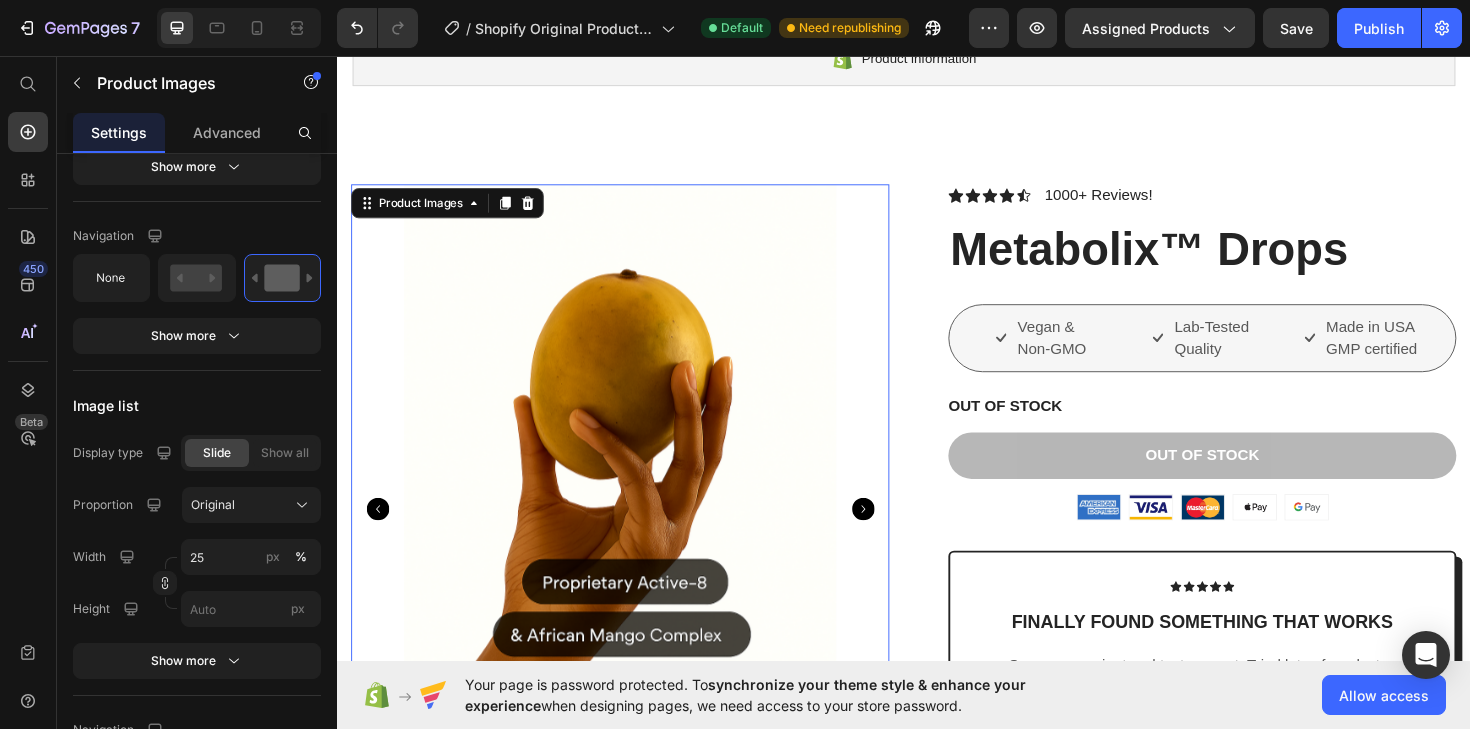 scroll, scrollTop: 227, scrollLeft: 0, axis: vertical 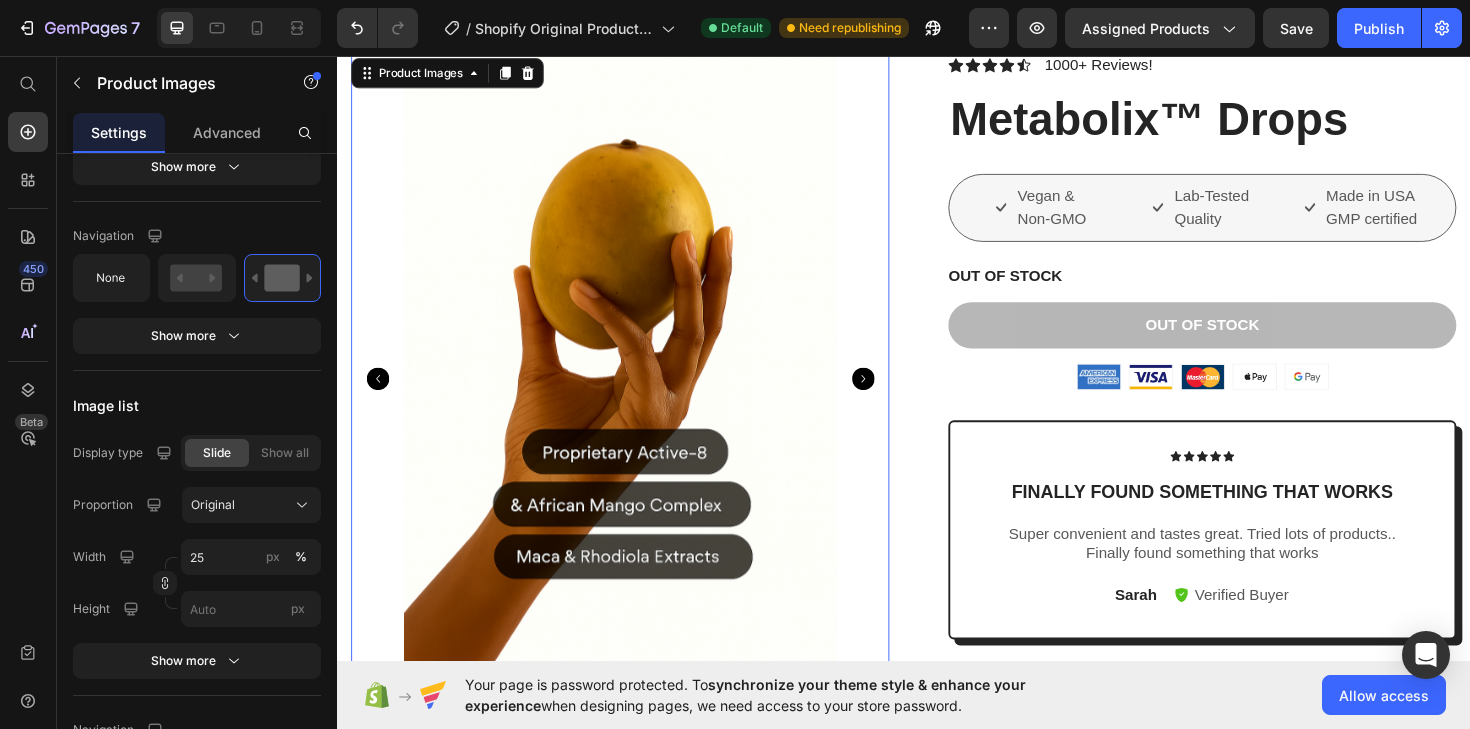 click 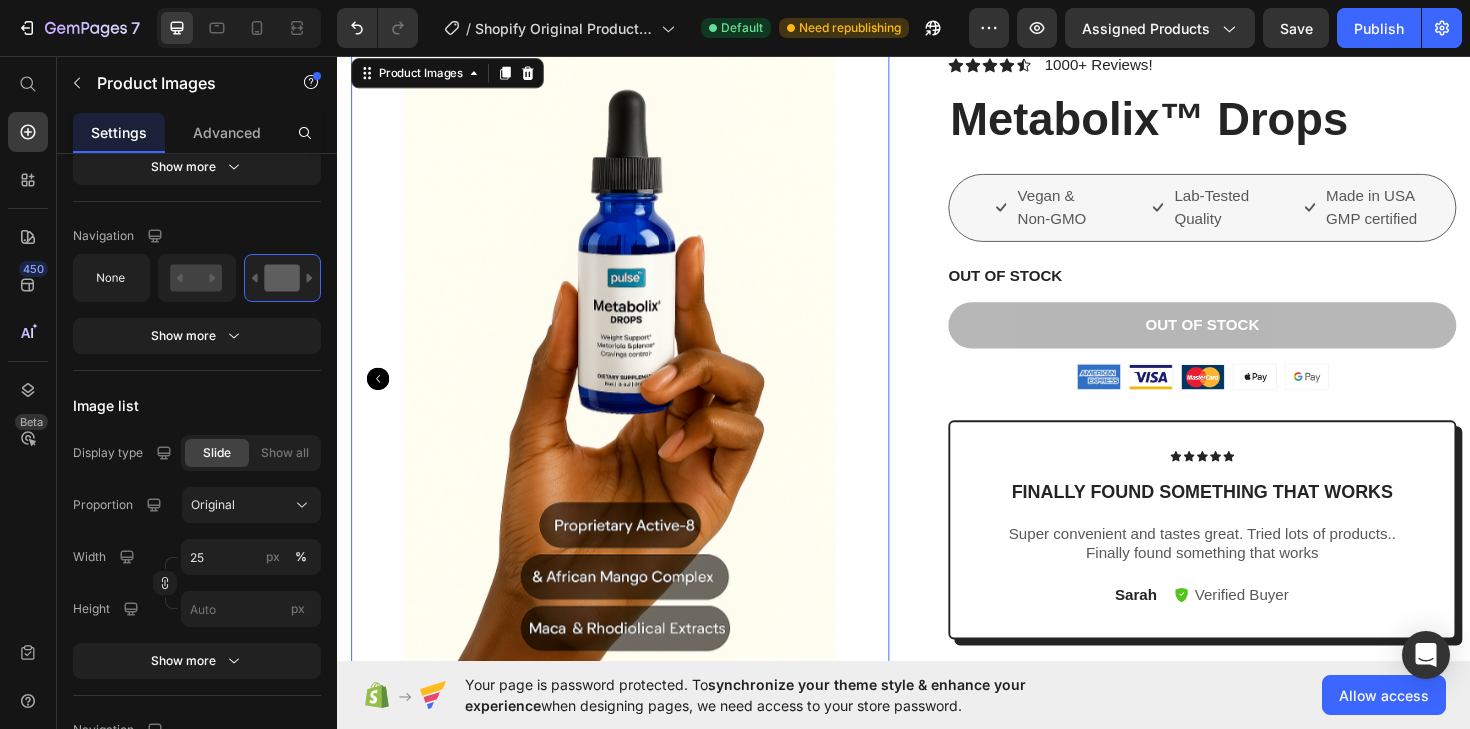 click at bounding box center (637, 397) 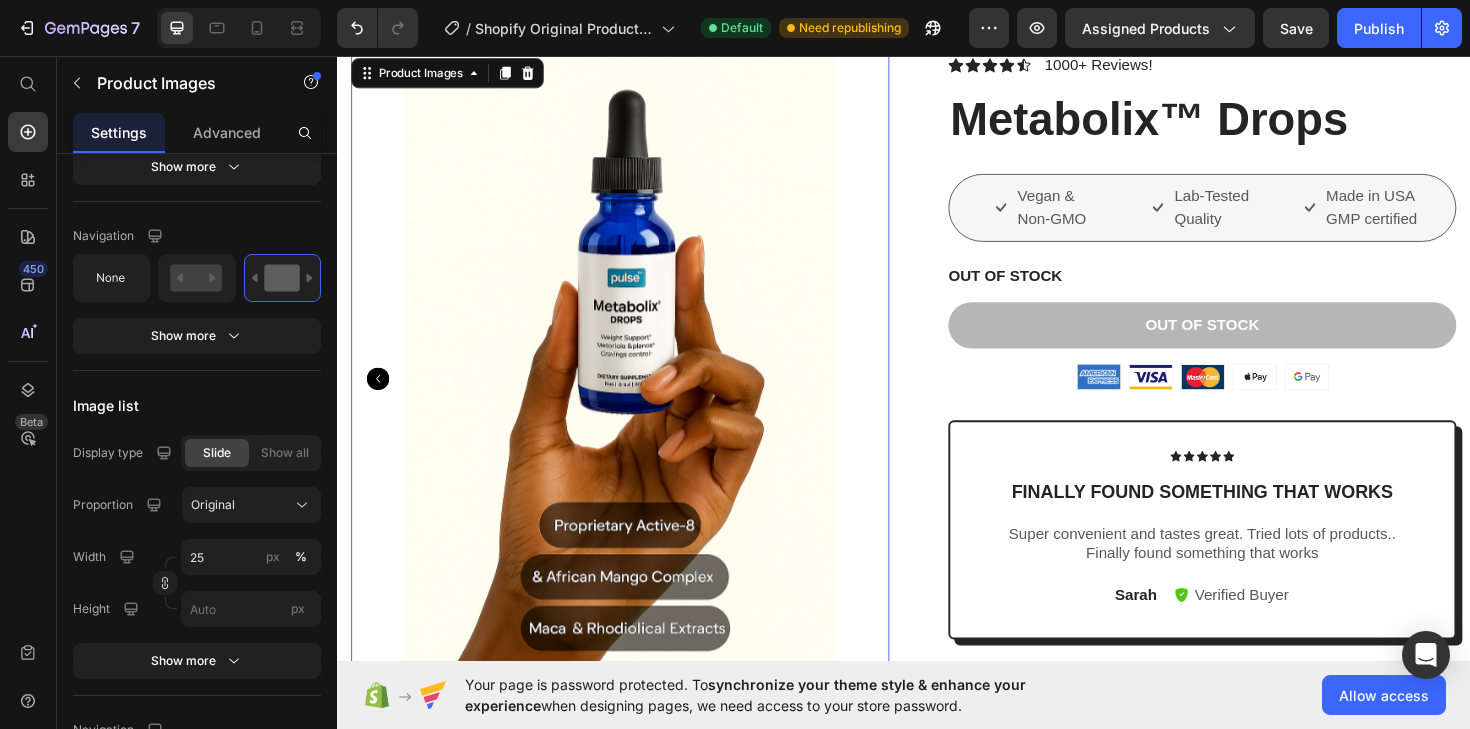 click at bounding box center (637, 397) 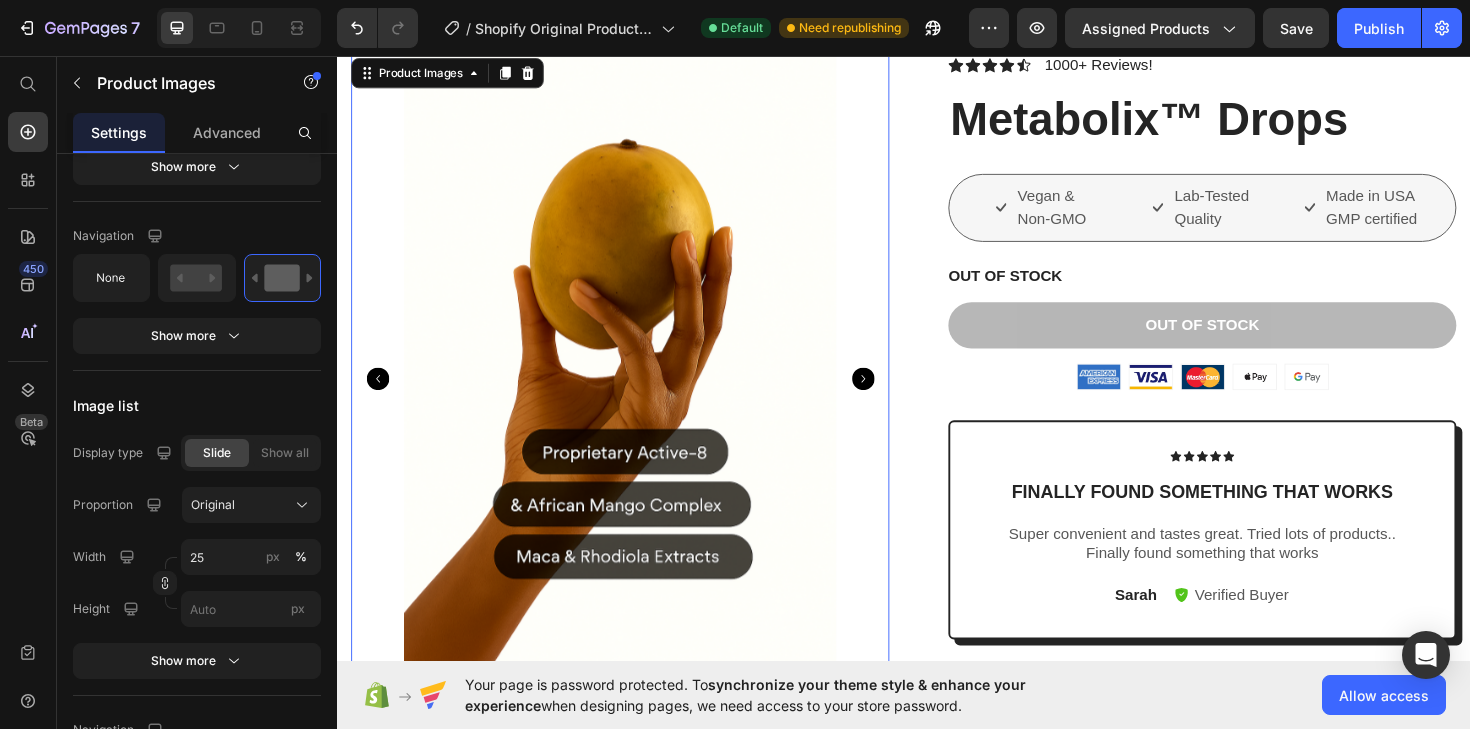 click 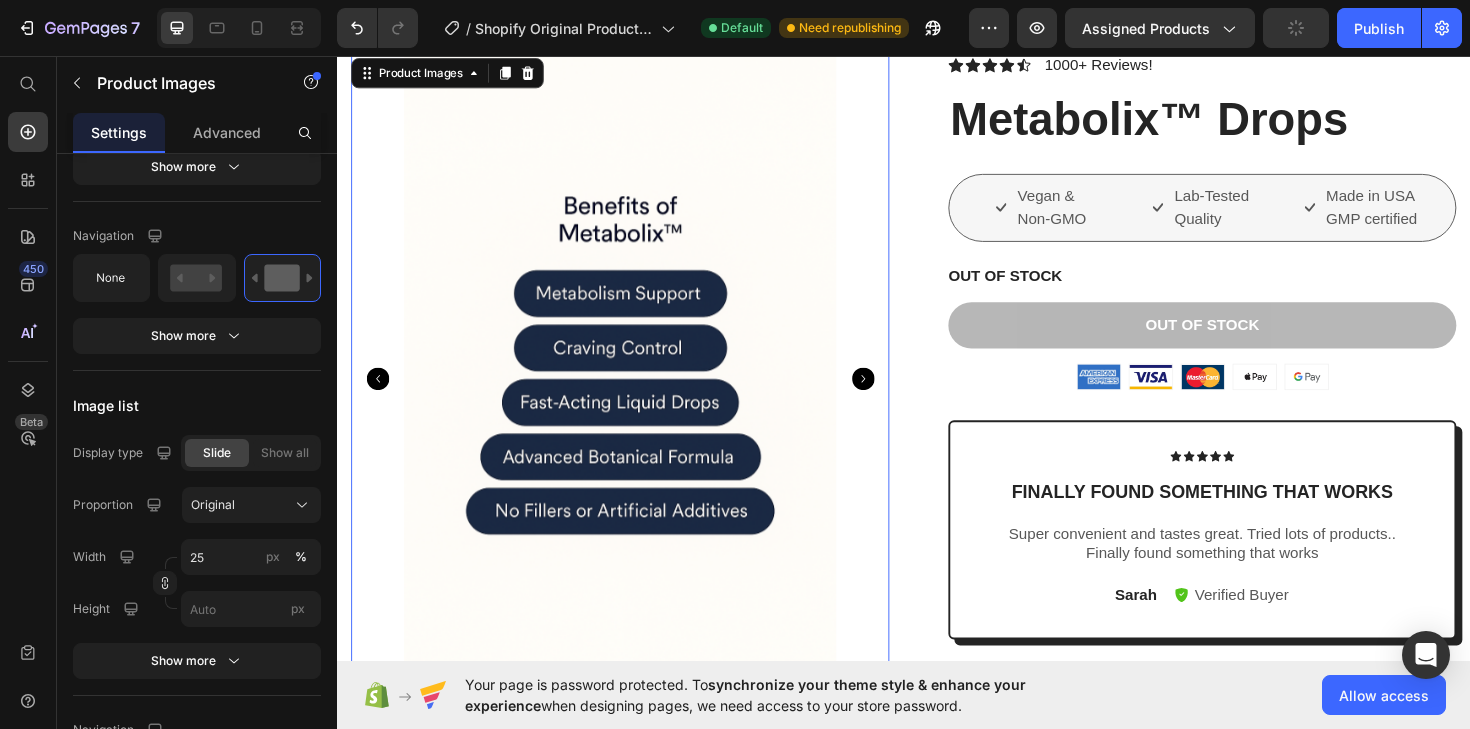 click 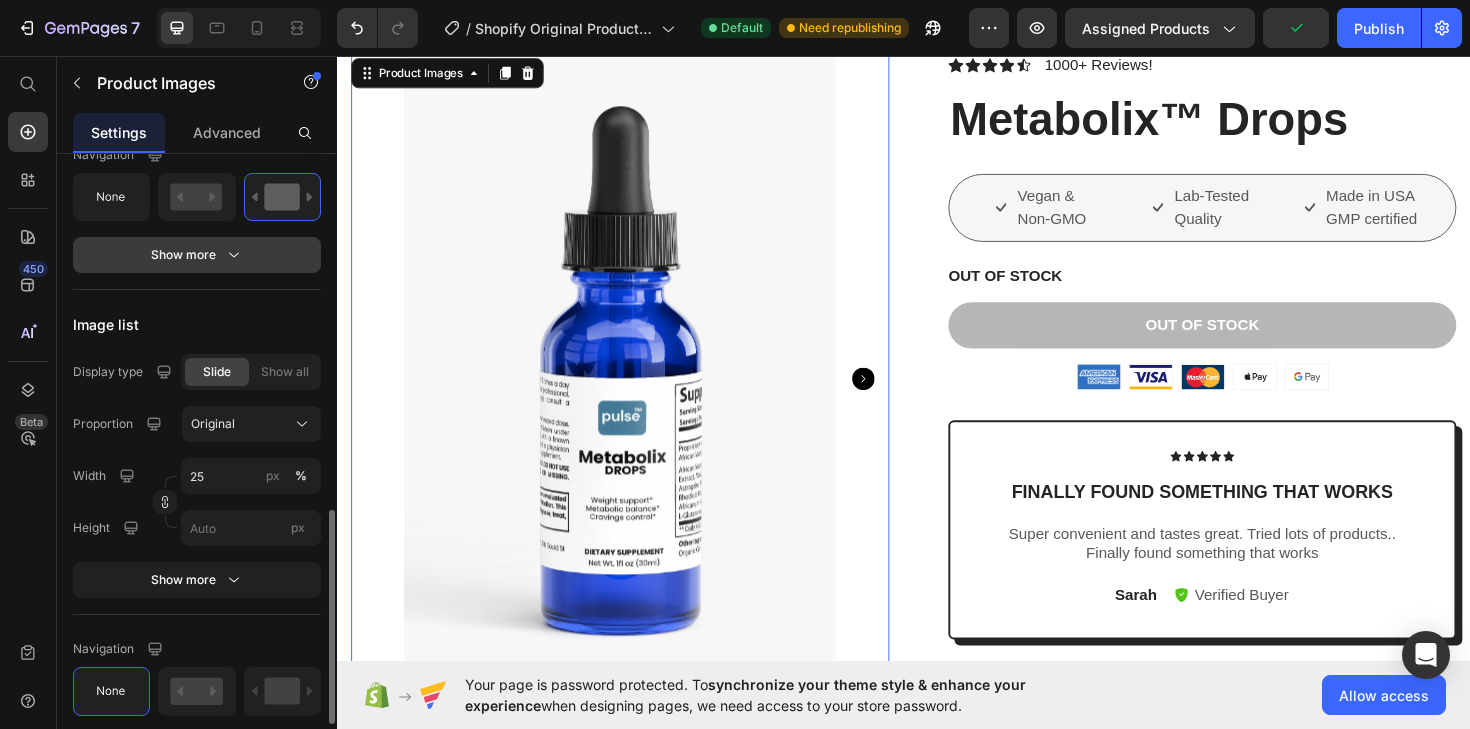 scroll, scrollTop: 1026, scrollLeft: 0, axis: vertical 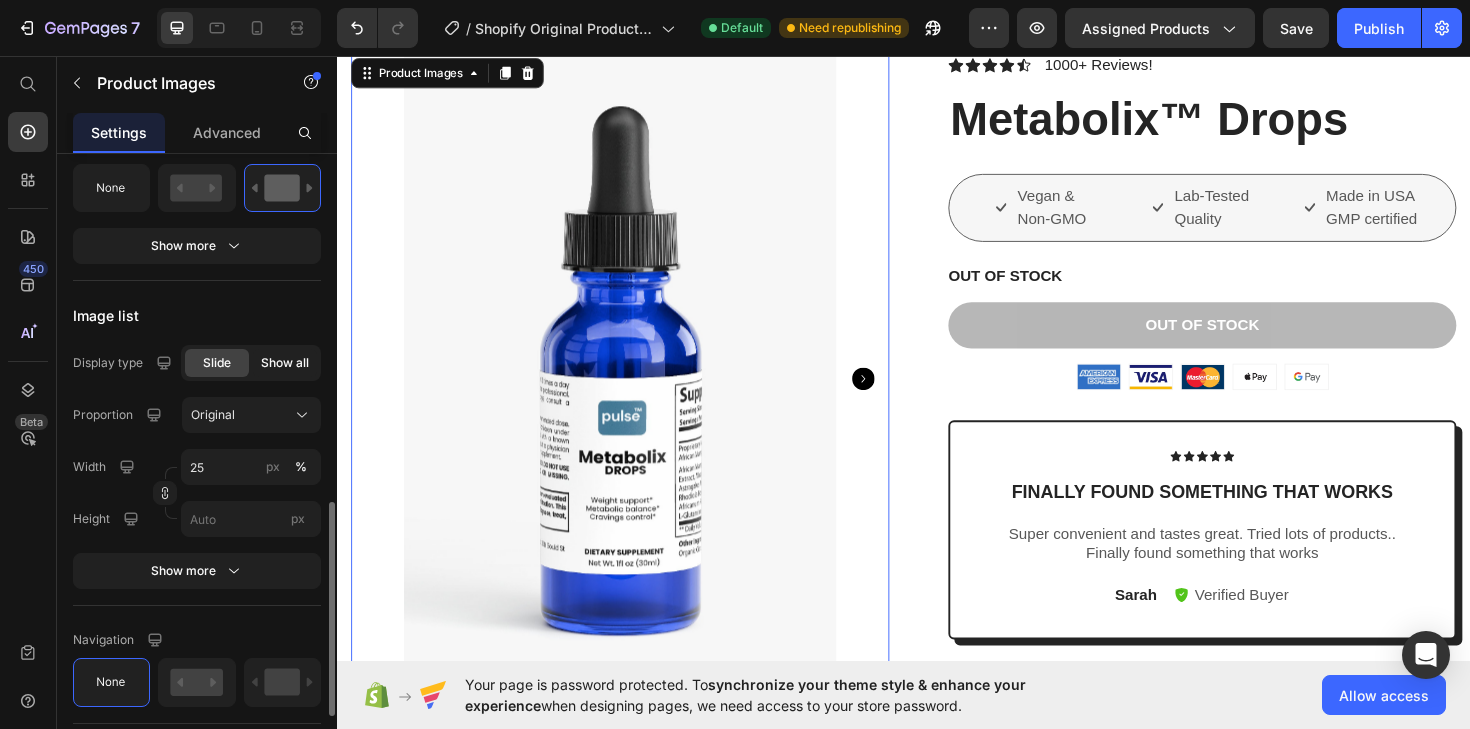 click on "Show all" 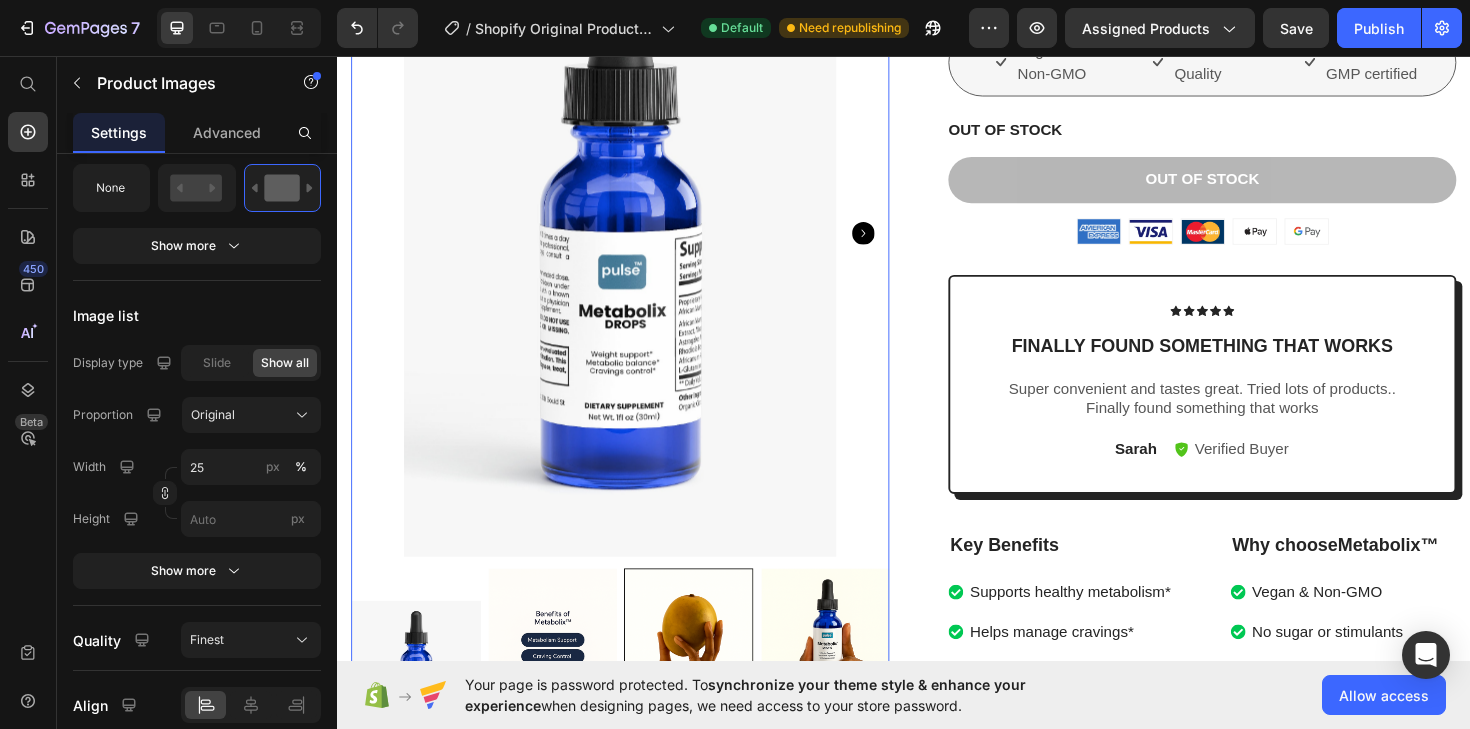 scroll, scrollTop: 446, scrollLeft: 0, axis: vertical 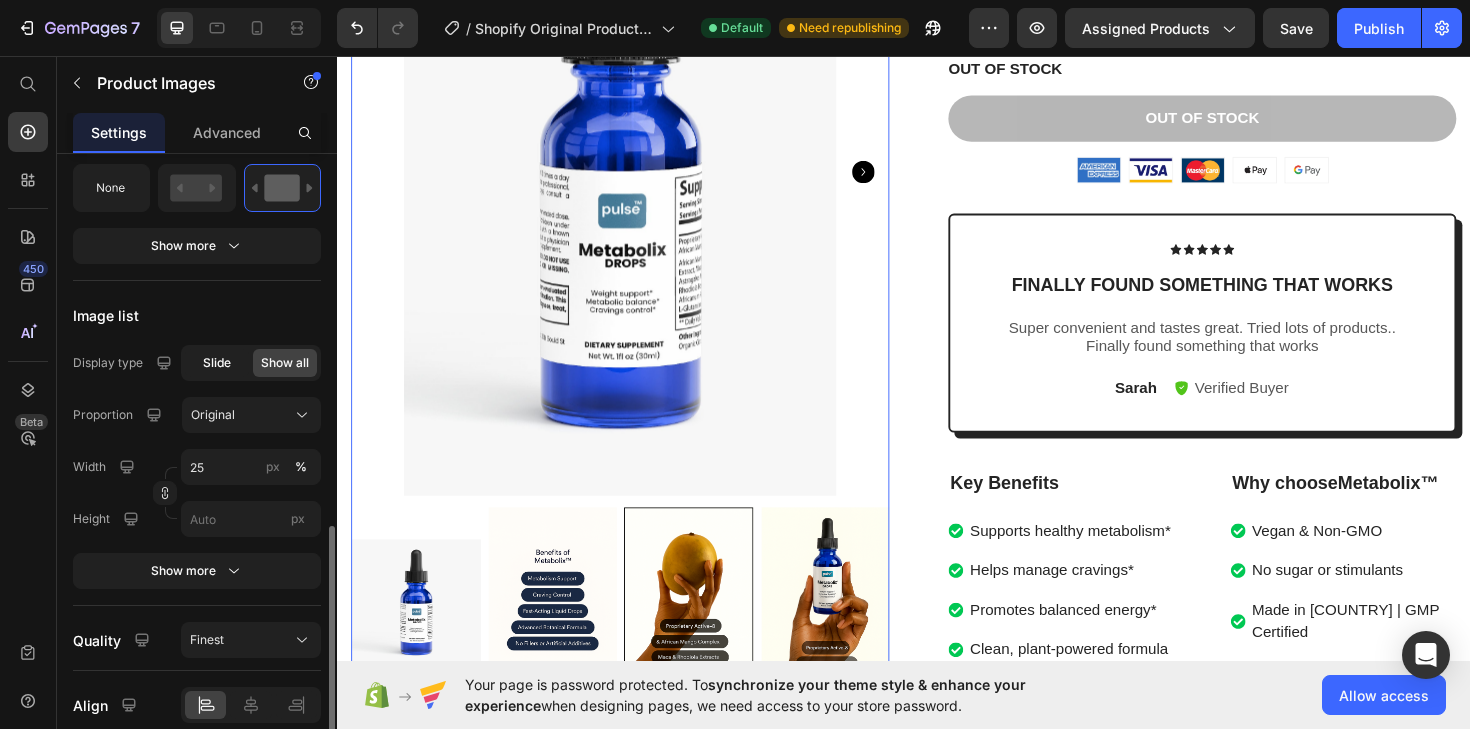 click on "Slide" 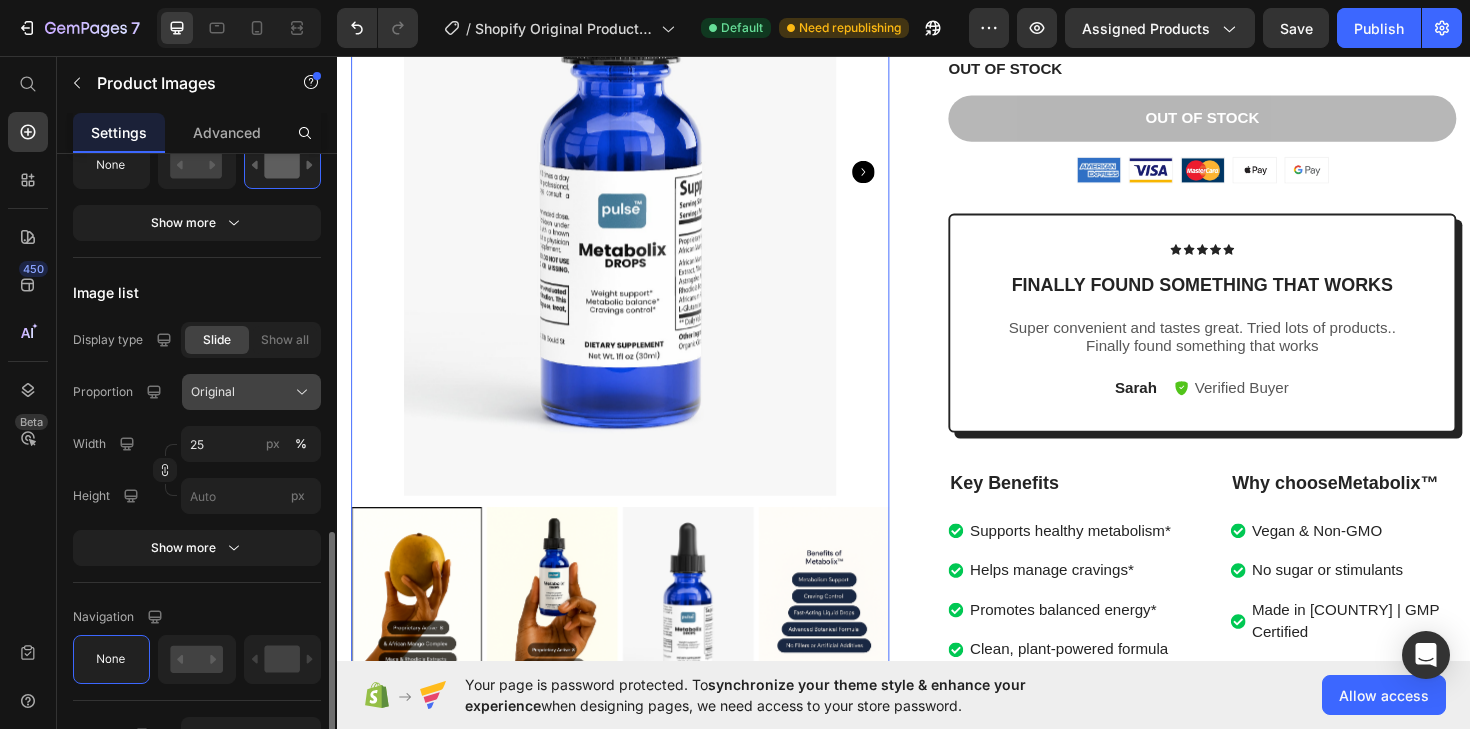 scroll, scrollTop: 1067, scrollLeft: 0, axis: vertical 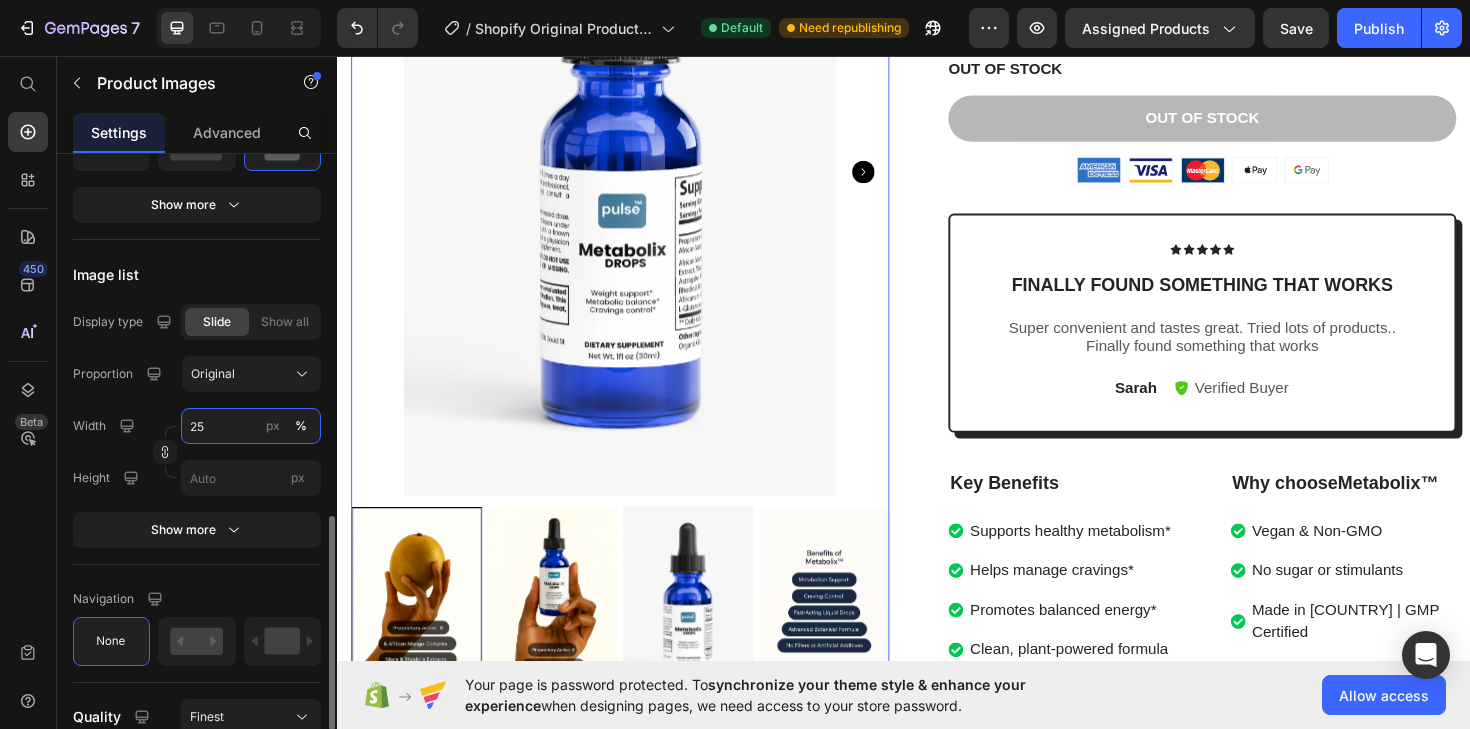 click on "25" at bounding box center (251, 426) 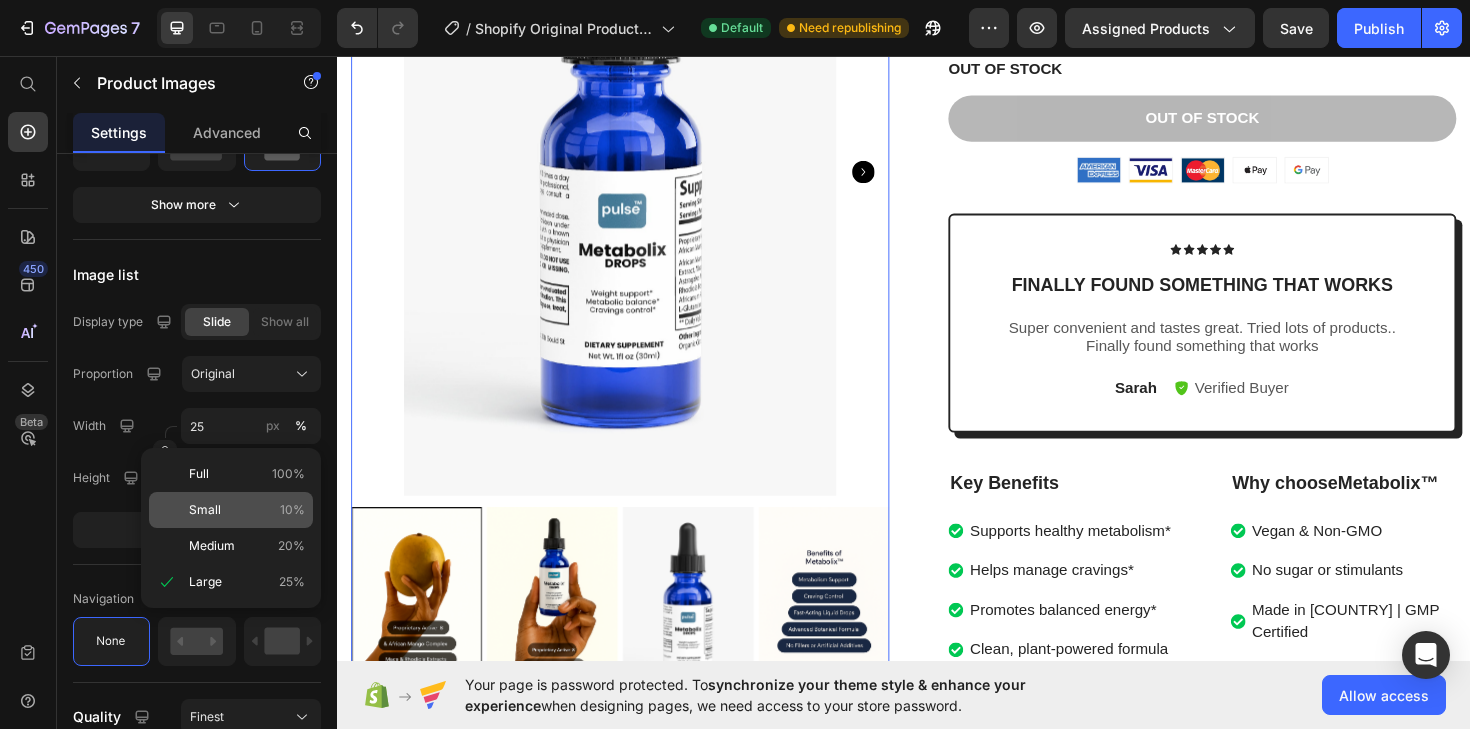 click on "Small 10%" at bounding box center [247, 510] 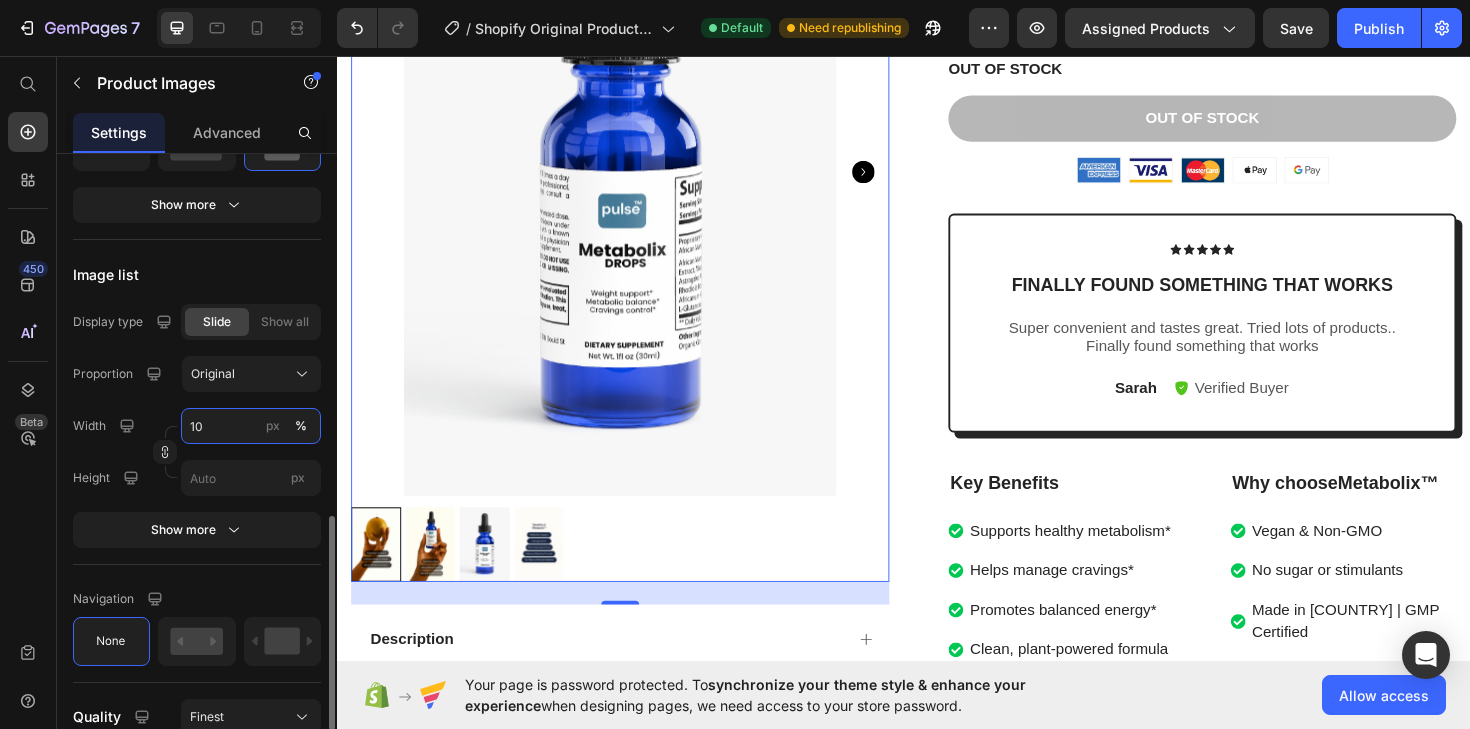 click on "10" at bounding box center (251, 426) 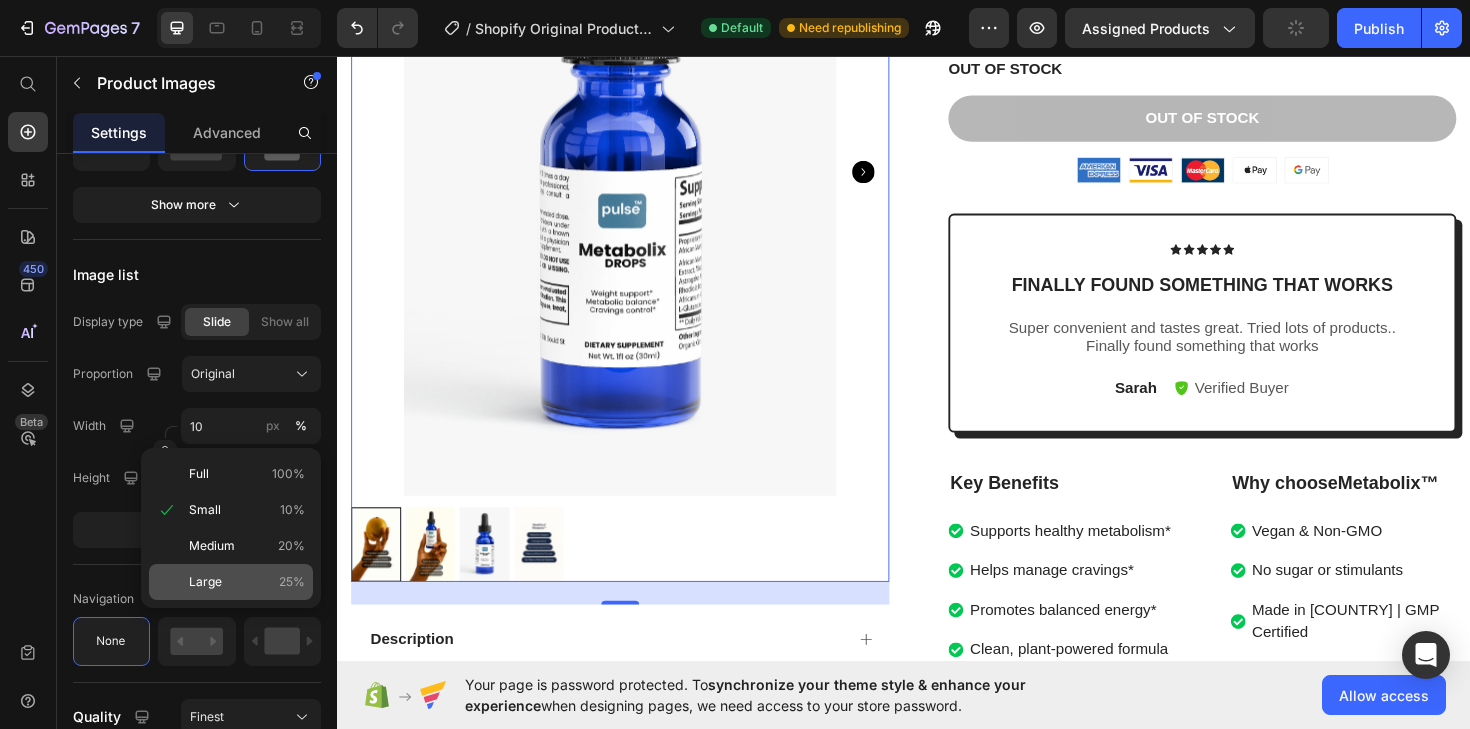 click on "Large 25%" at bounding box center [247, 582] 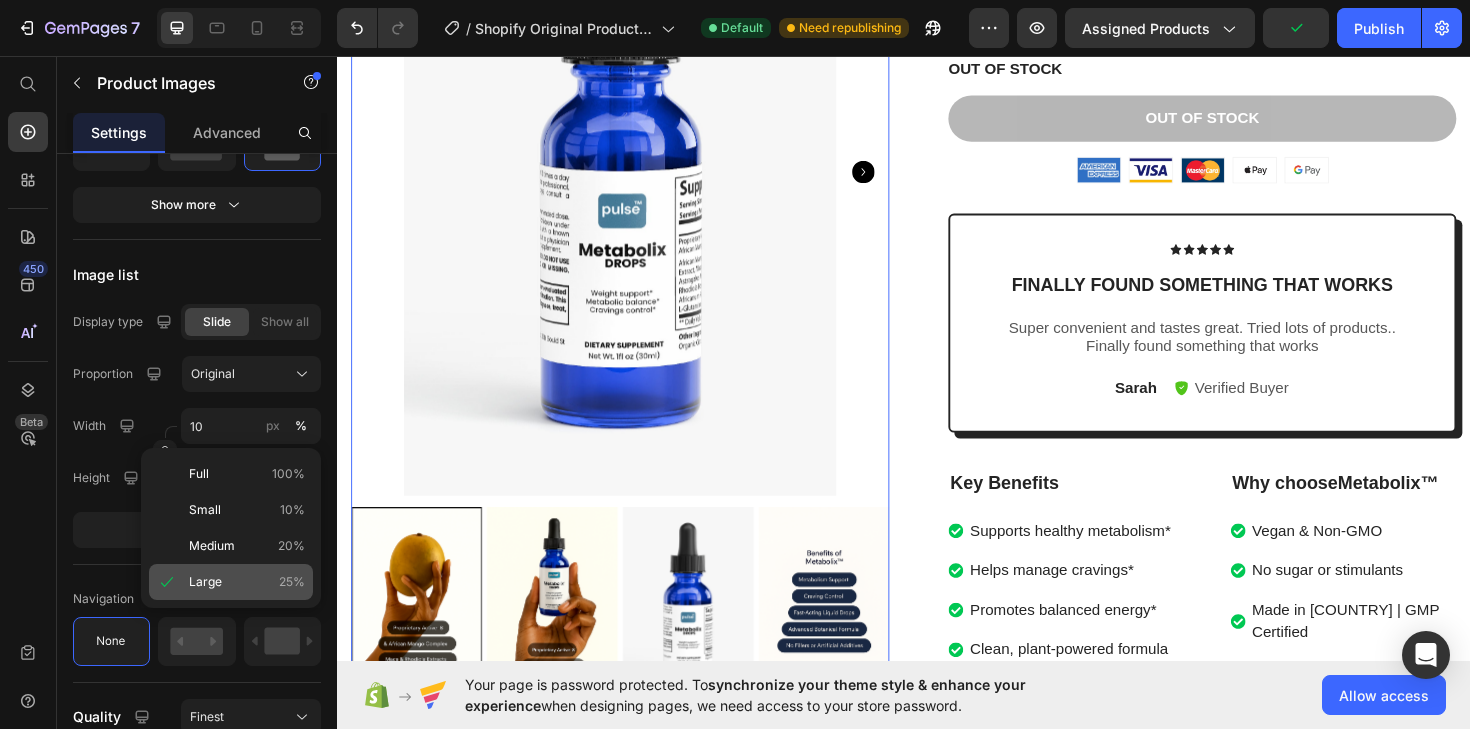 type on "25" 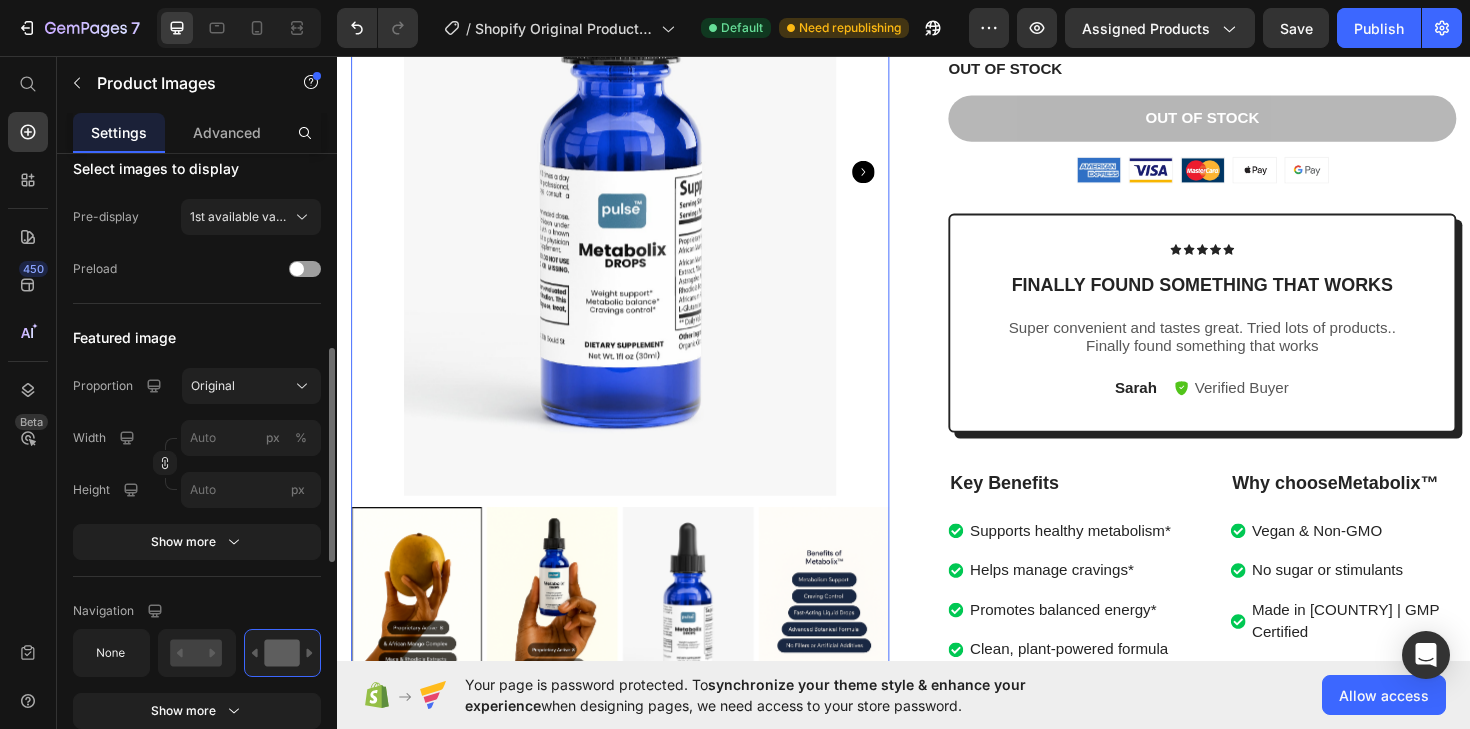 scroll, scrollTop: 556, scrollLeft: 0, axis: vertical 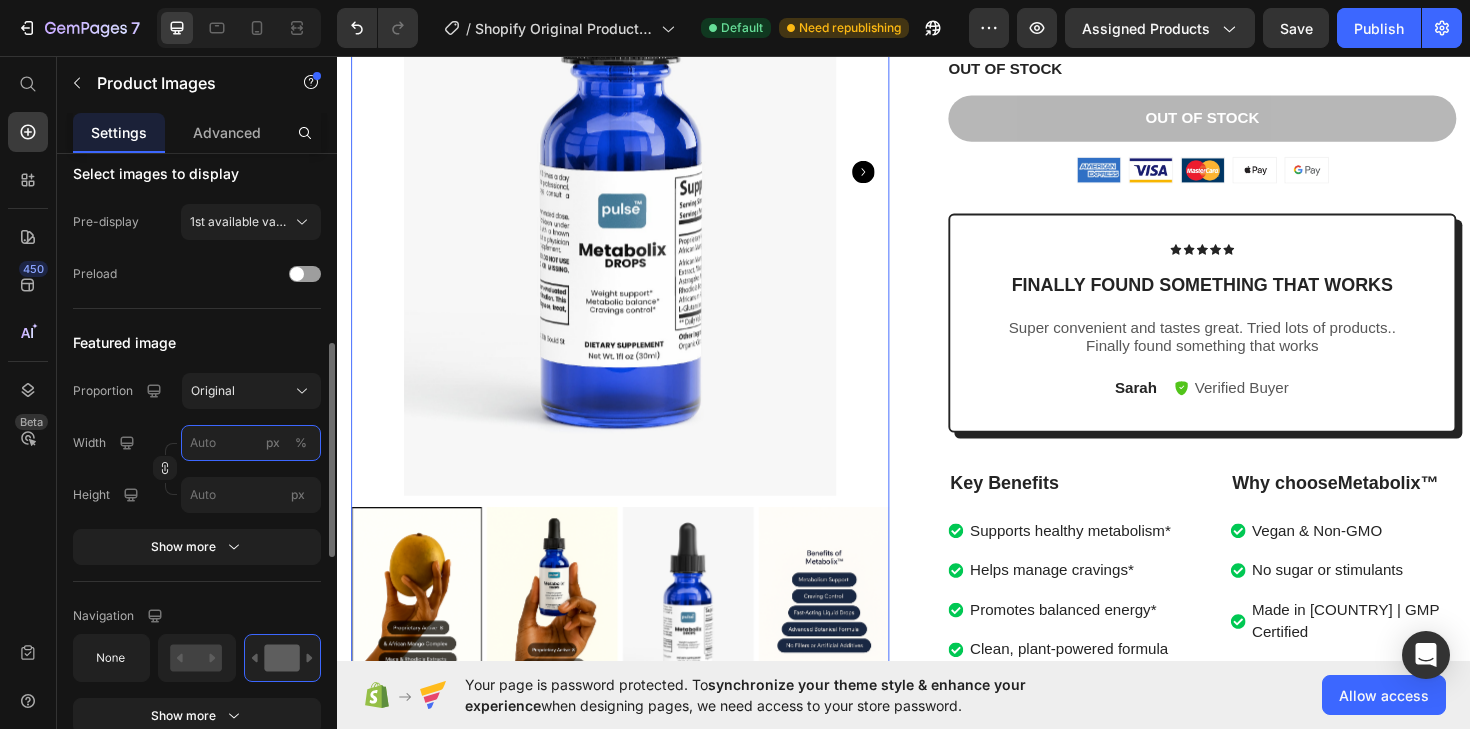 click on "px %" at bounding box center [251, 443] 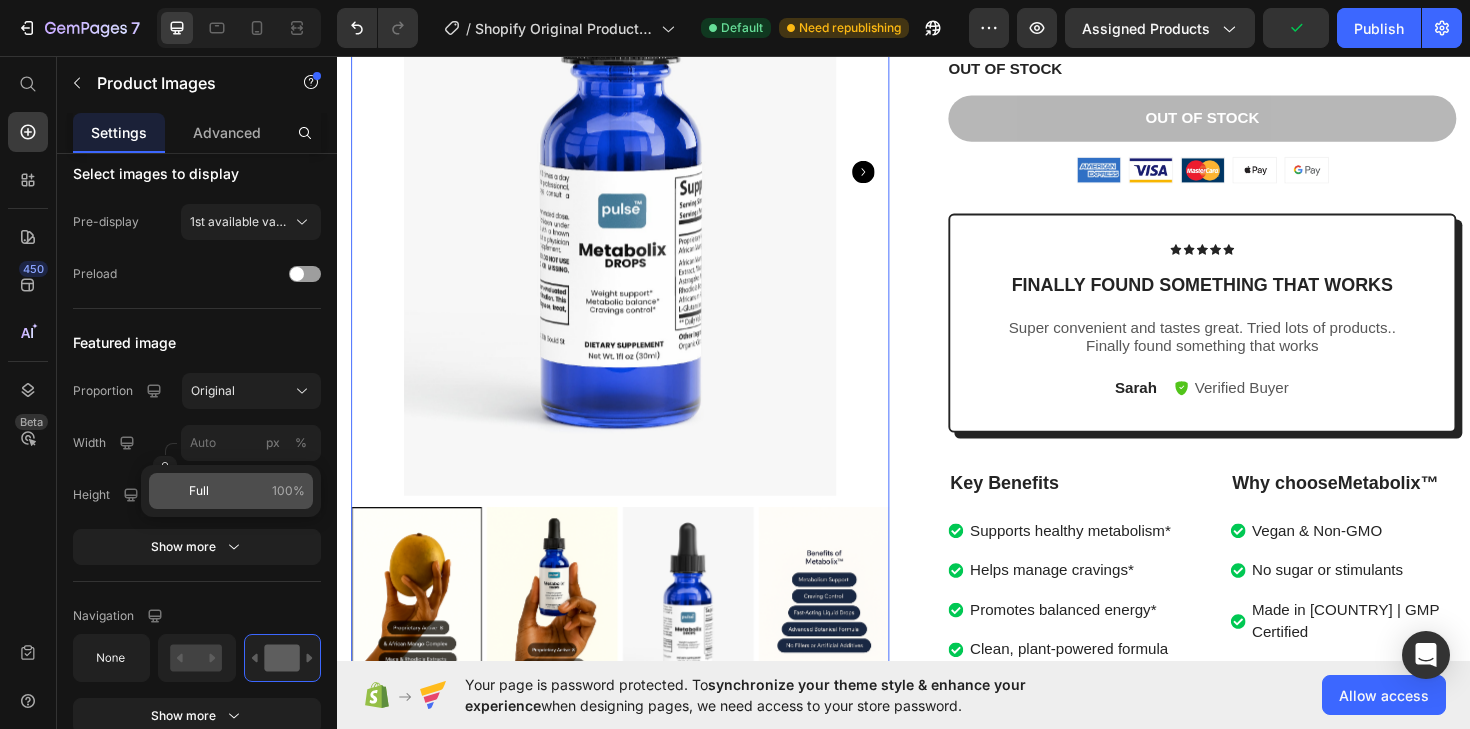 click on "Full 100%" at bounding box center (247, 491) 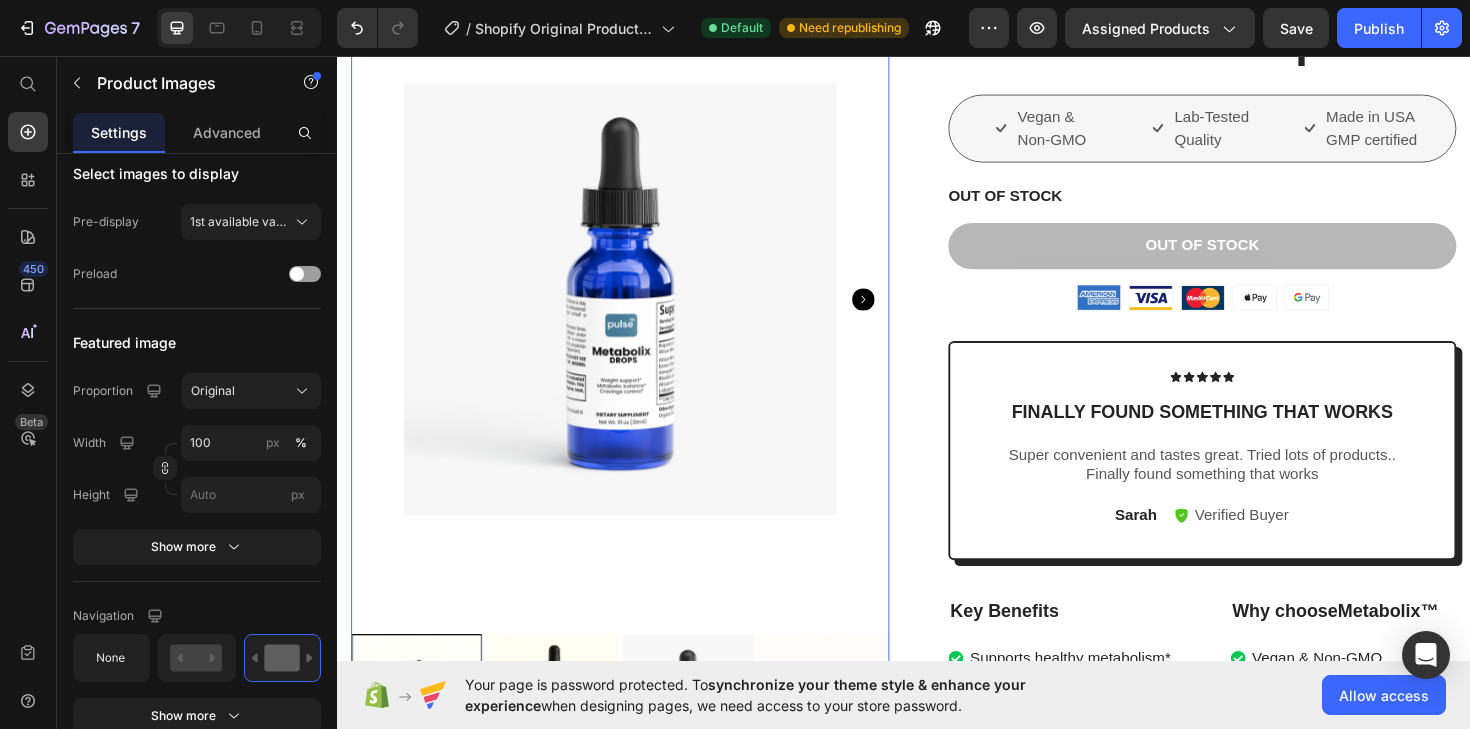 scroll, scrollTop: 341, scrollLeft: 0, axis: vertical 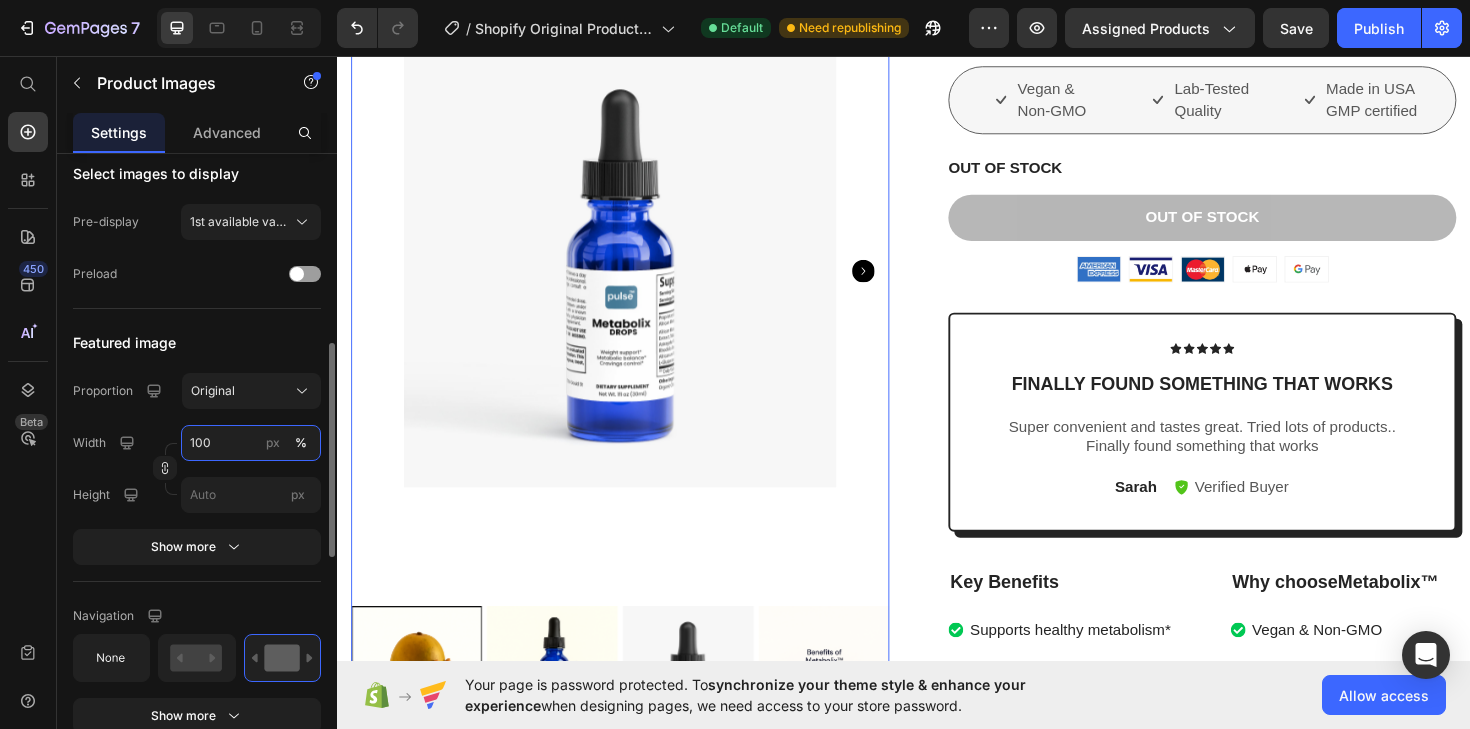 click on "100" at bounding box center (251, 443) 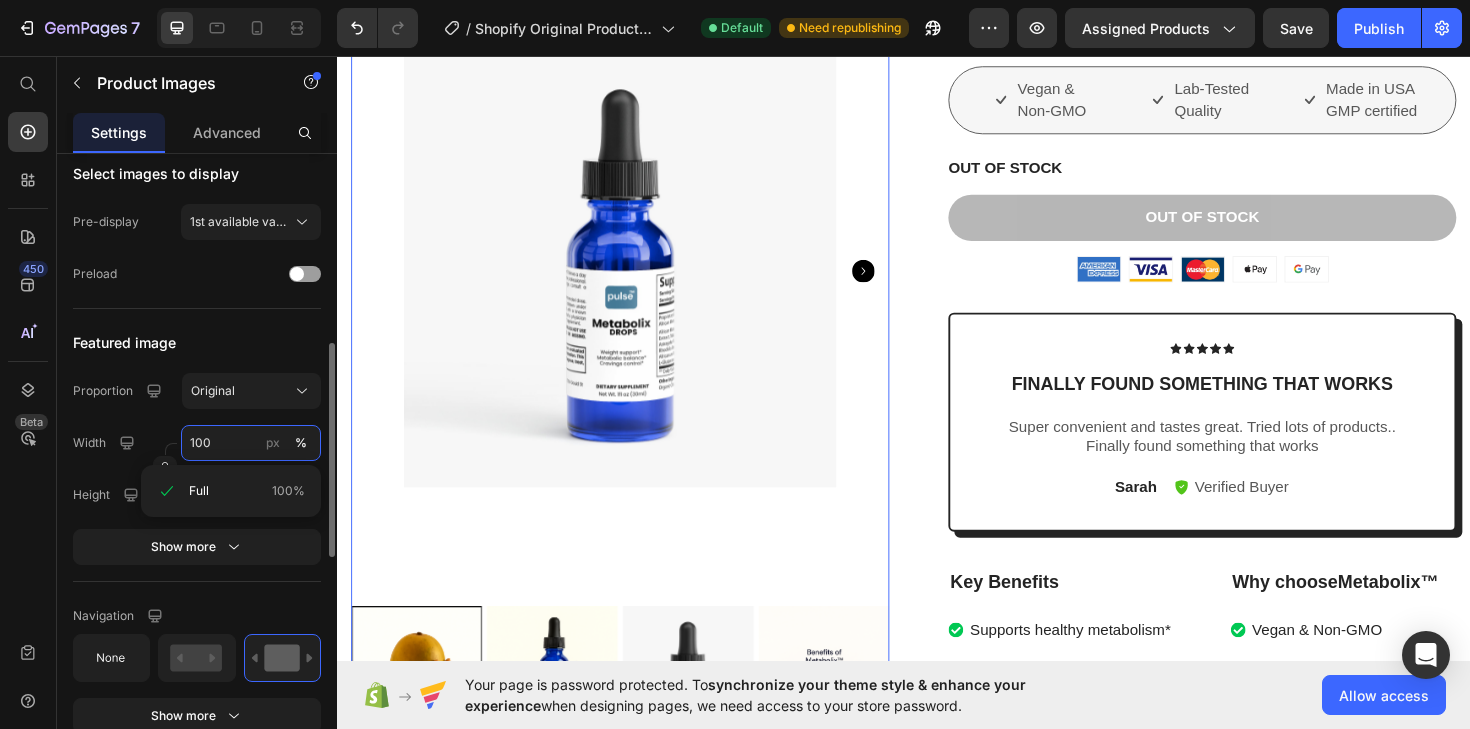 click on "100" at bounding box center [251, 443] 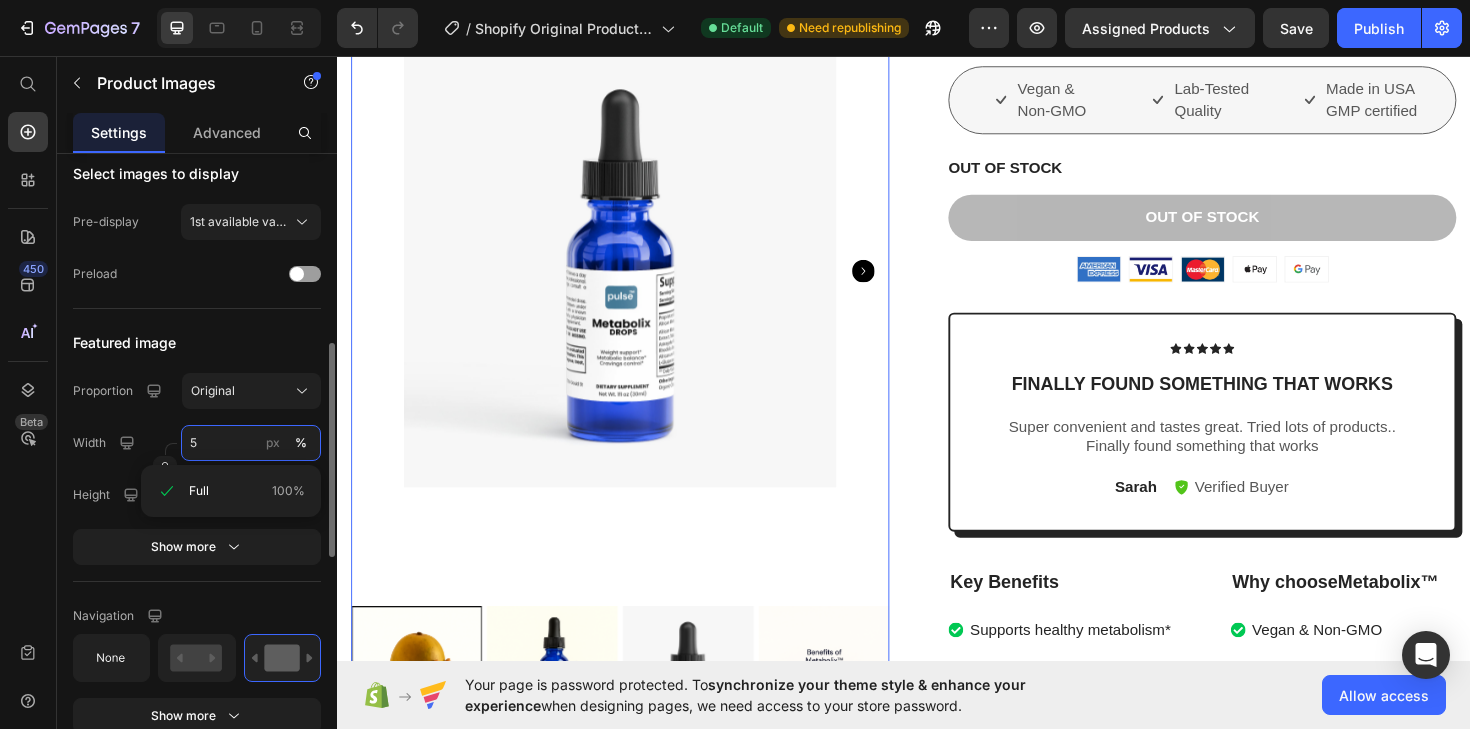 type on "50" 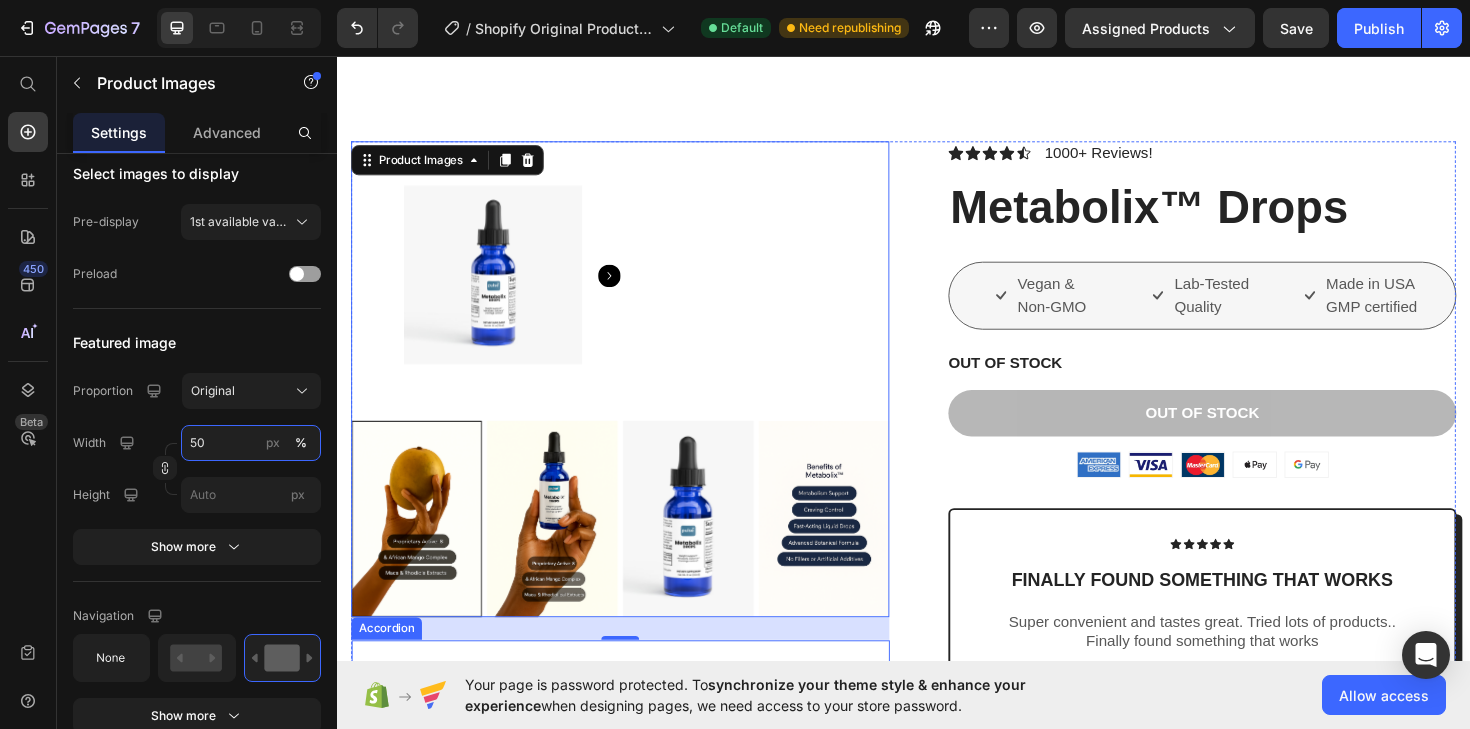 scroll, scrollTop: 128, scrollLeft: 0, axis: vertical 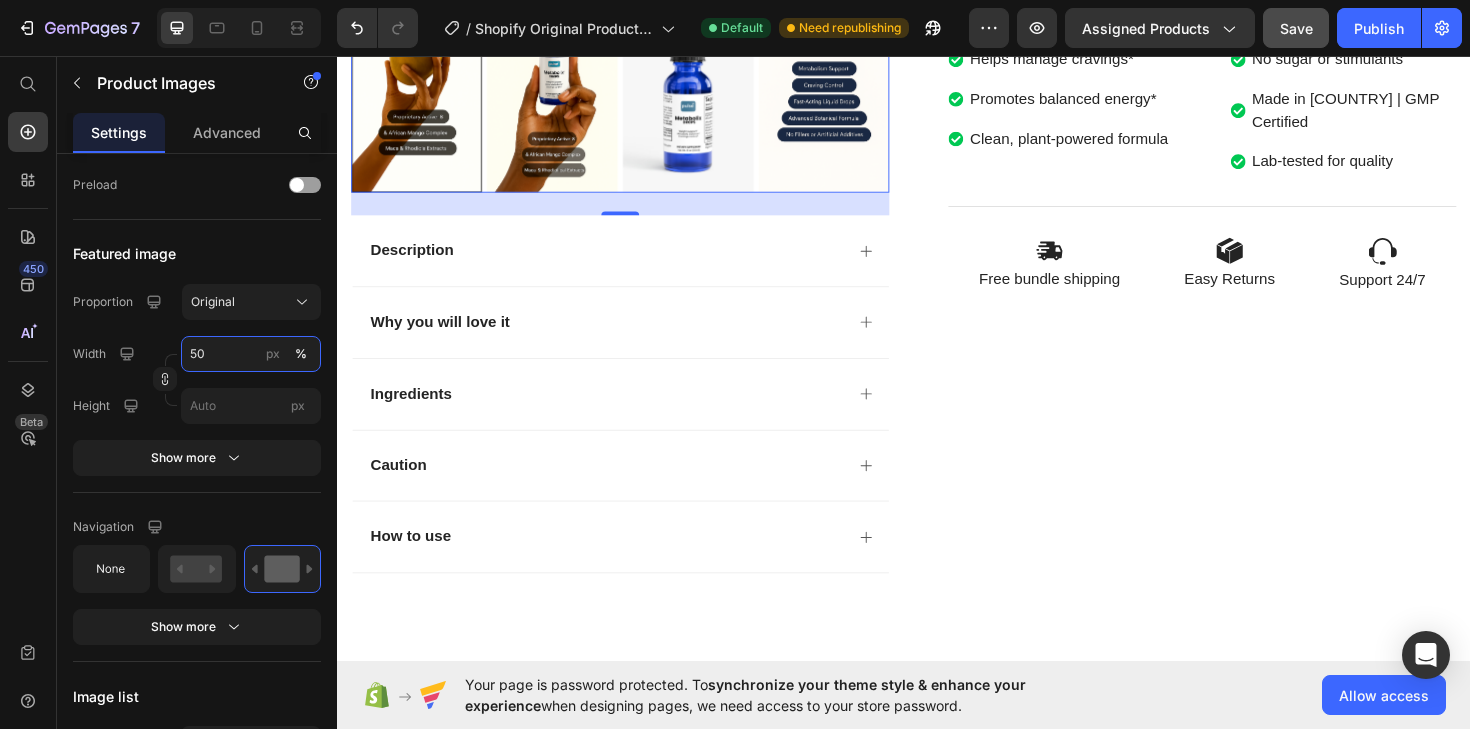 type on "50" 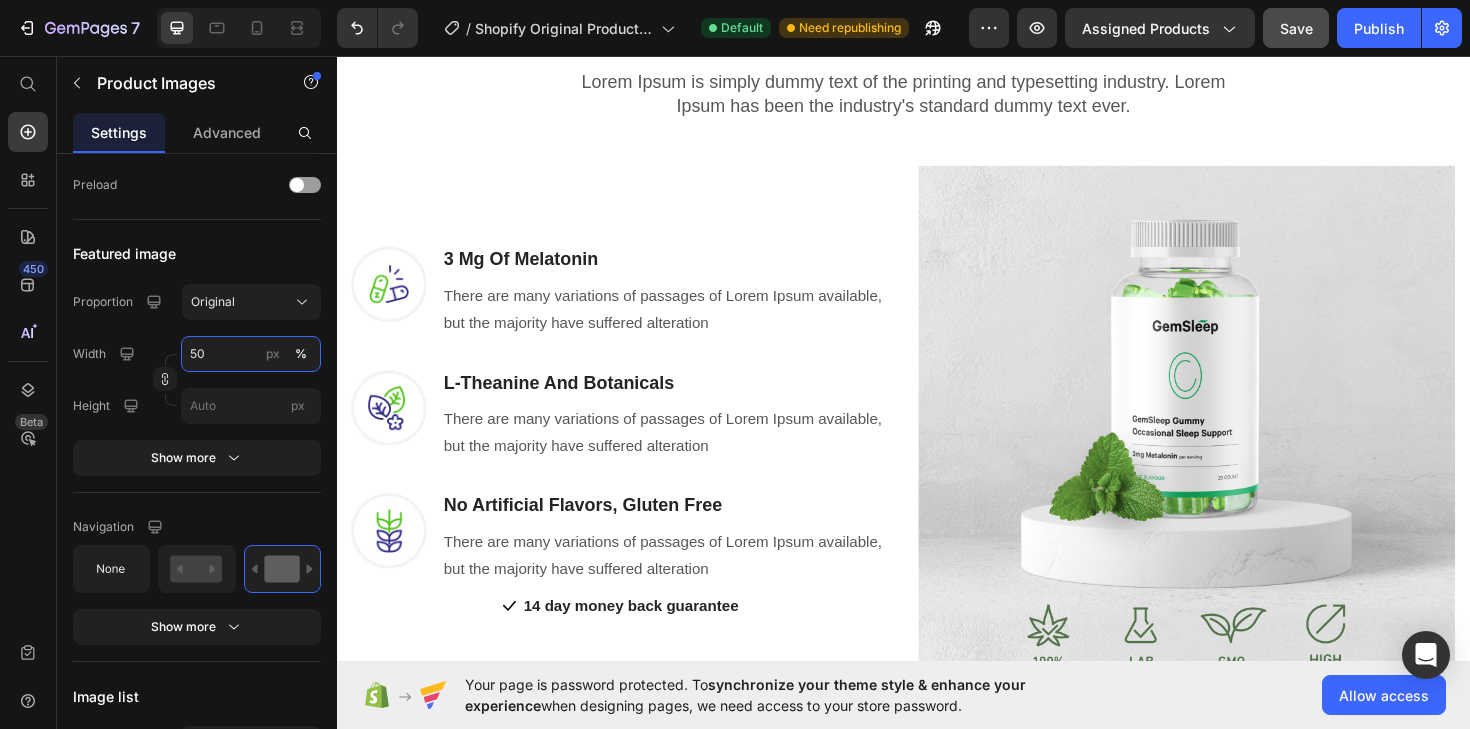 scroll, scrollTop: 1548, scrollLeft: 0, axis: vertical 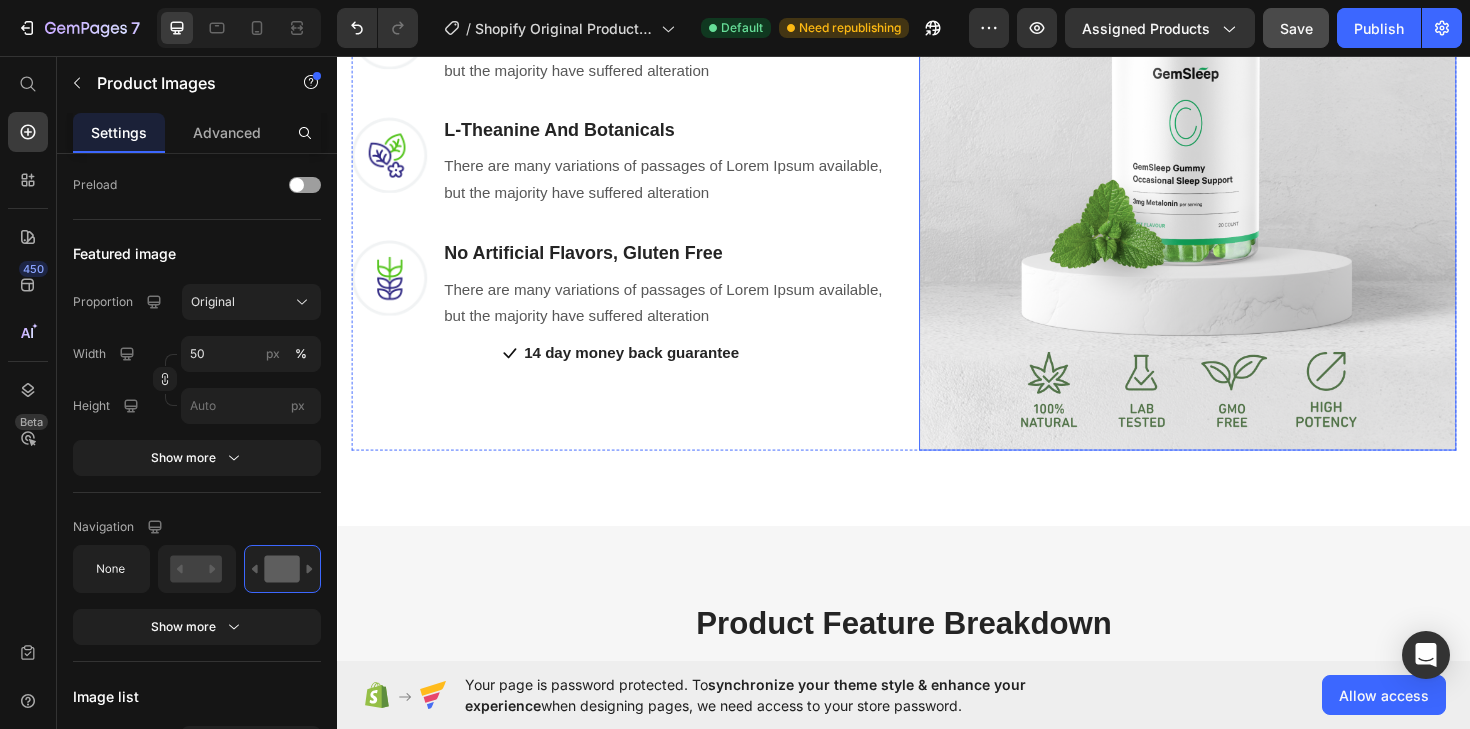 click at bounding box center (1237, 189) 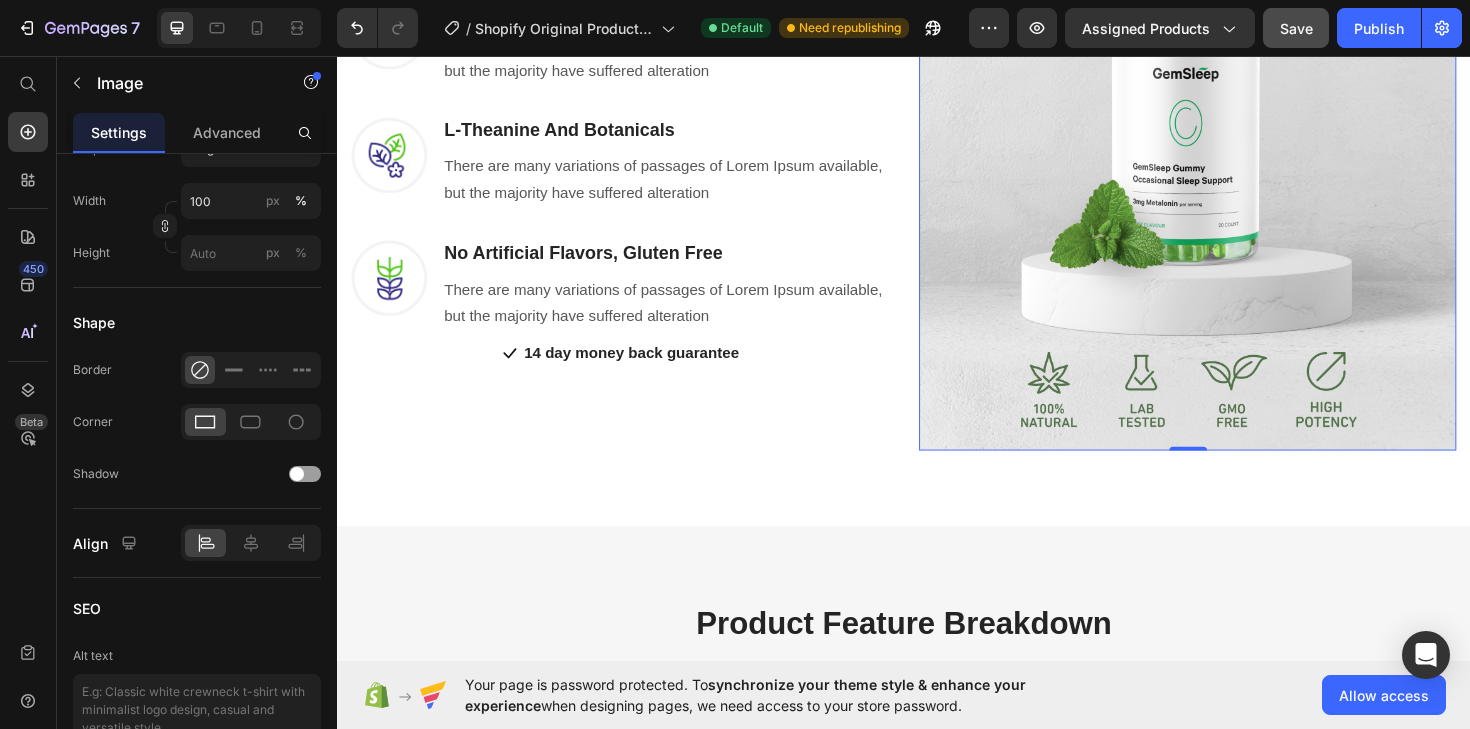 scroll, scrollTop: 0, scrollLeft: 0, axis: both 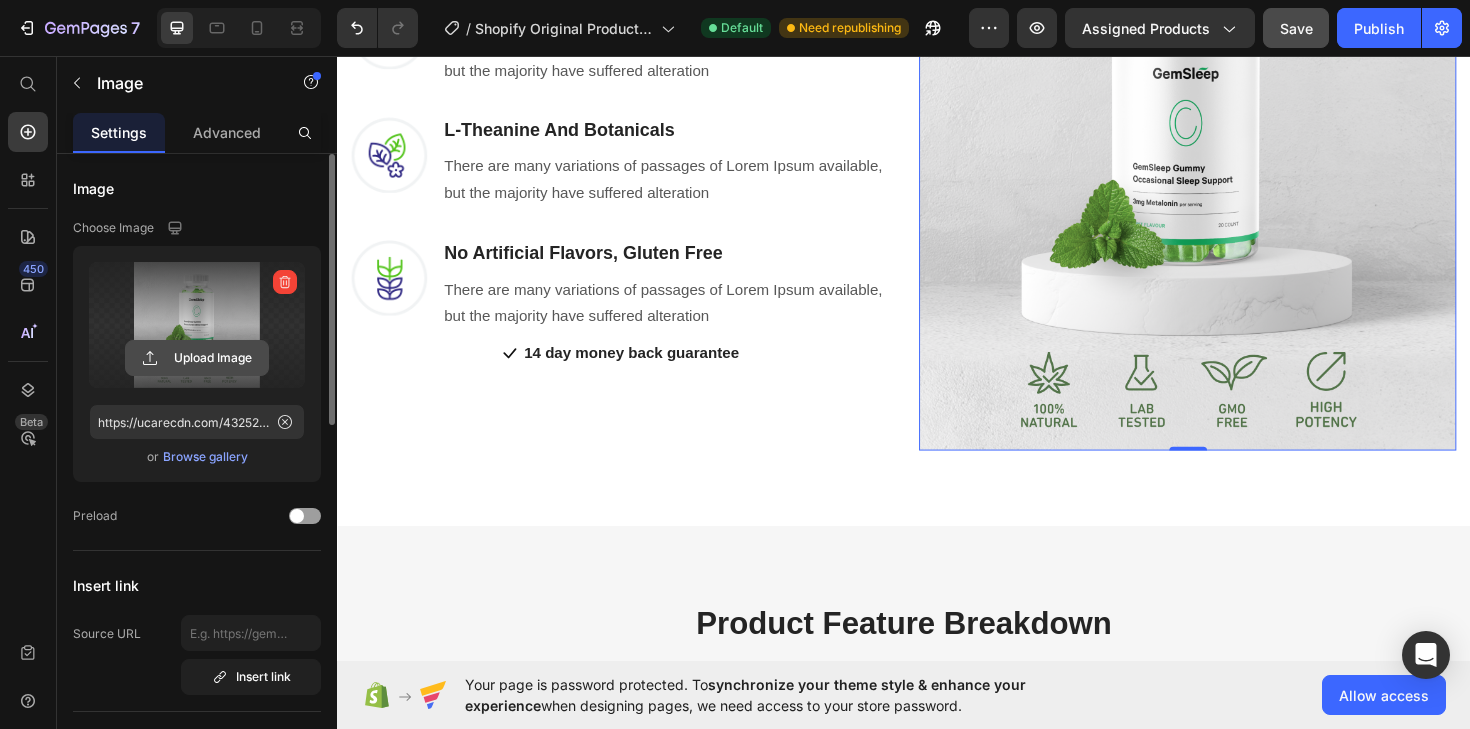 click 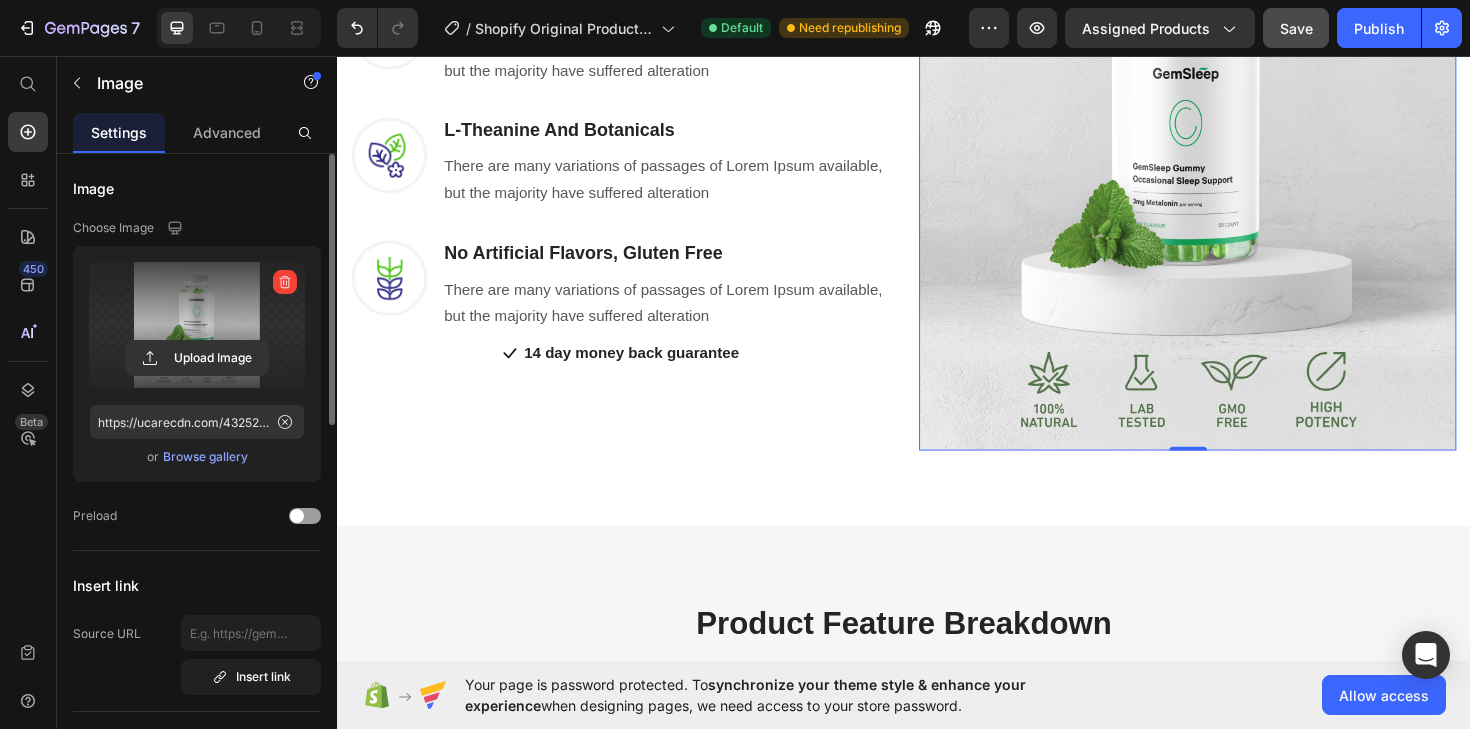 click at bounding box center (197, 325) 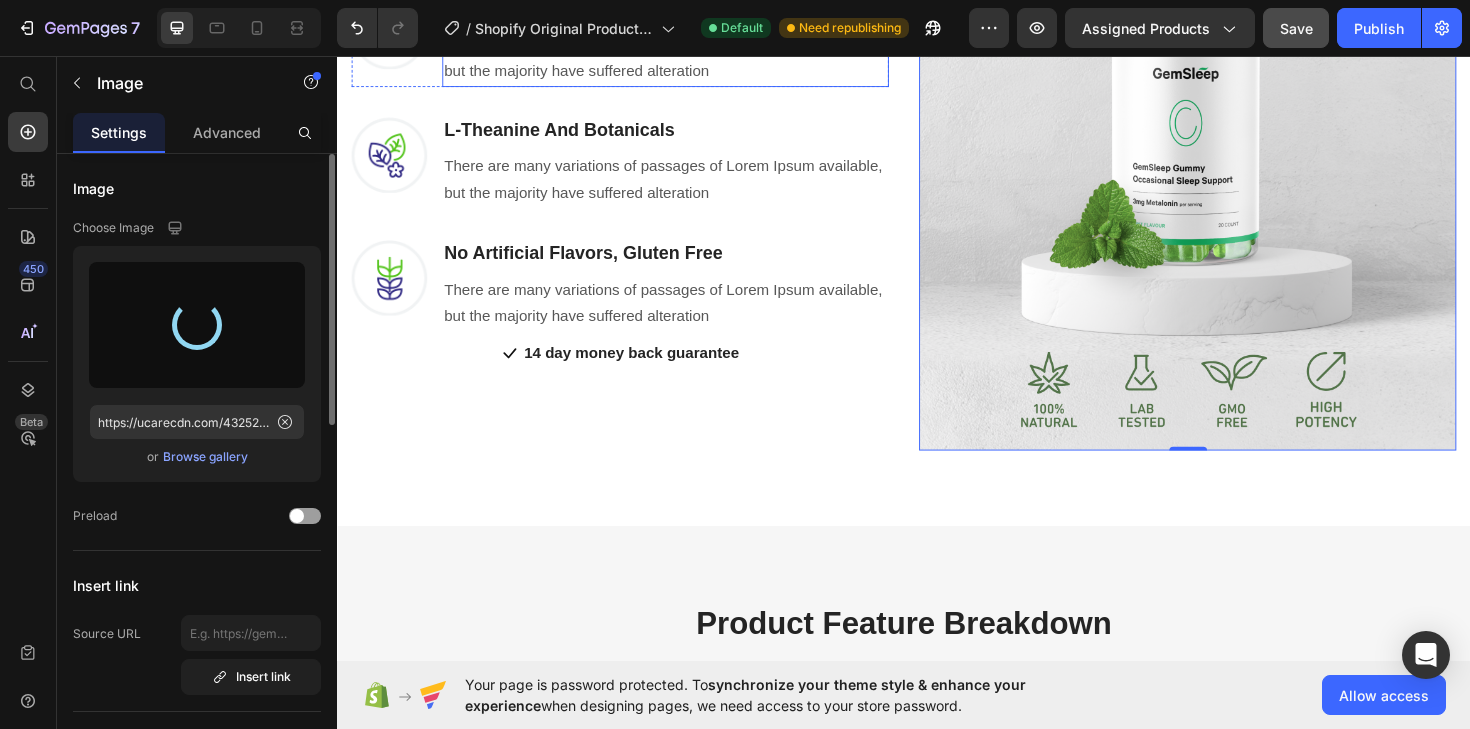type on "https://cdn.shopify.com/s/files/1/0686/1805/9836/files/gempages_574760831426757744-5efcbd78-5316-42f3-9352-32401b8d47e0.png" 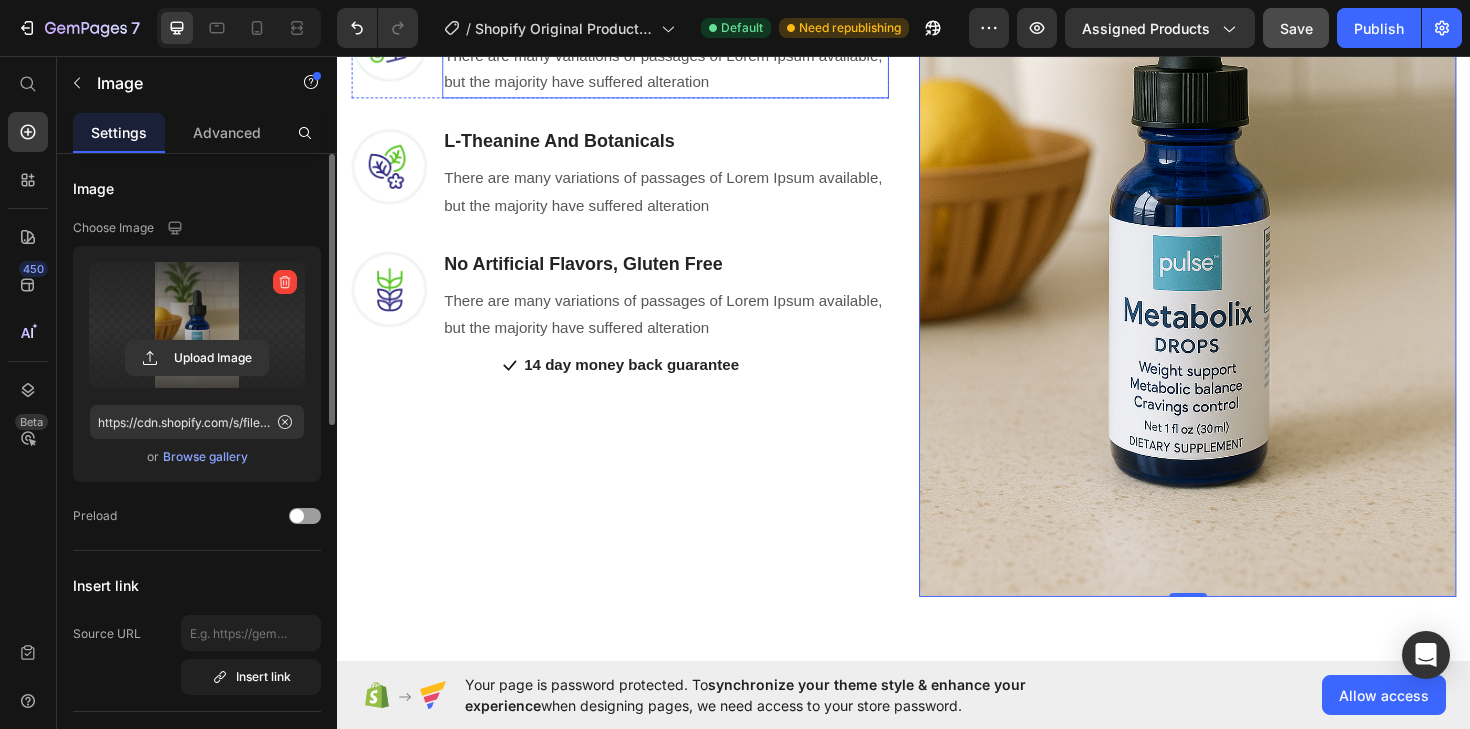 scroll, scrollTop: 2047, scrollLeft: 0, axis: vertical 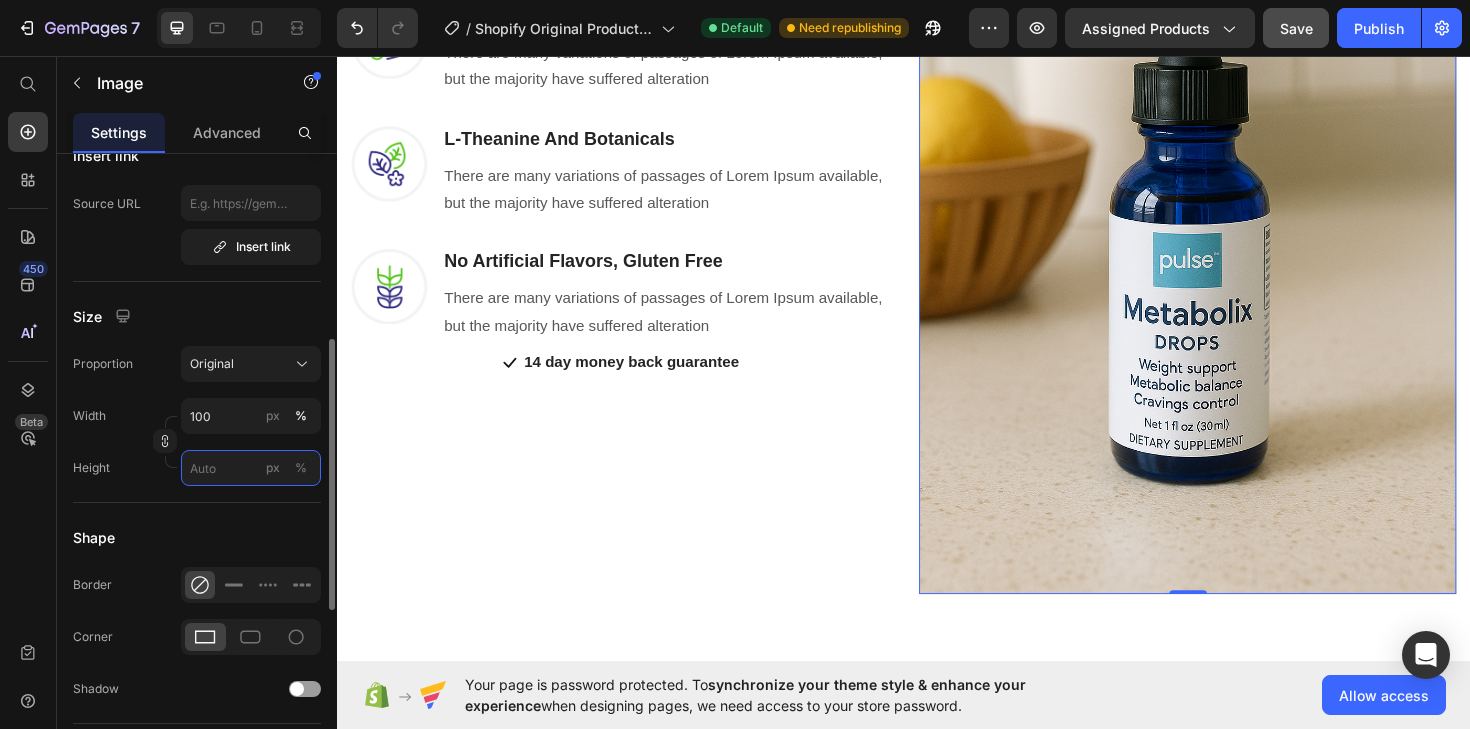 click on "px %" at bounding box center [251, 468] 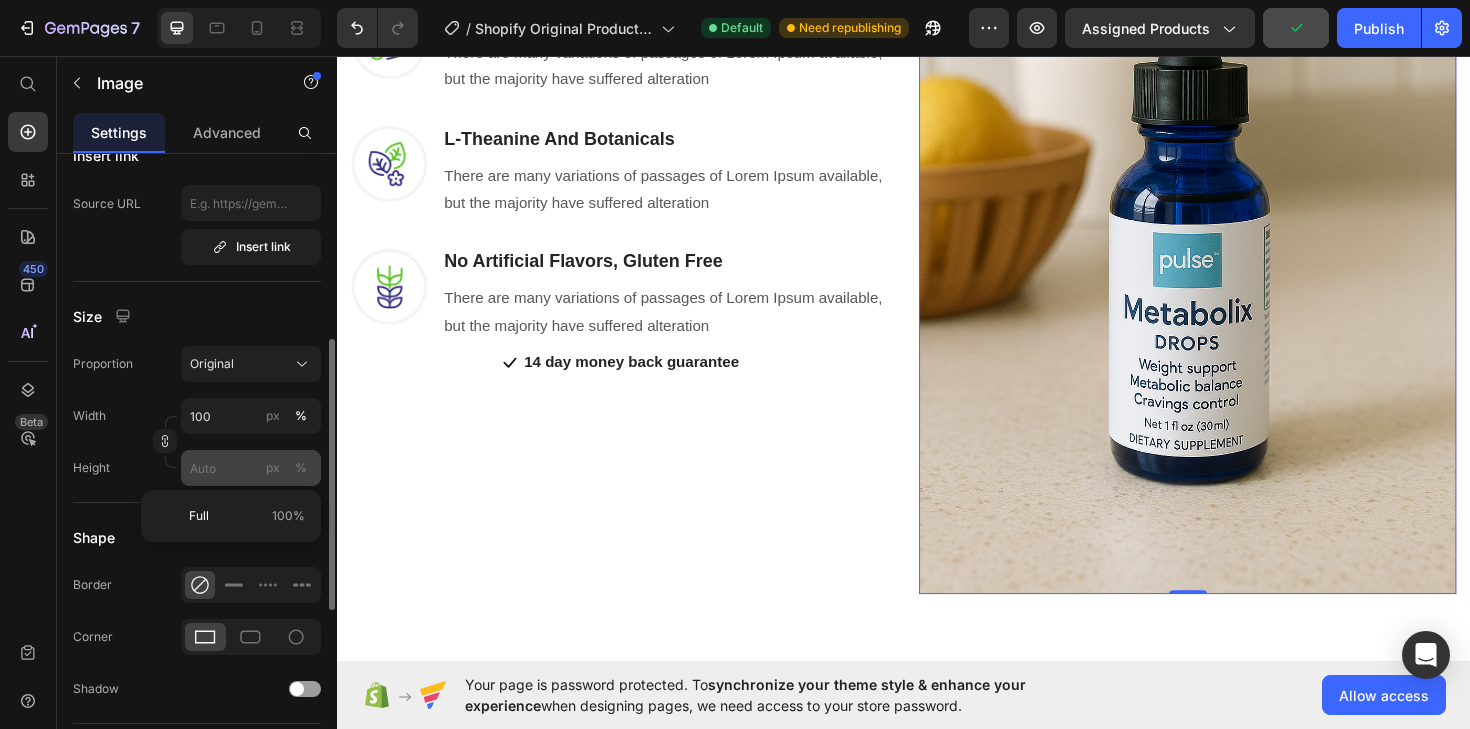 click on "%" at bounding box center (301, 468) 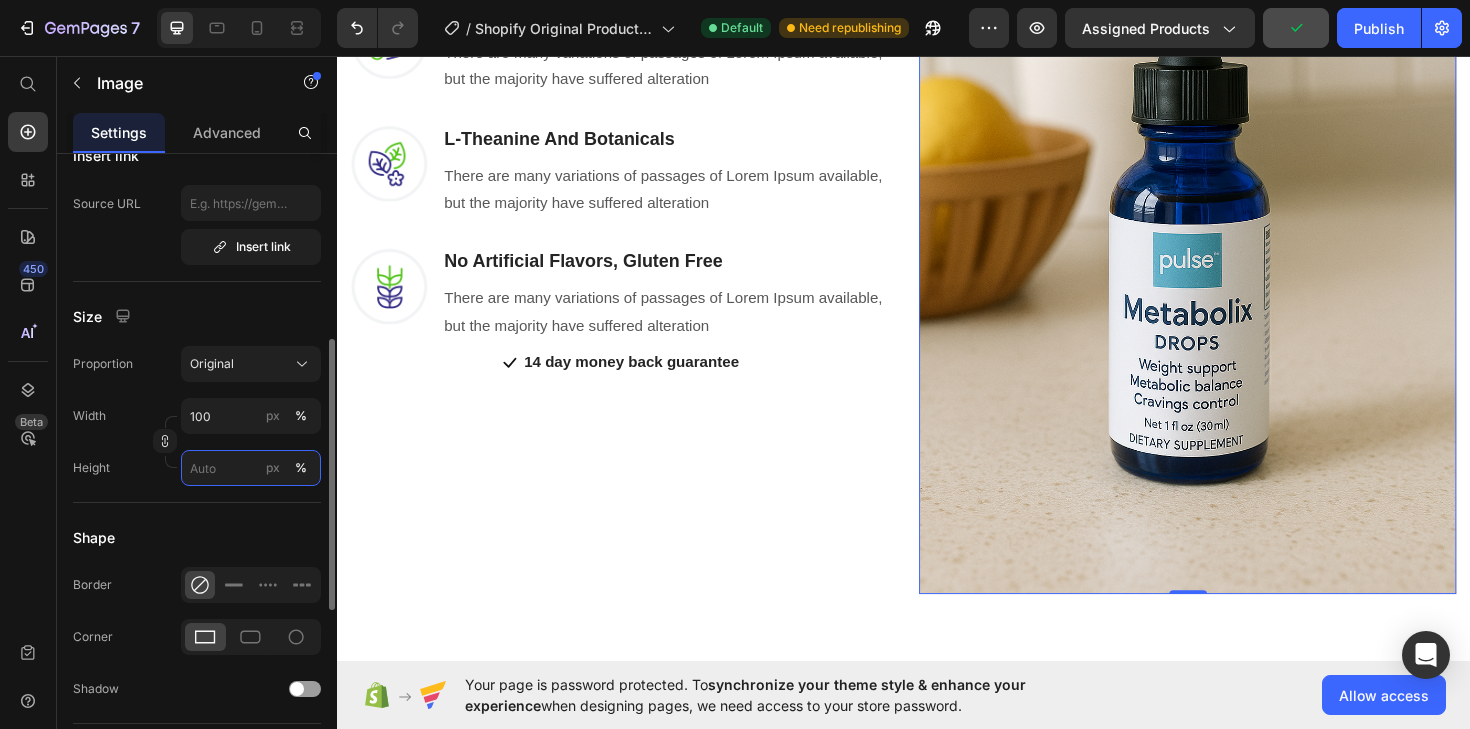 click on "px %" at bounding box center [251, 468] 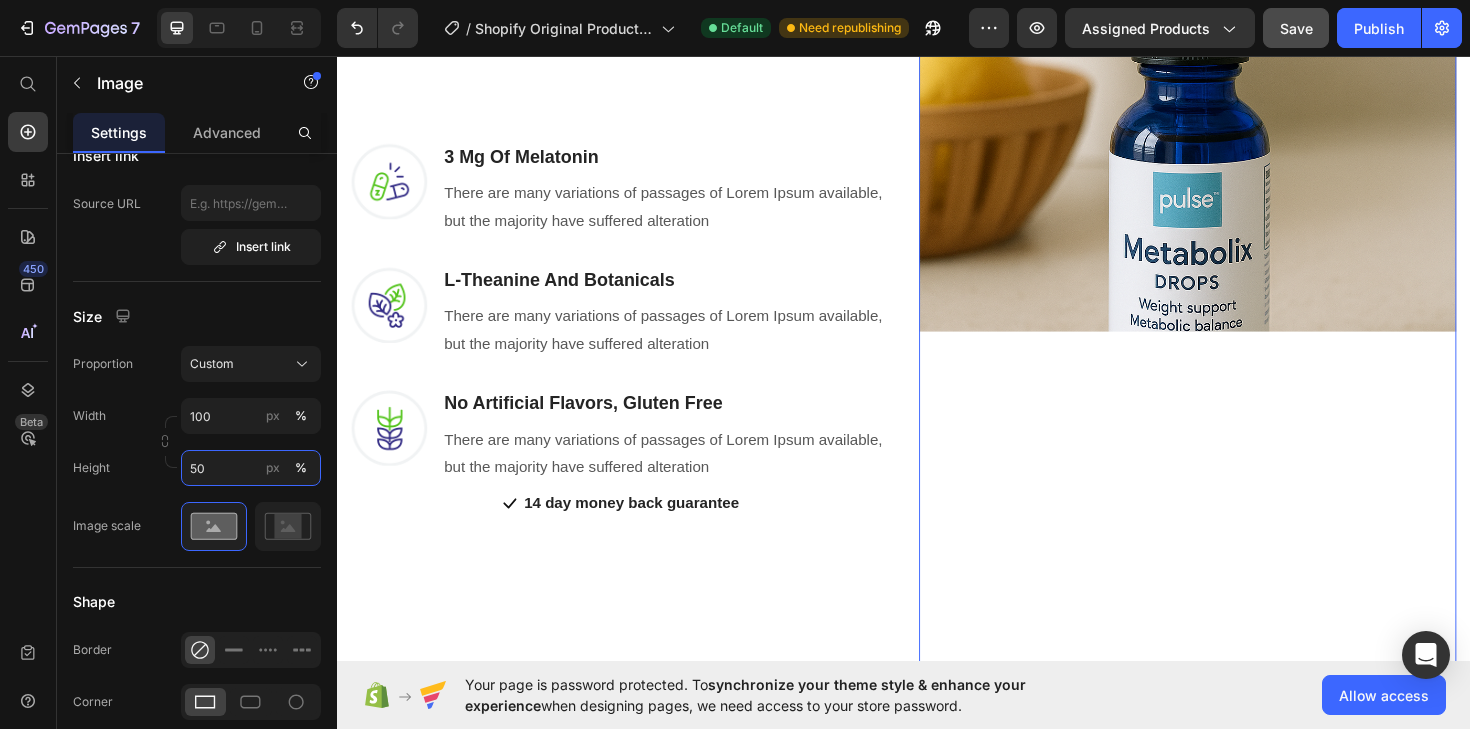scroll, scrollTop: 1858, scrollLeft: 0, axis: vertical 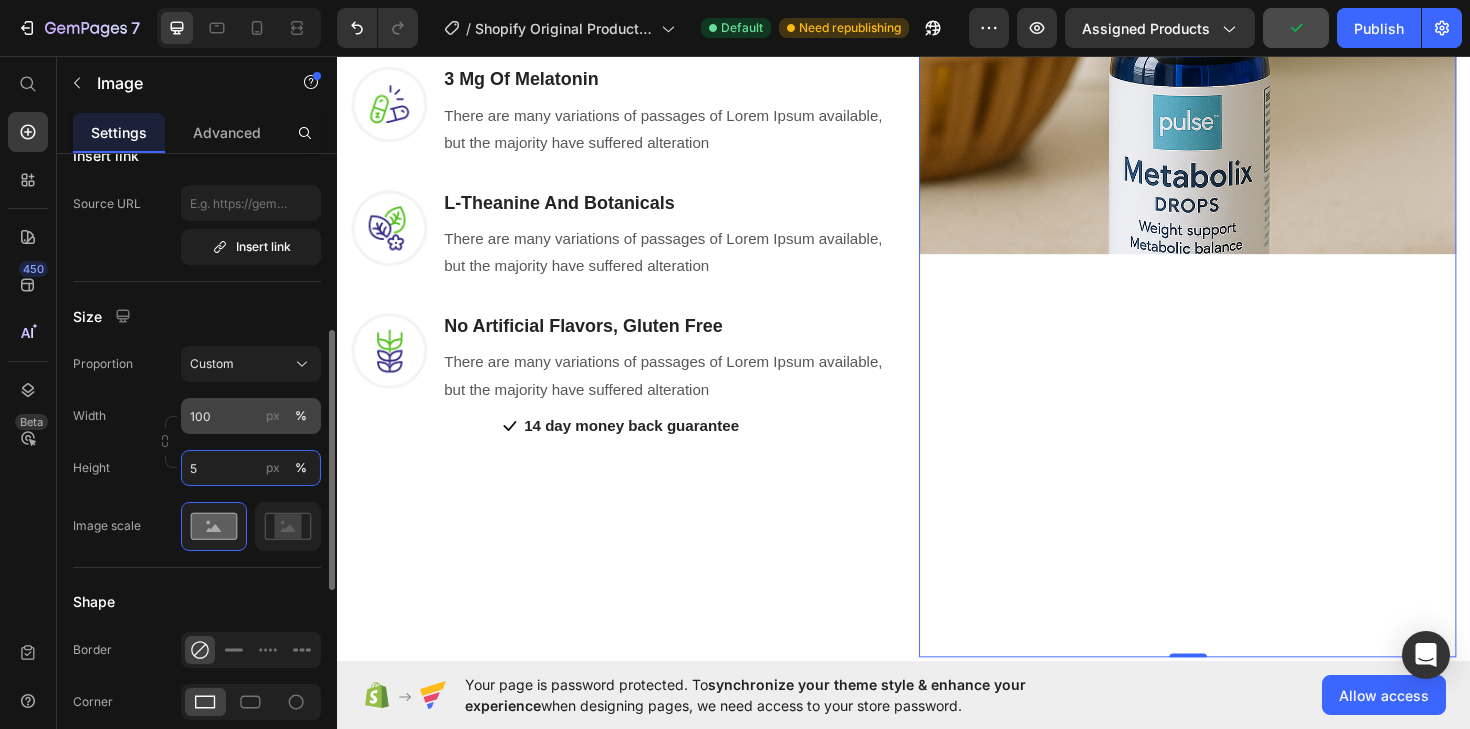 type on "5" 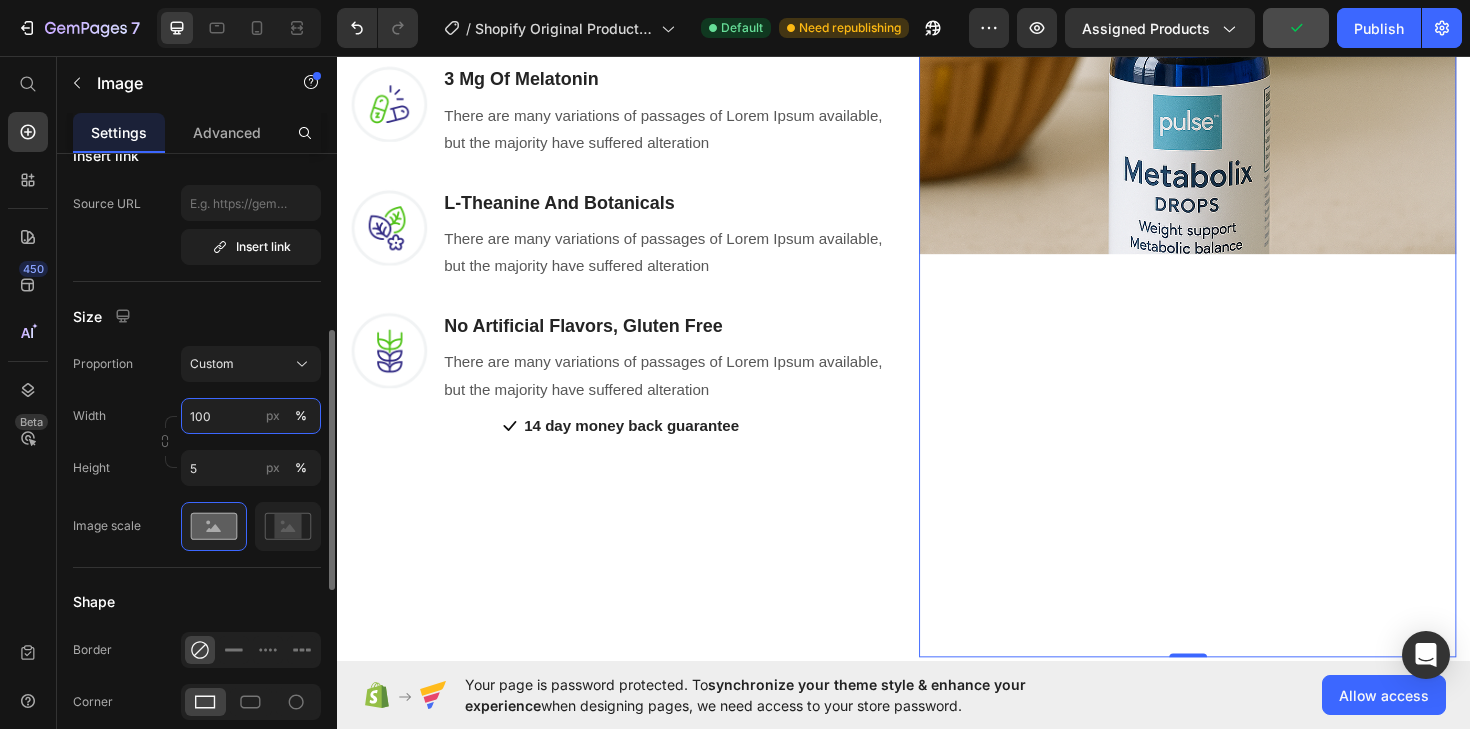 click on "100" at bounding box center (251, 416) 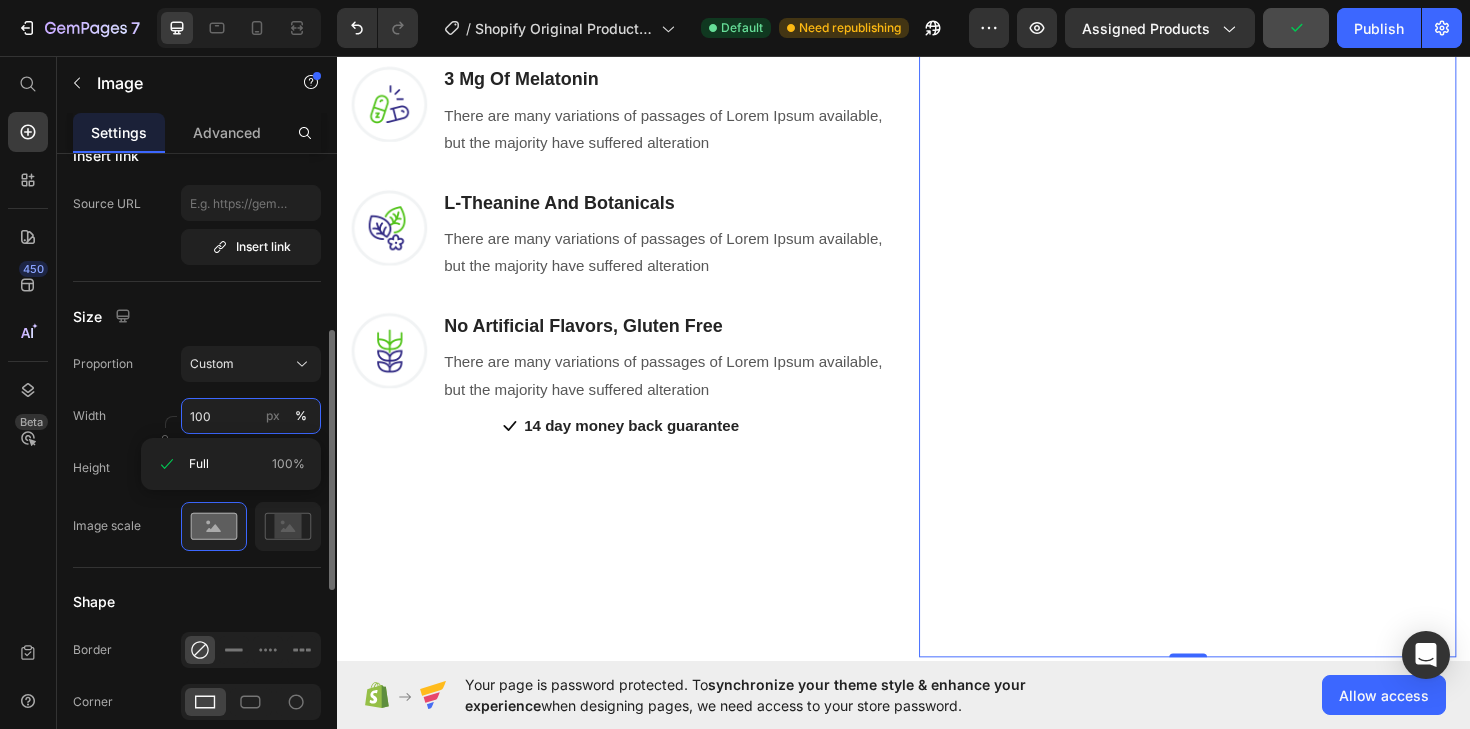 click on "100" at bounding box center [251, 416] 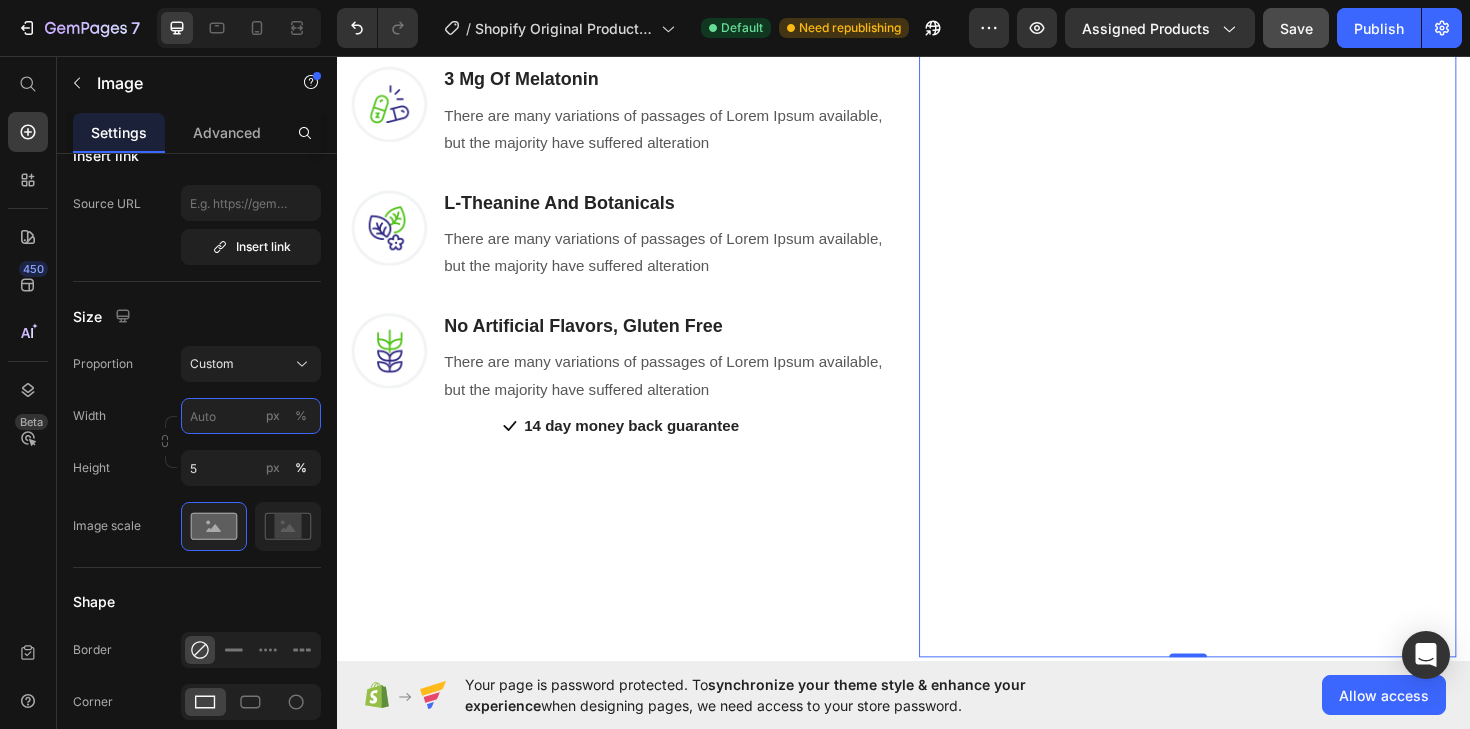 scroll, scrollTop: 1787, scrollLeft: 0, axis: vertical 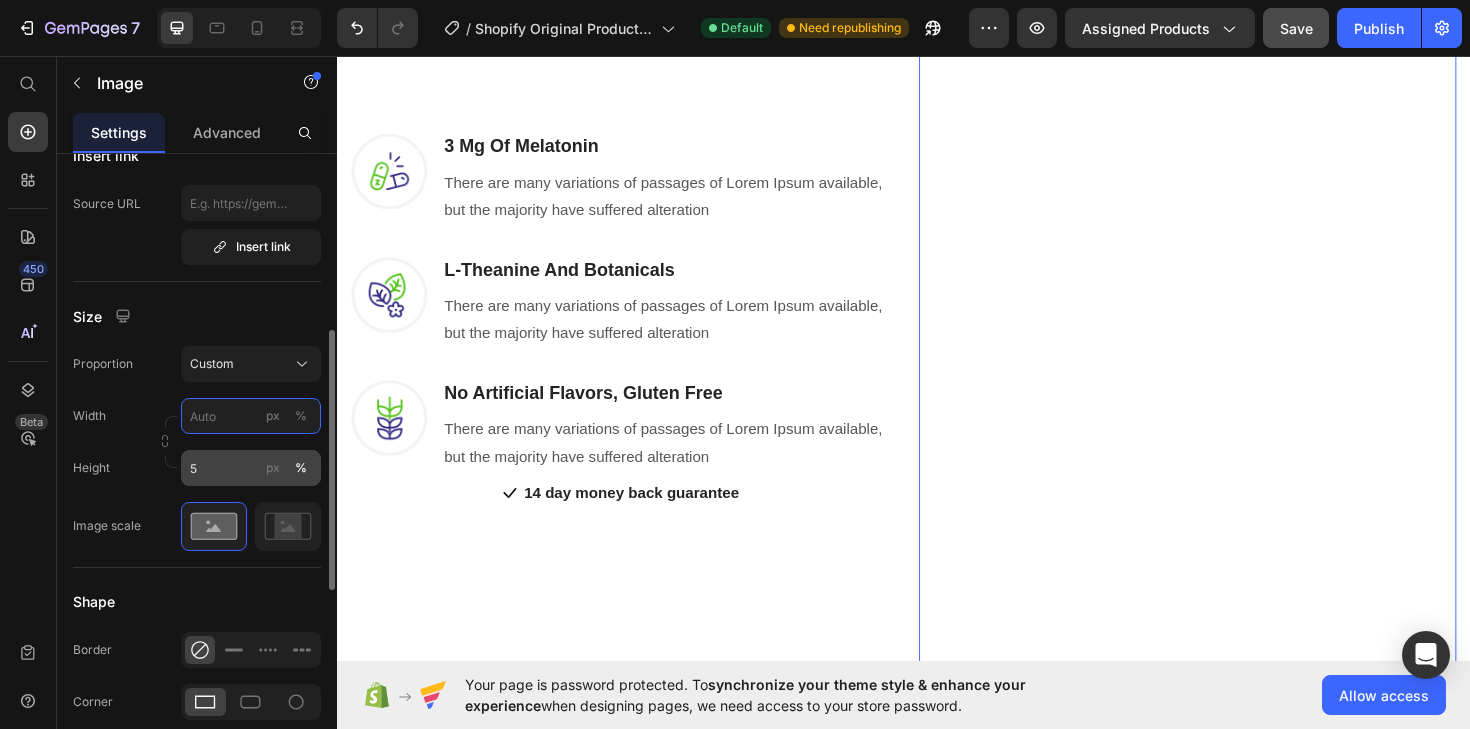 type 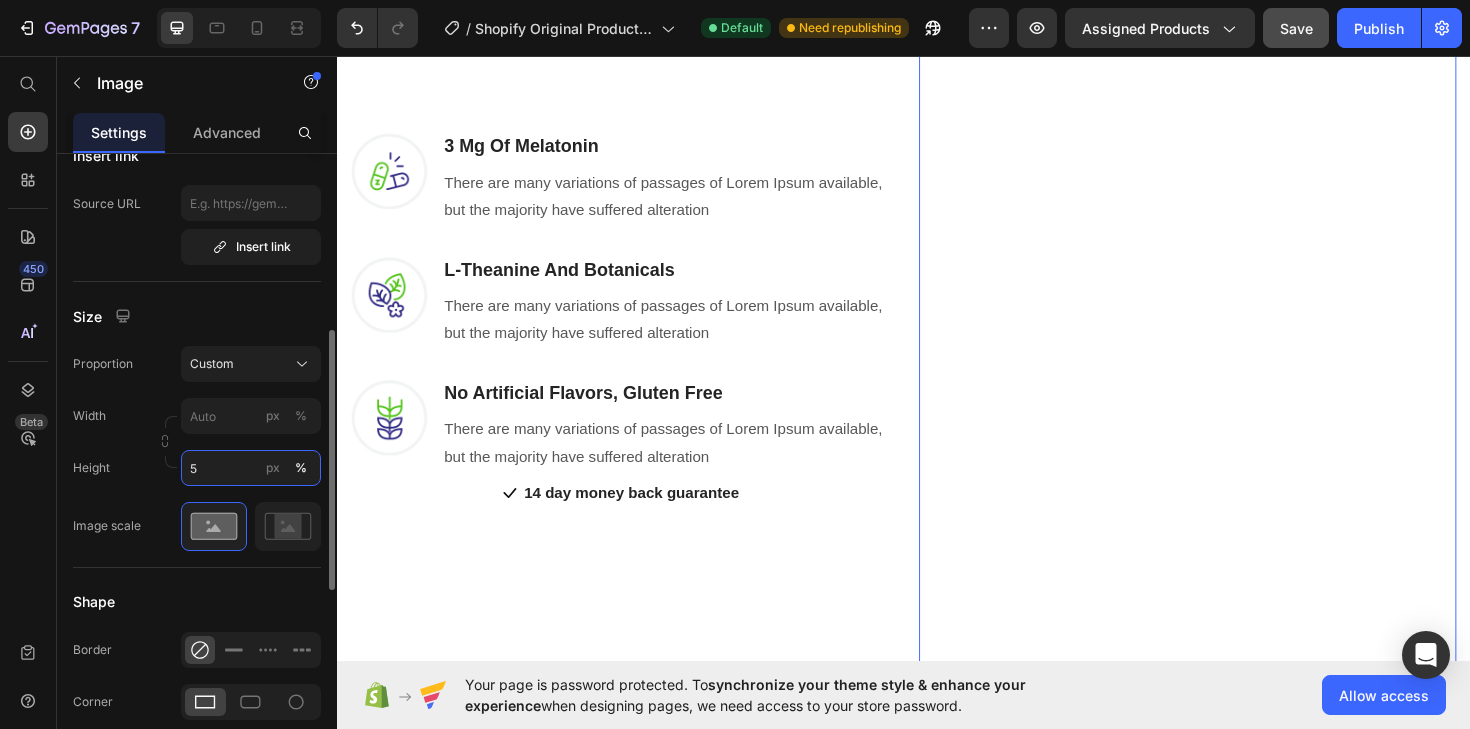 click on "5" at bounding box center [251, 468] 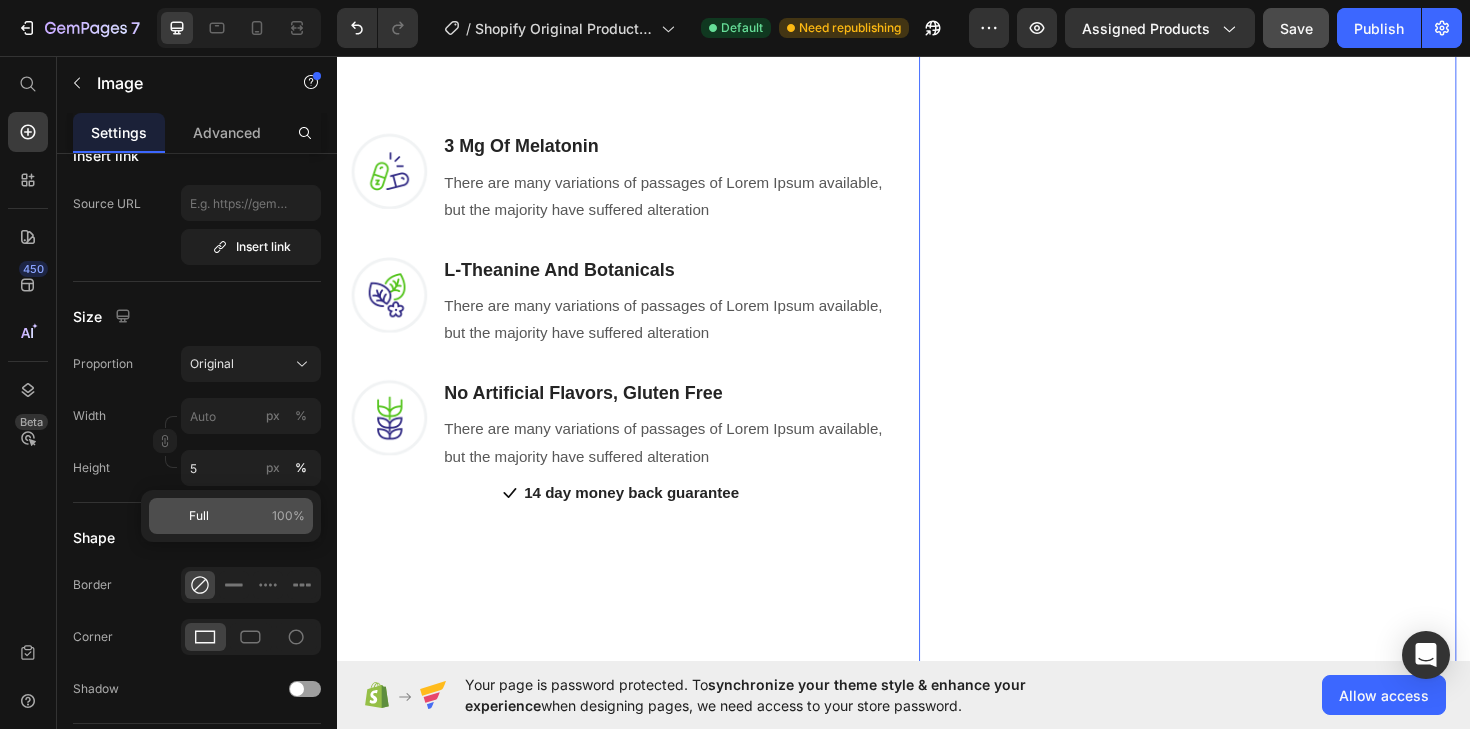 click on "Full 100%" at bounding box center (247, 516) 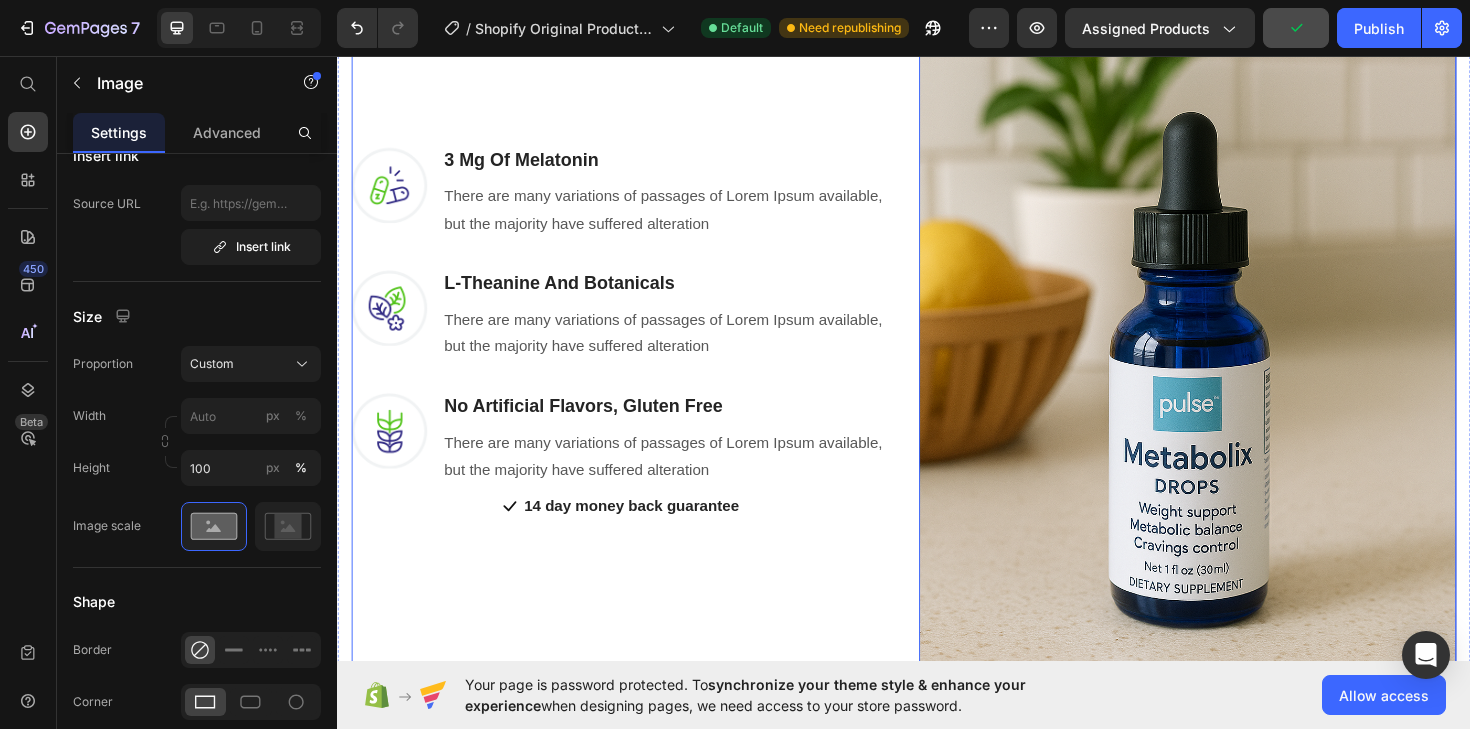 scroll, scrollTop: 1647, scrollLeft: 0, axis: vertical 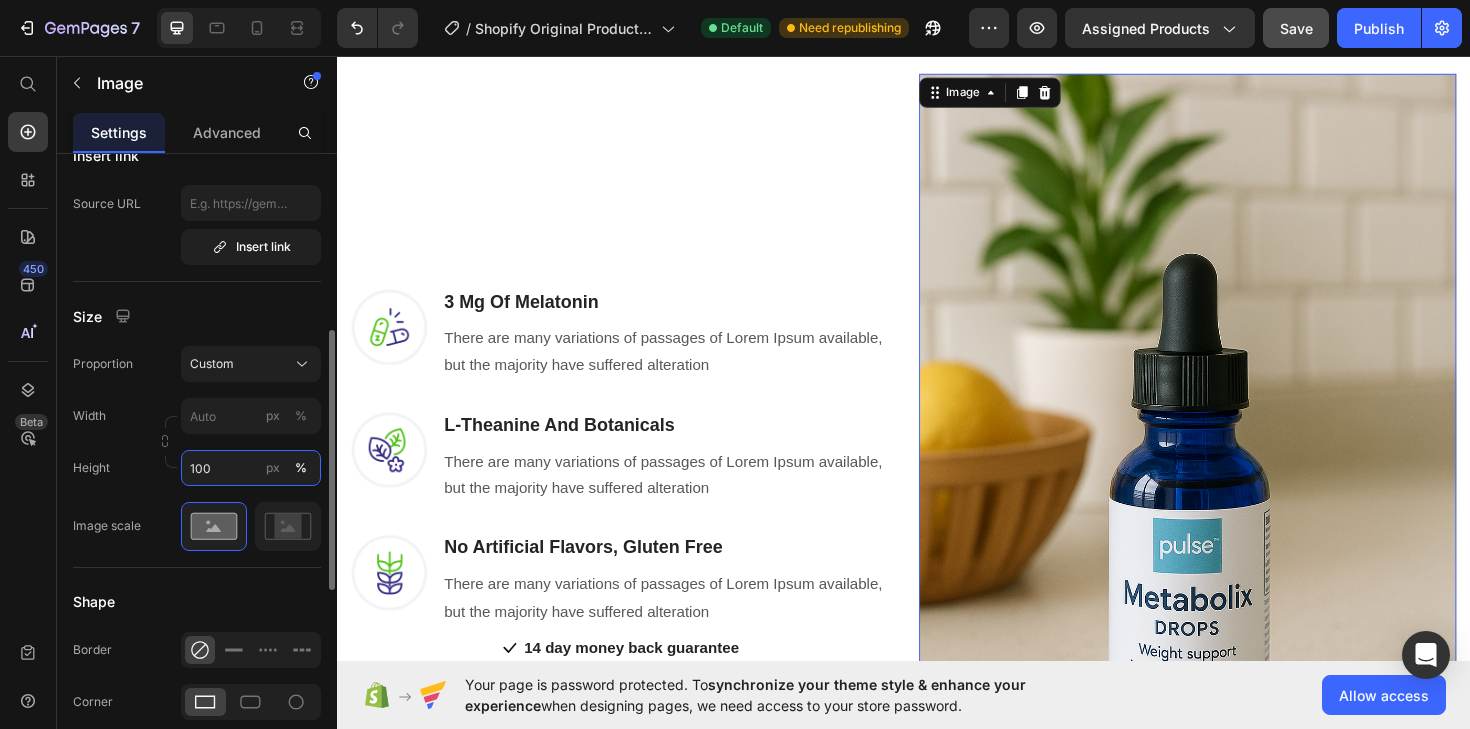 click on "100" at bounding box center [251, 468] 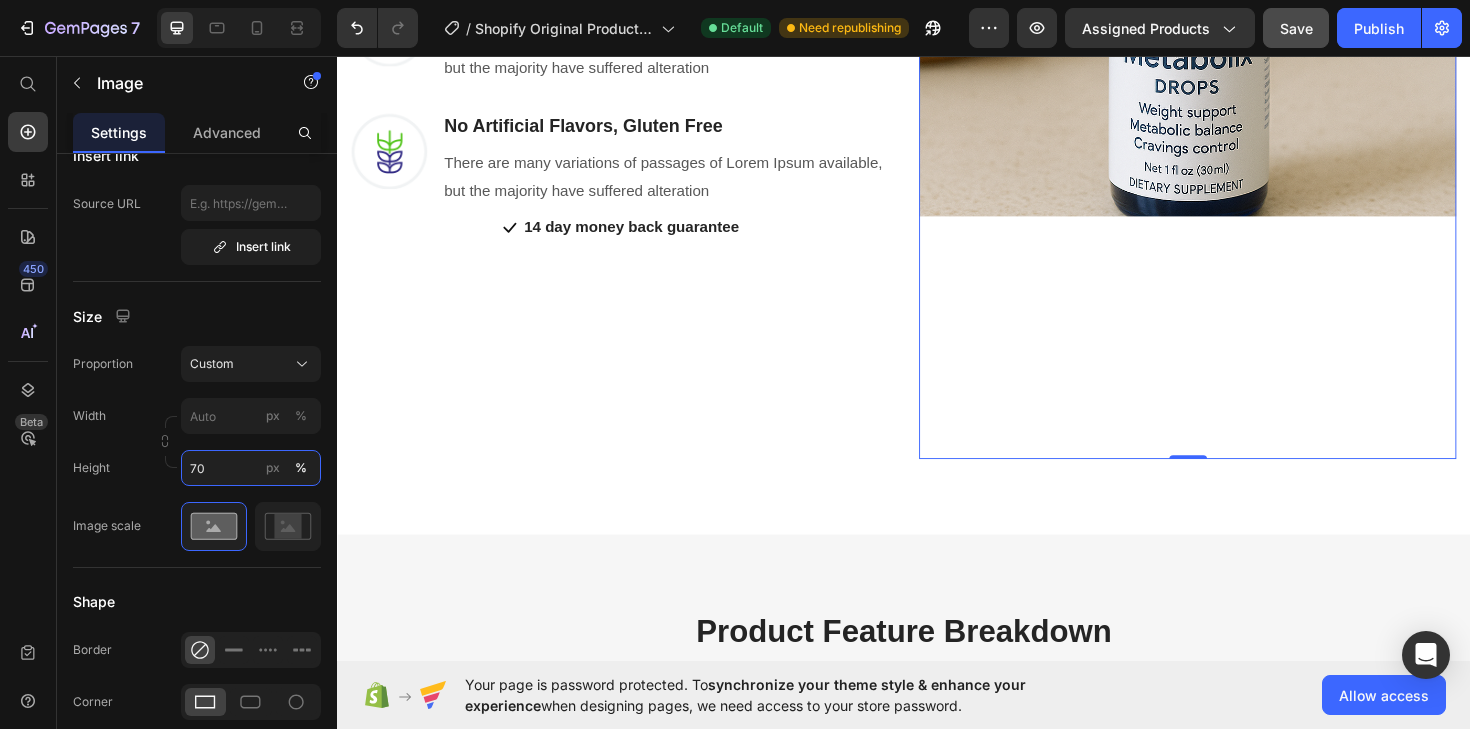 scroll, scrollTop: 2204, scrollLeft: 0, axis: vertical 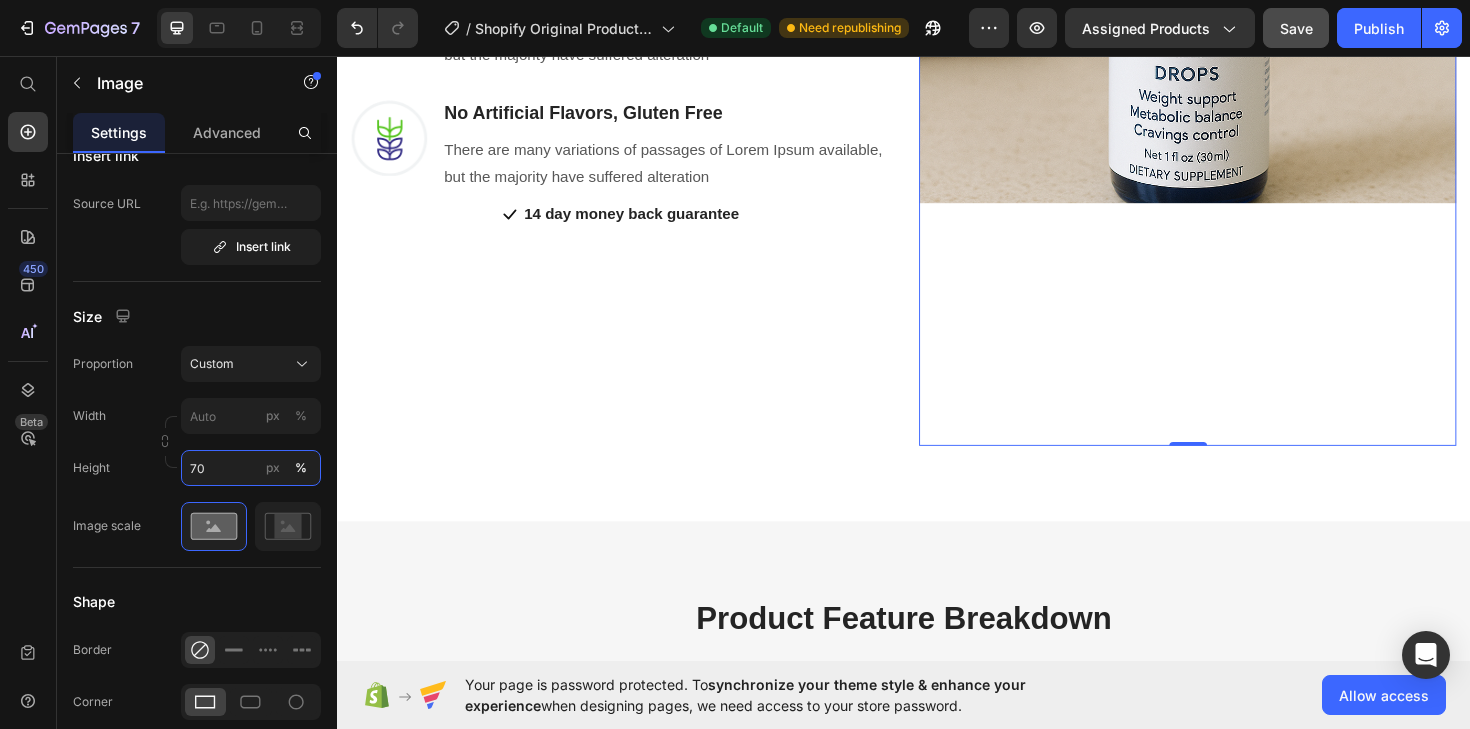 type on "70" 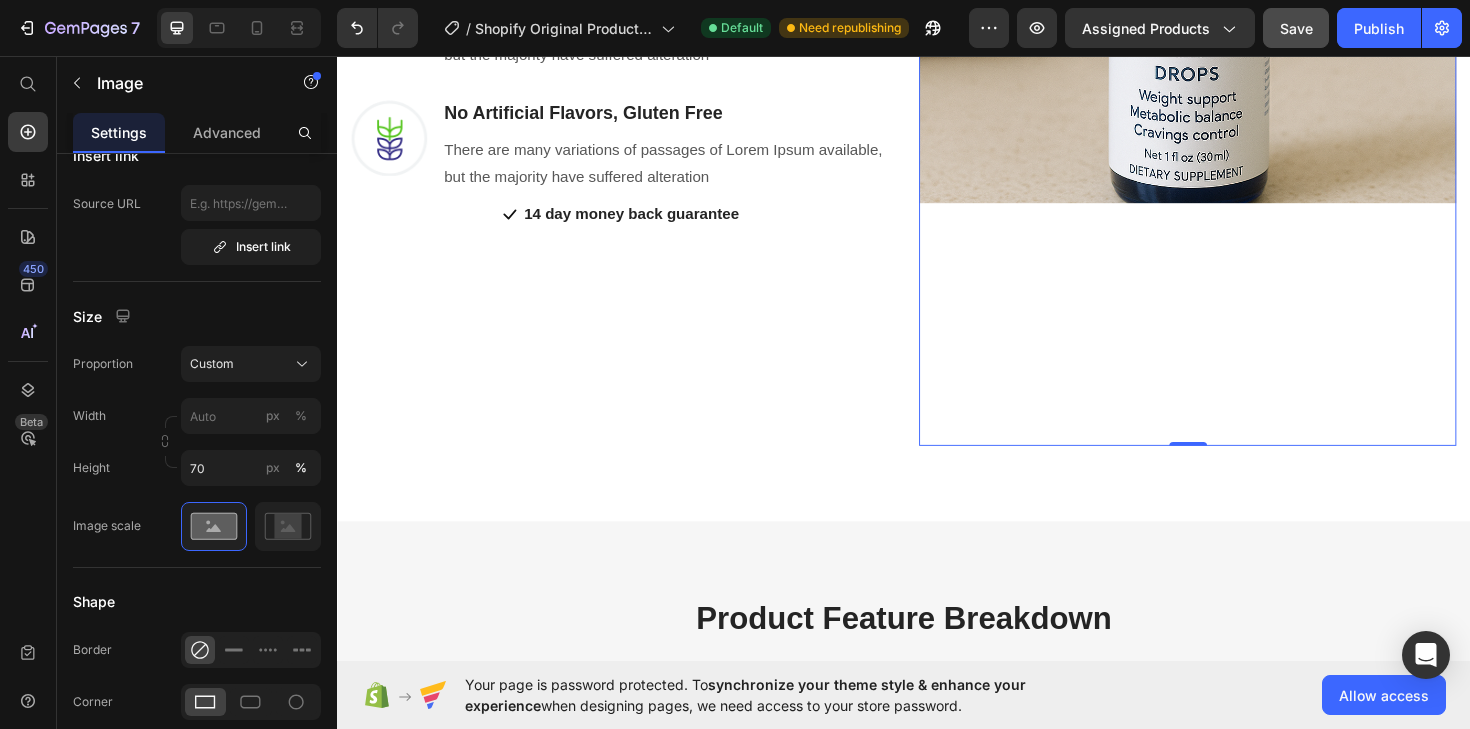 click at bounding box center (1237, 42) 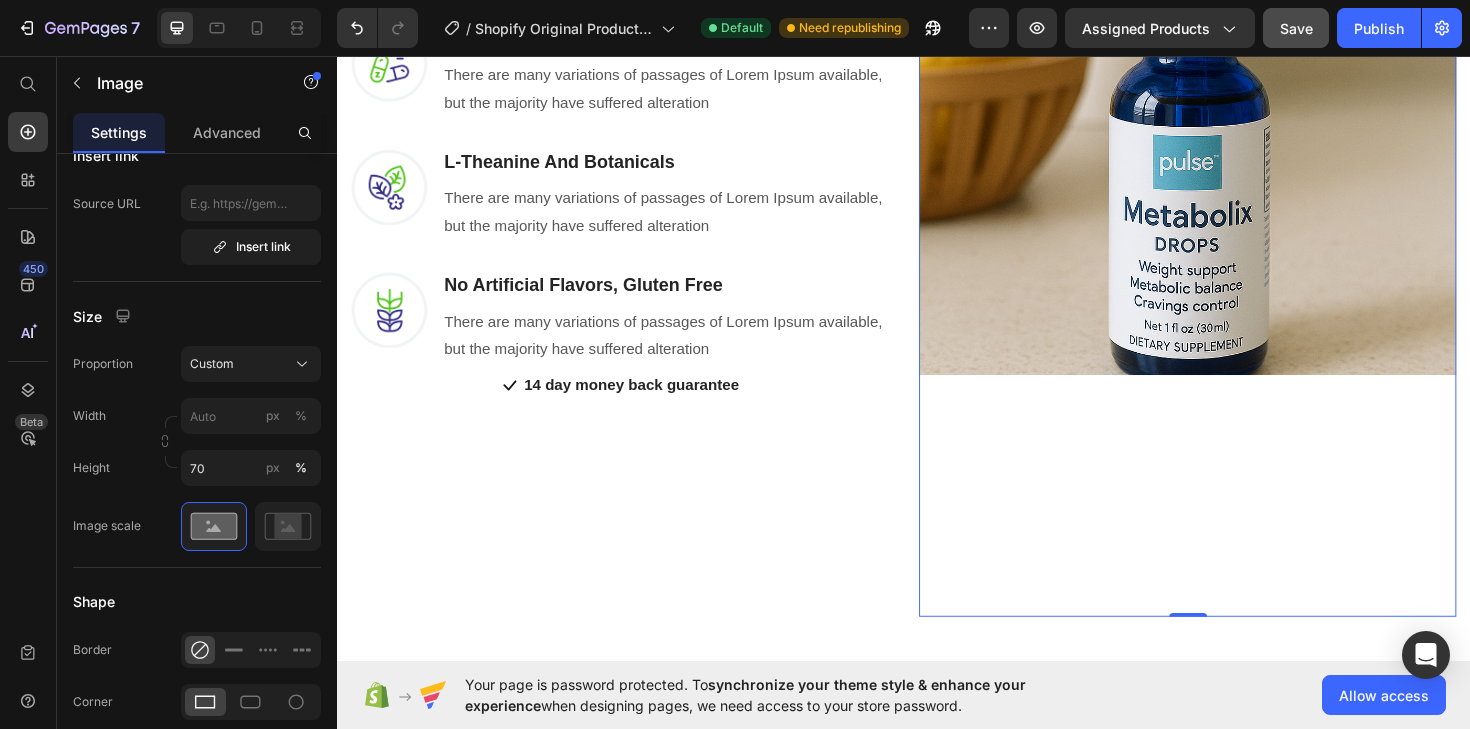 scroll, scrollTop: 1905, scrollLeft: 0, axis: vertical 